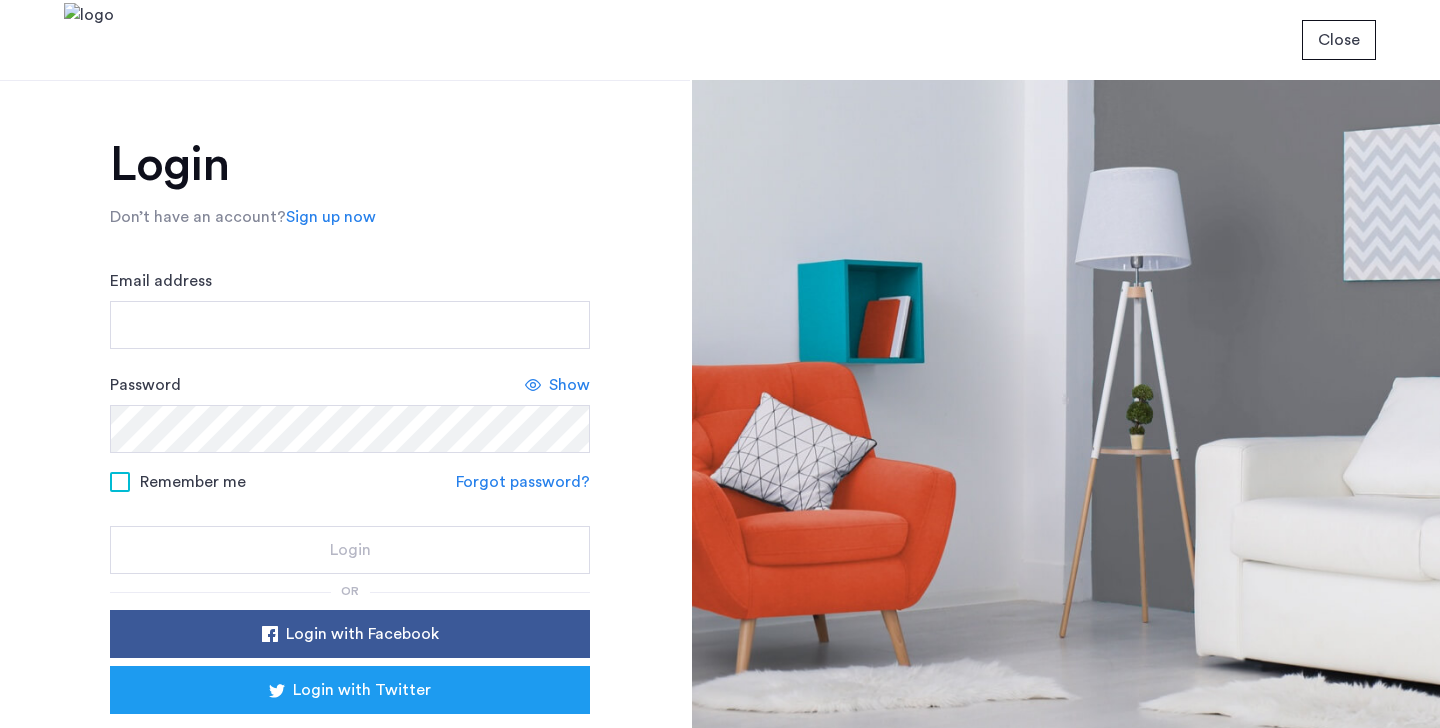 scroll, scrollTop: 0, scrollLeft: 0, axis: both 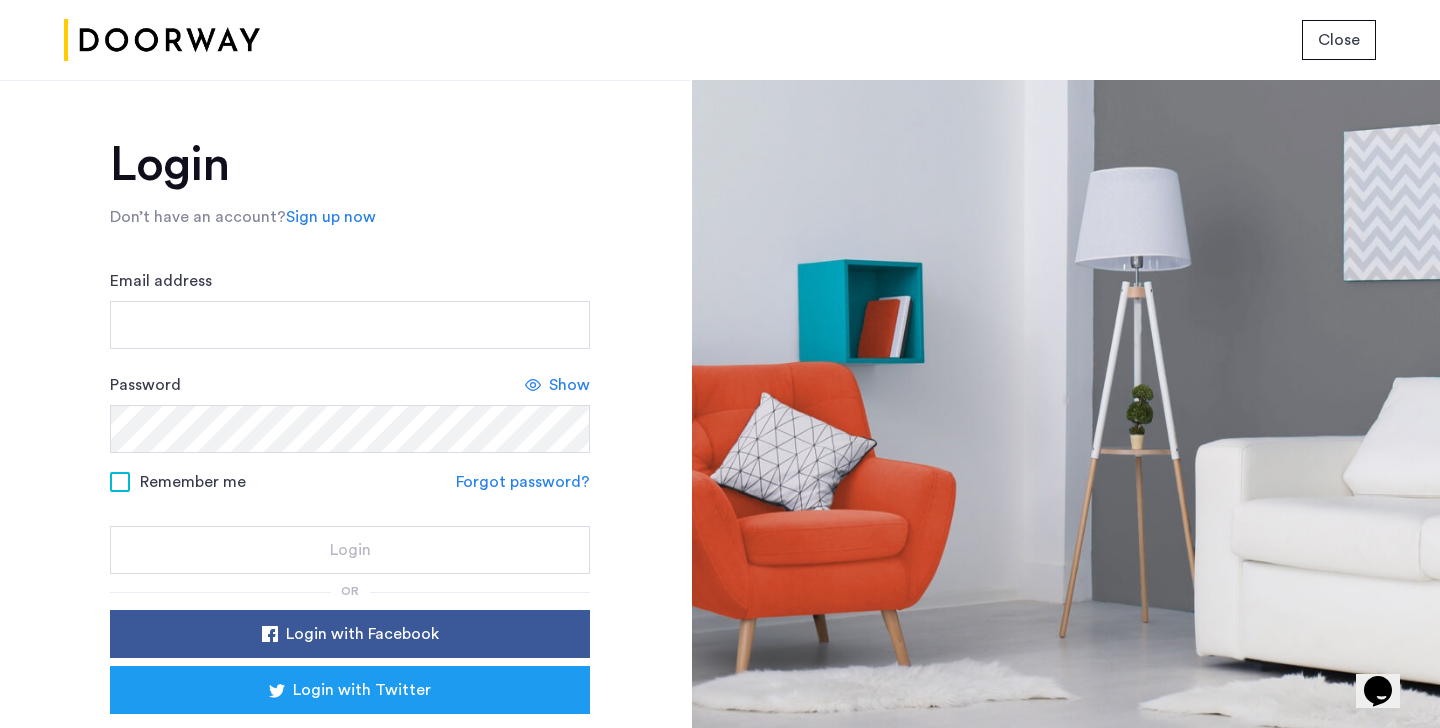 click on "Sign up now" 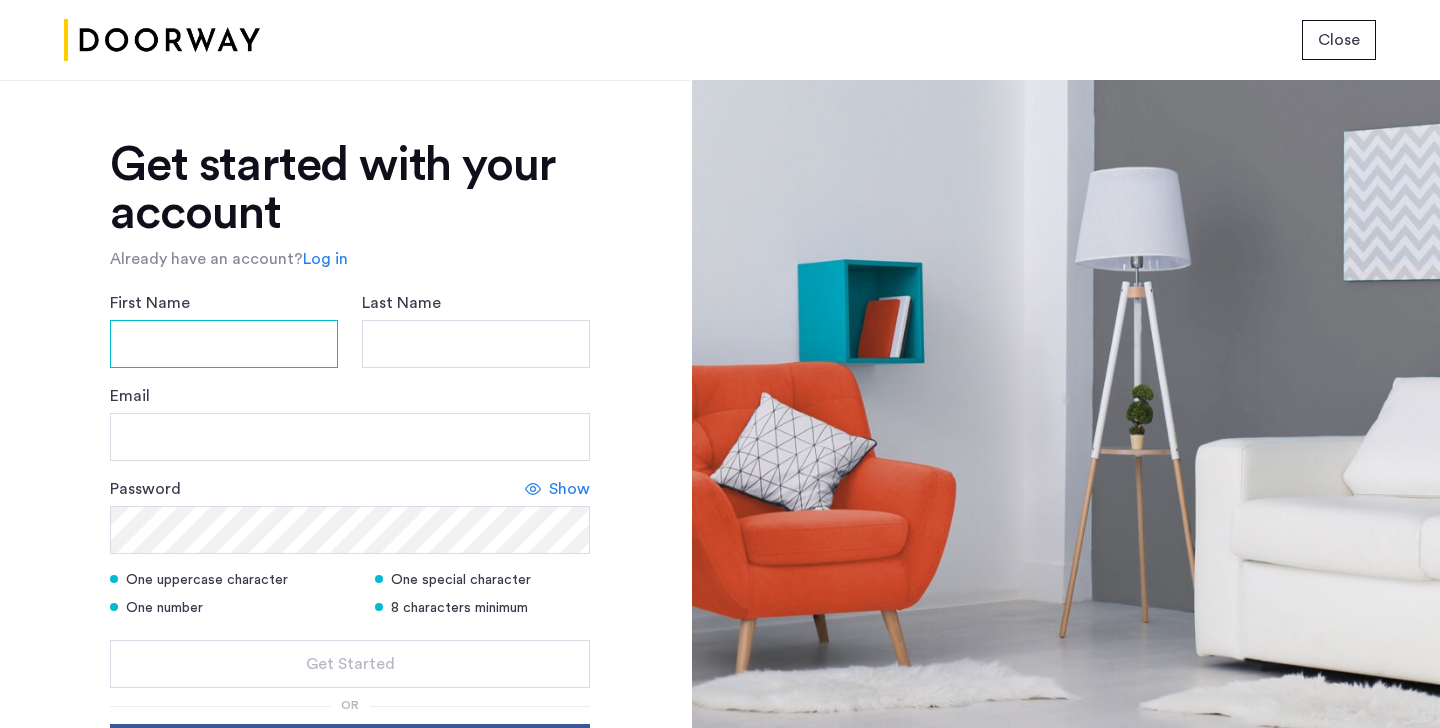 click on "First Name" at bounding box center [224, 344] 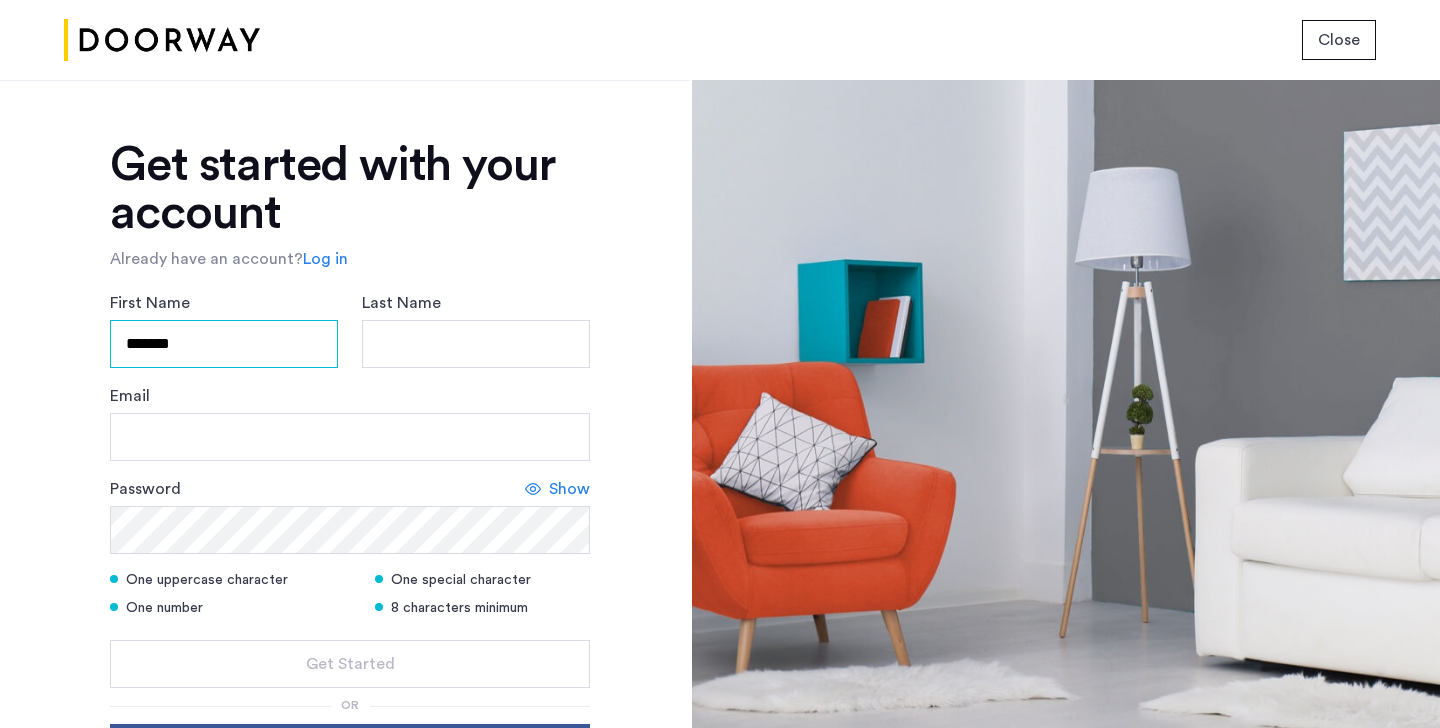 type on "*******" 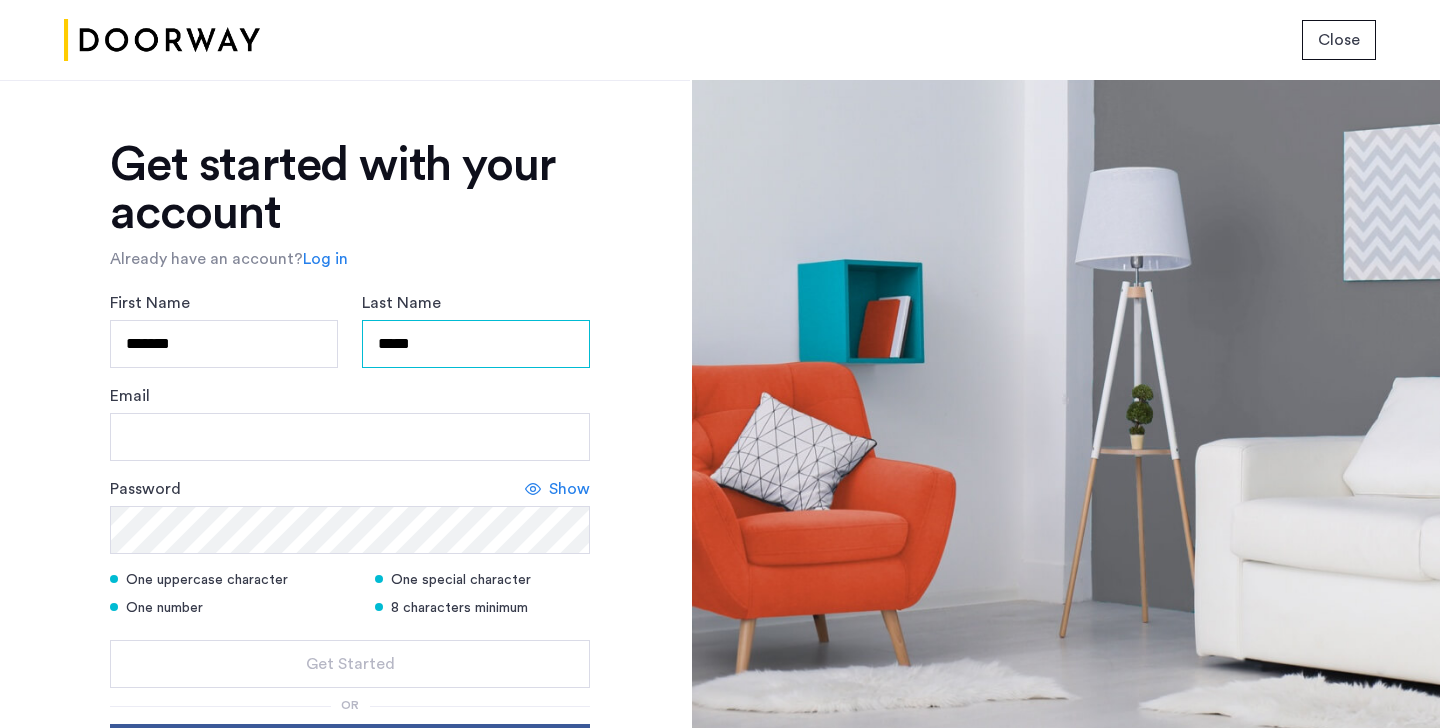 type on "*****" 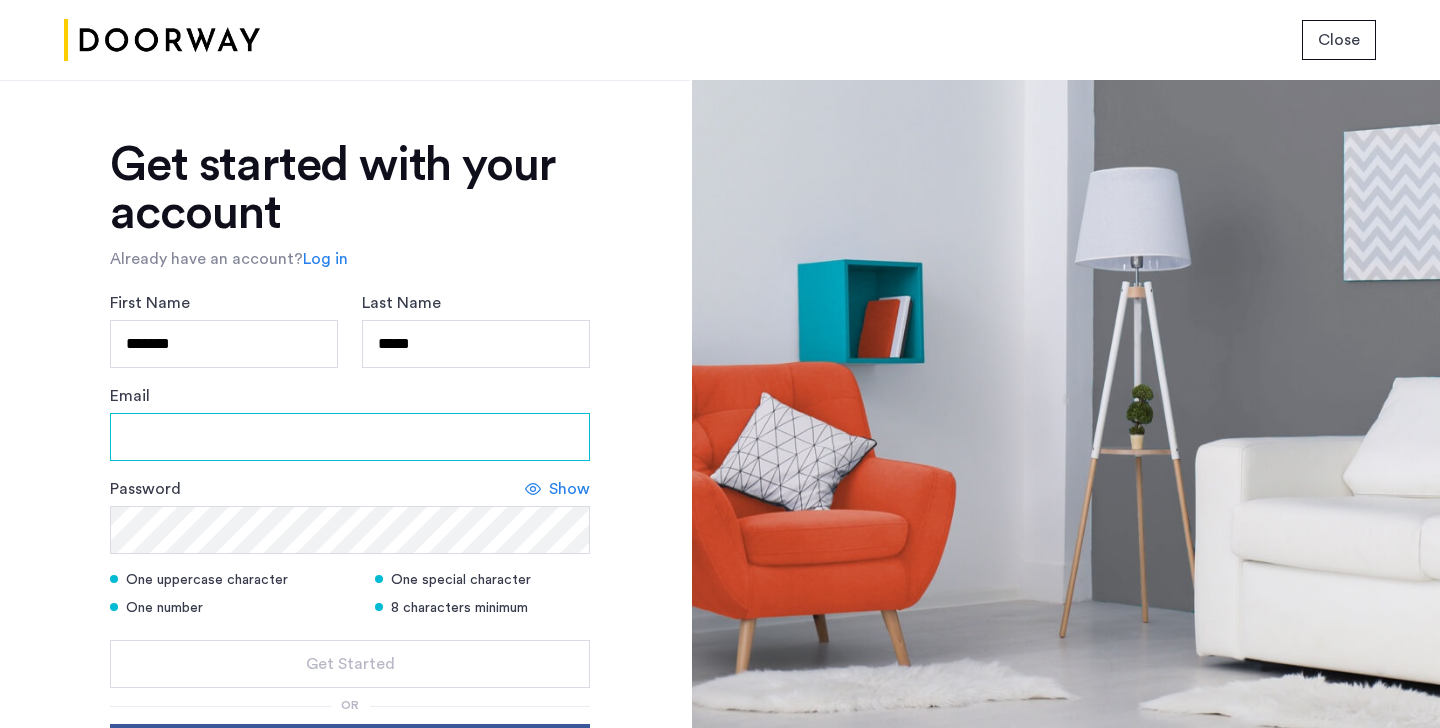 click on "Email" at bounding box center (350, 437) 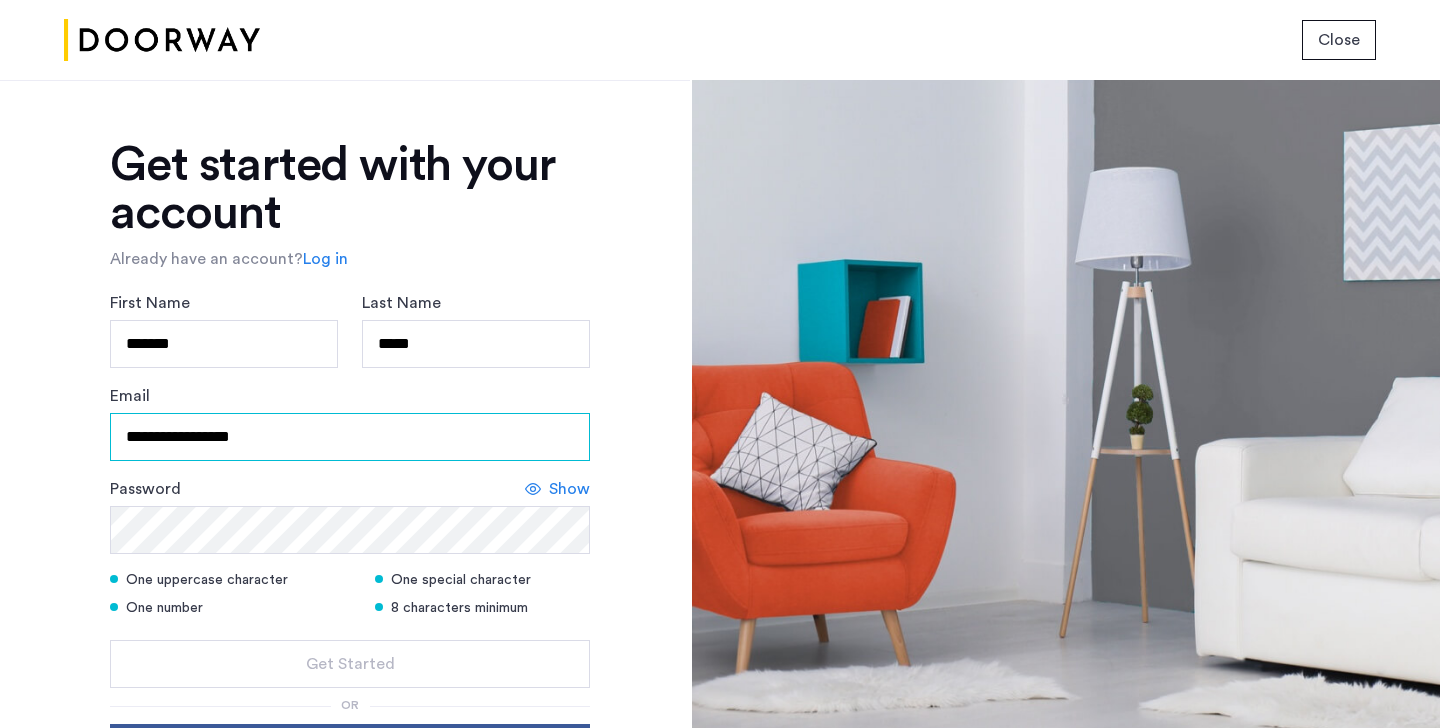 type on "**********" 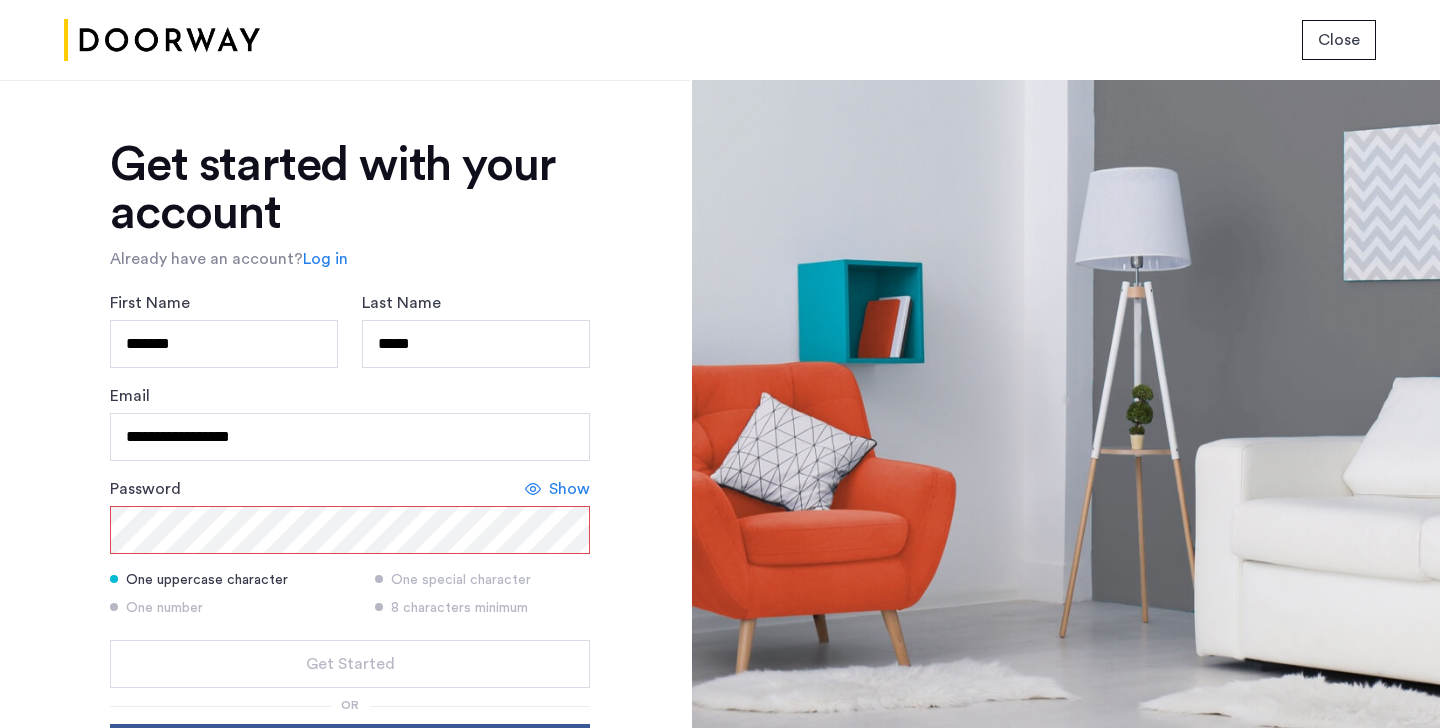click on "Show" 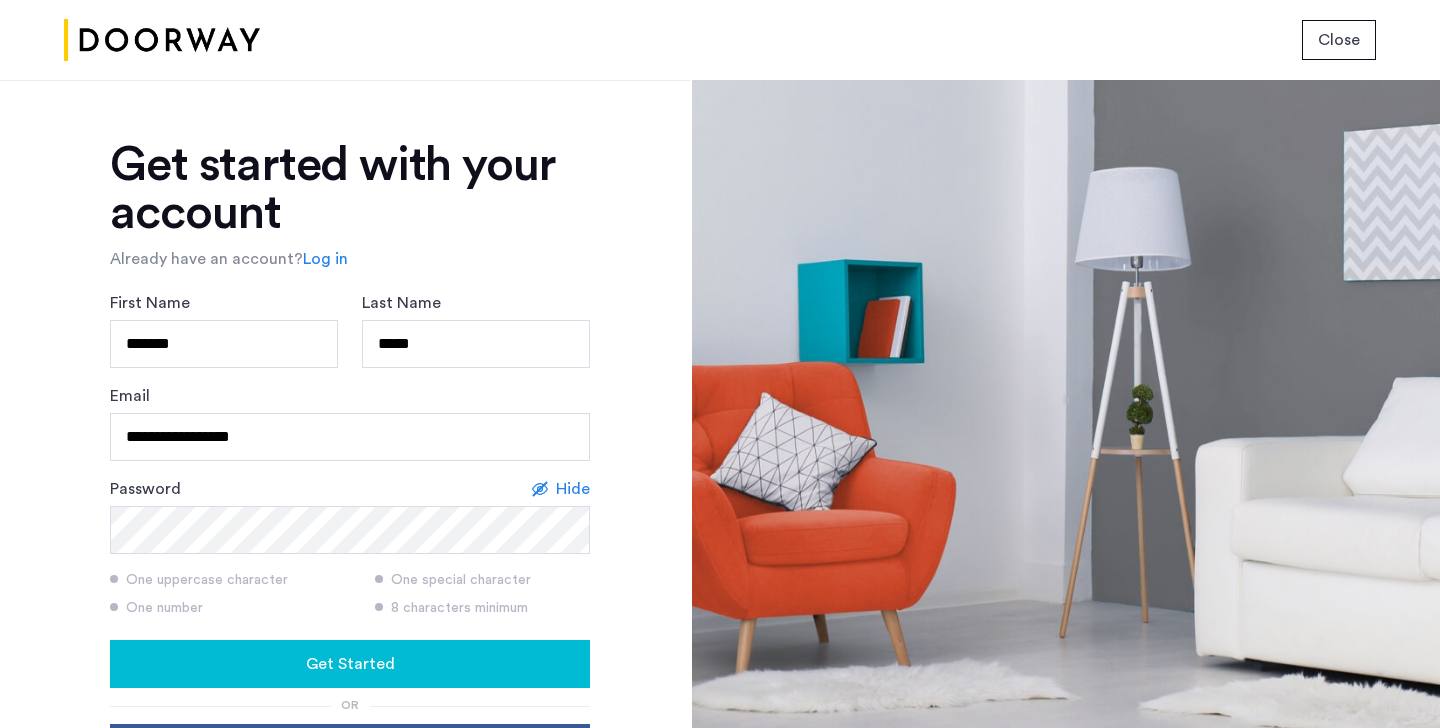 click on "**********" 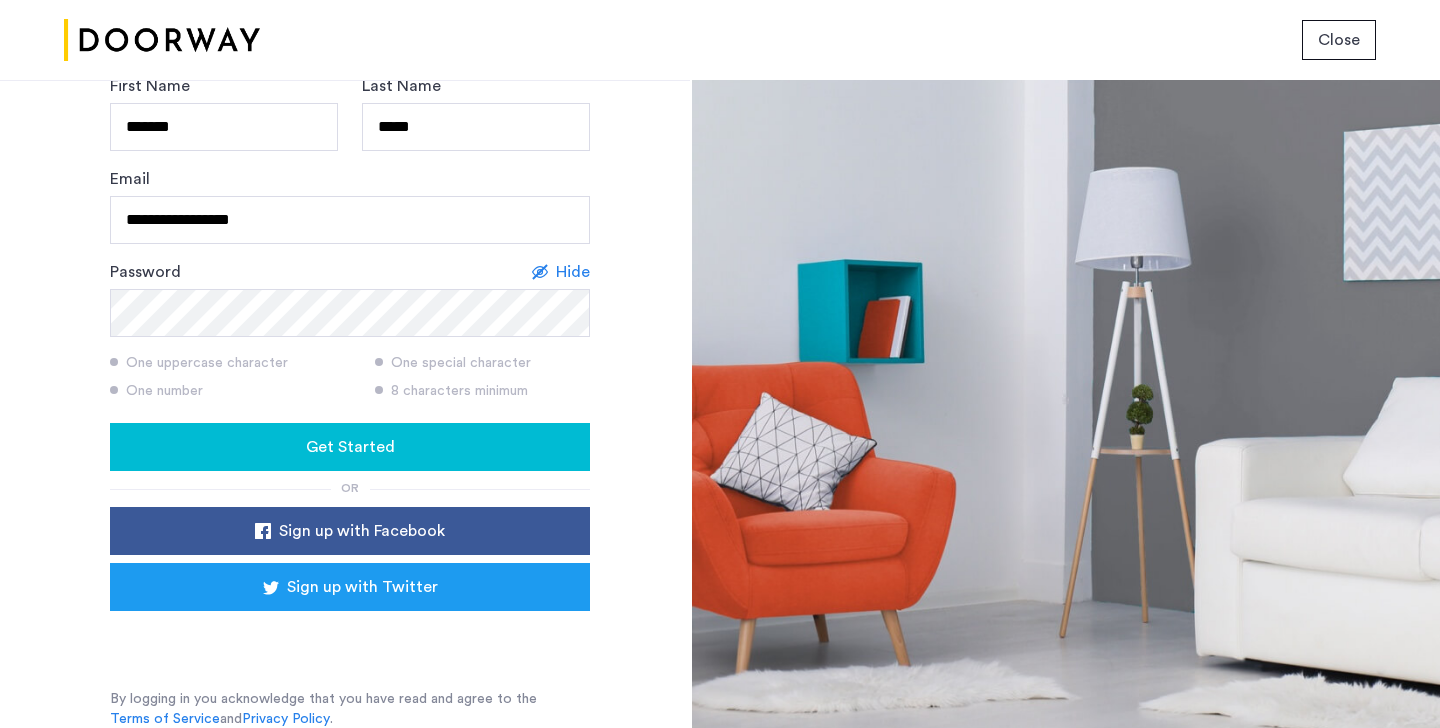 scroll, scrollTop: 218, scrollLeft: 0, axis: vertical 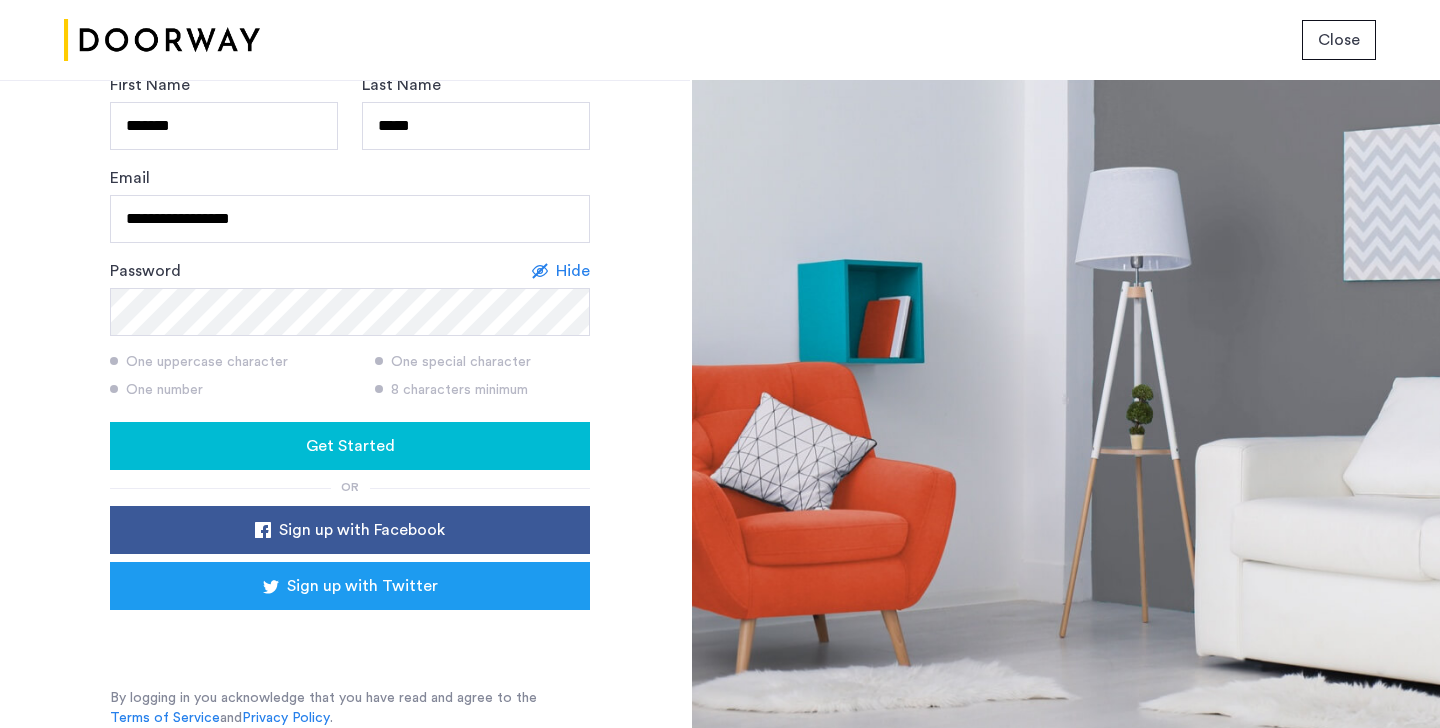 click on "Get Started" 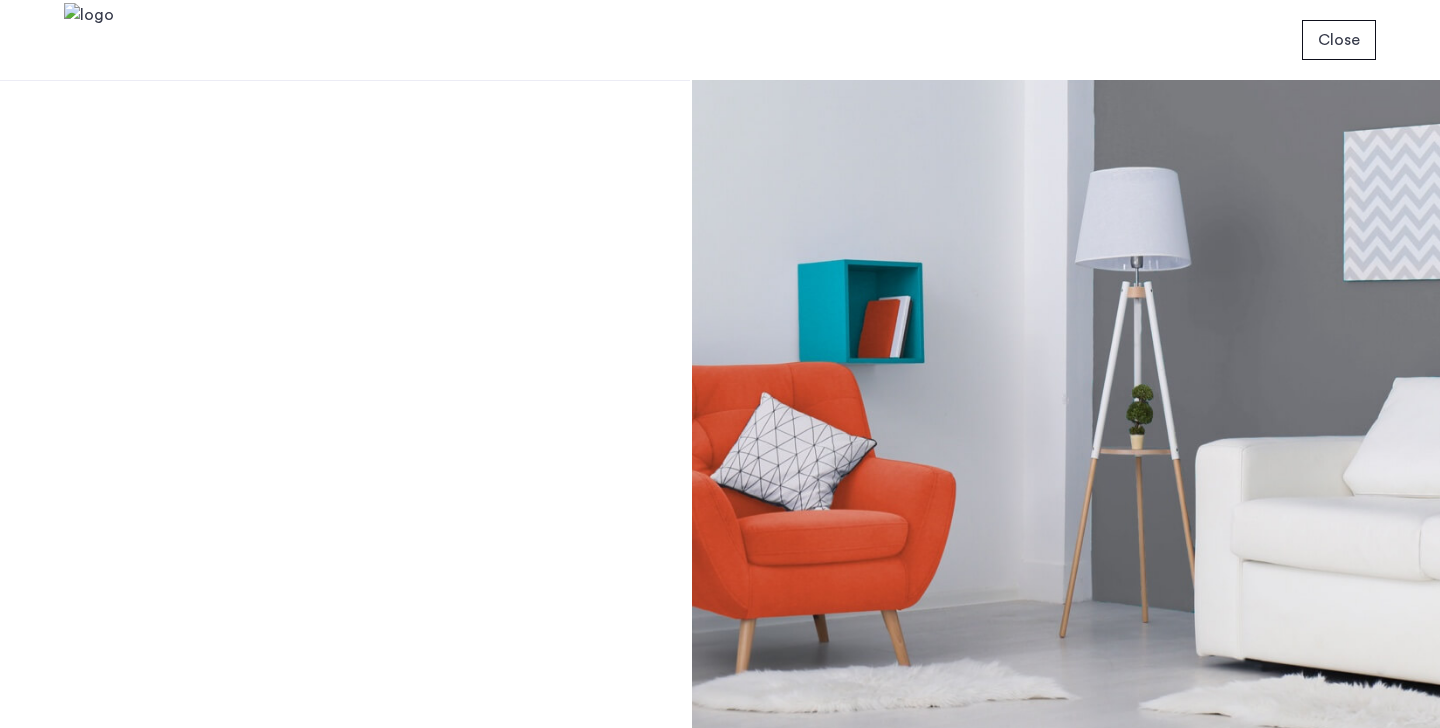 scroll, scrollTop: 0, scrollLeft: 0, axis: both 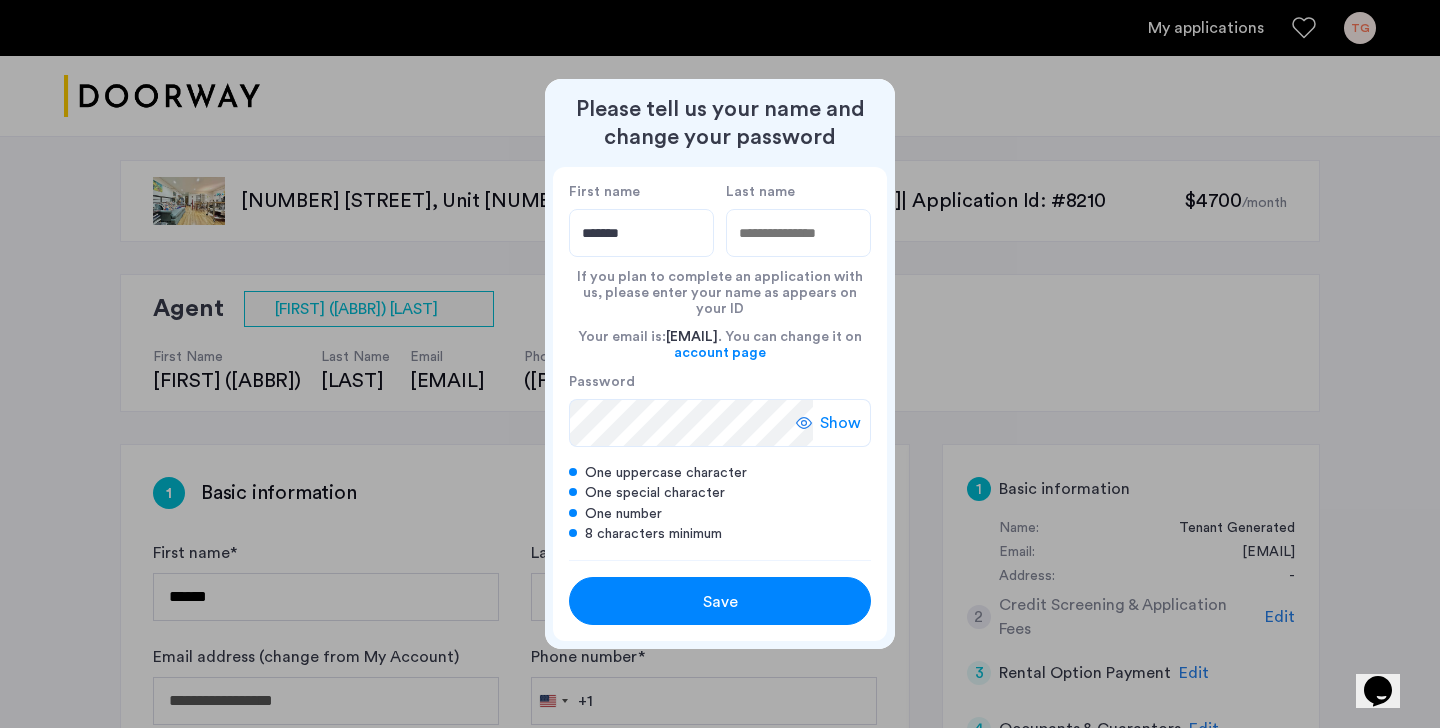 type on "*******" 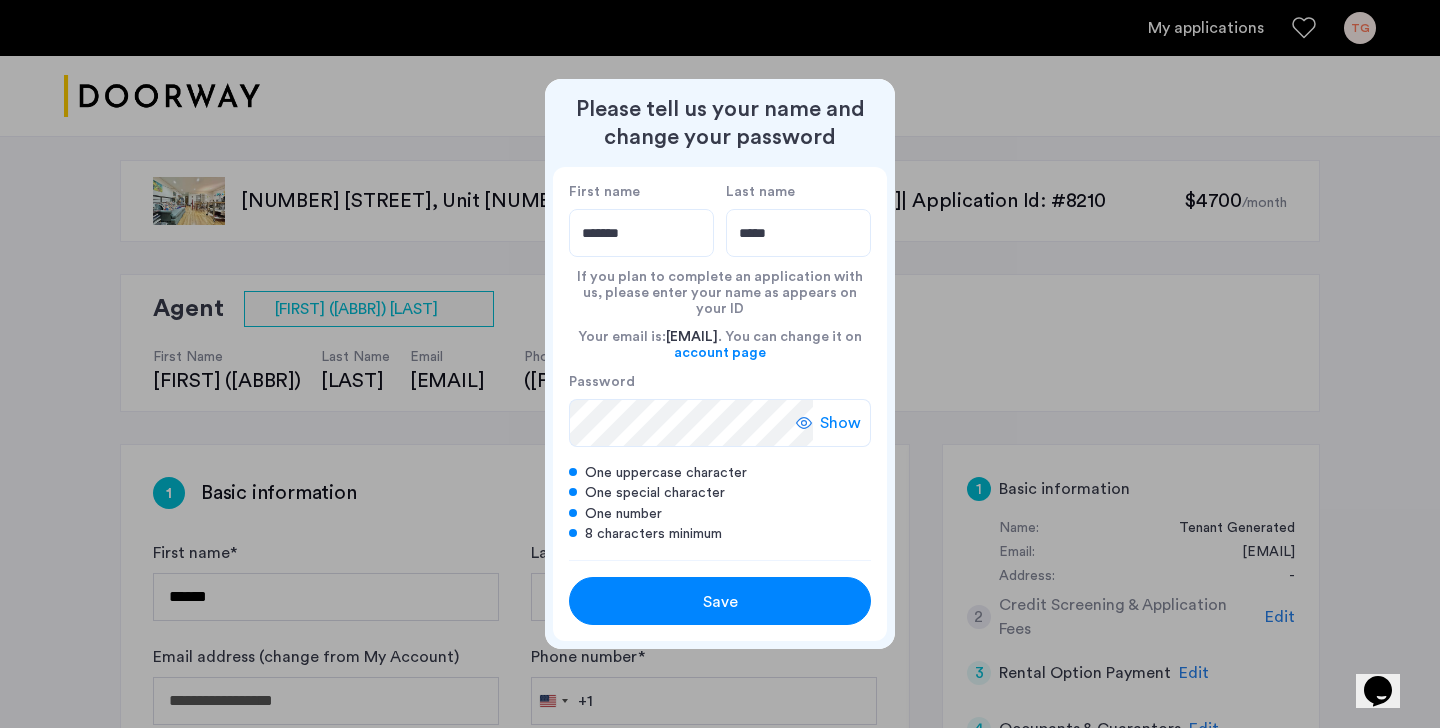 type on "*****" 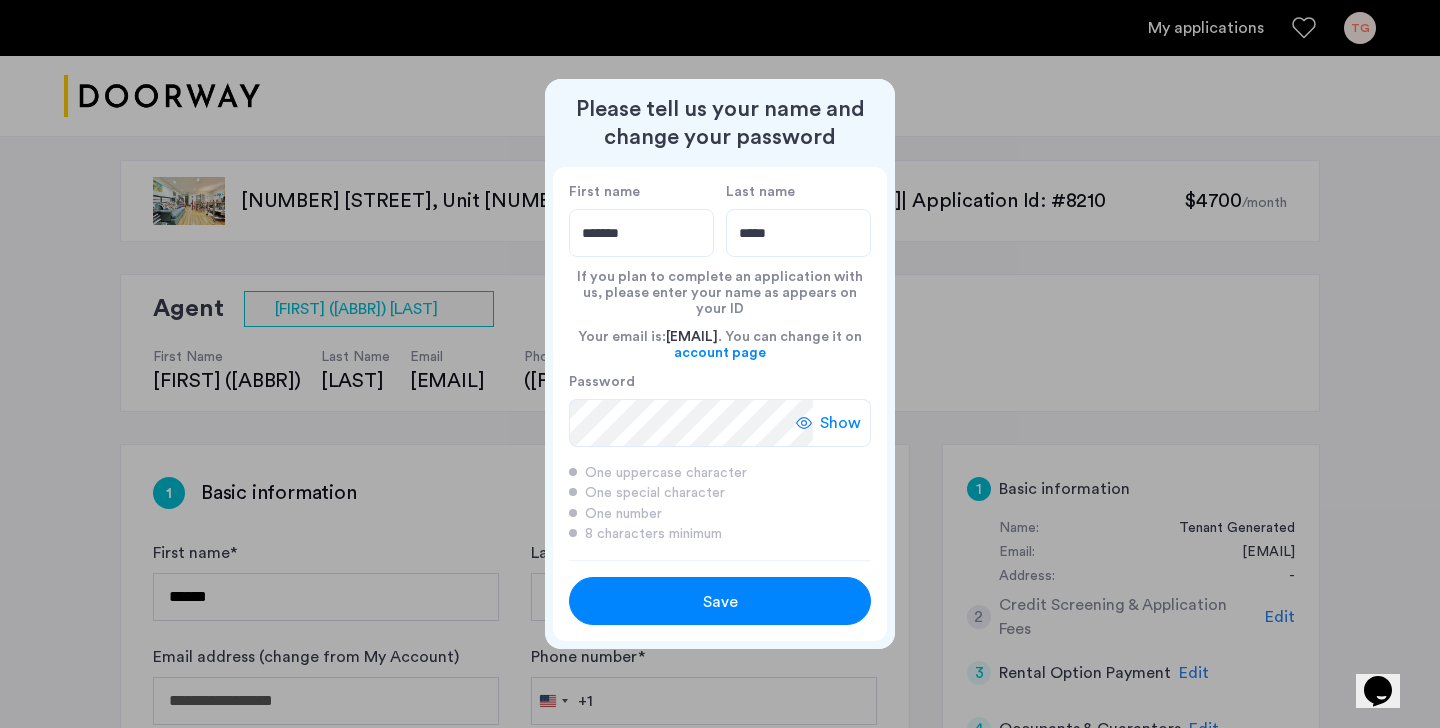 click on "Show" at bounding box center (833, 423) 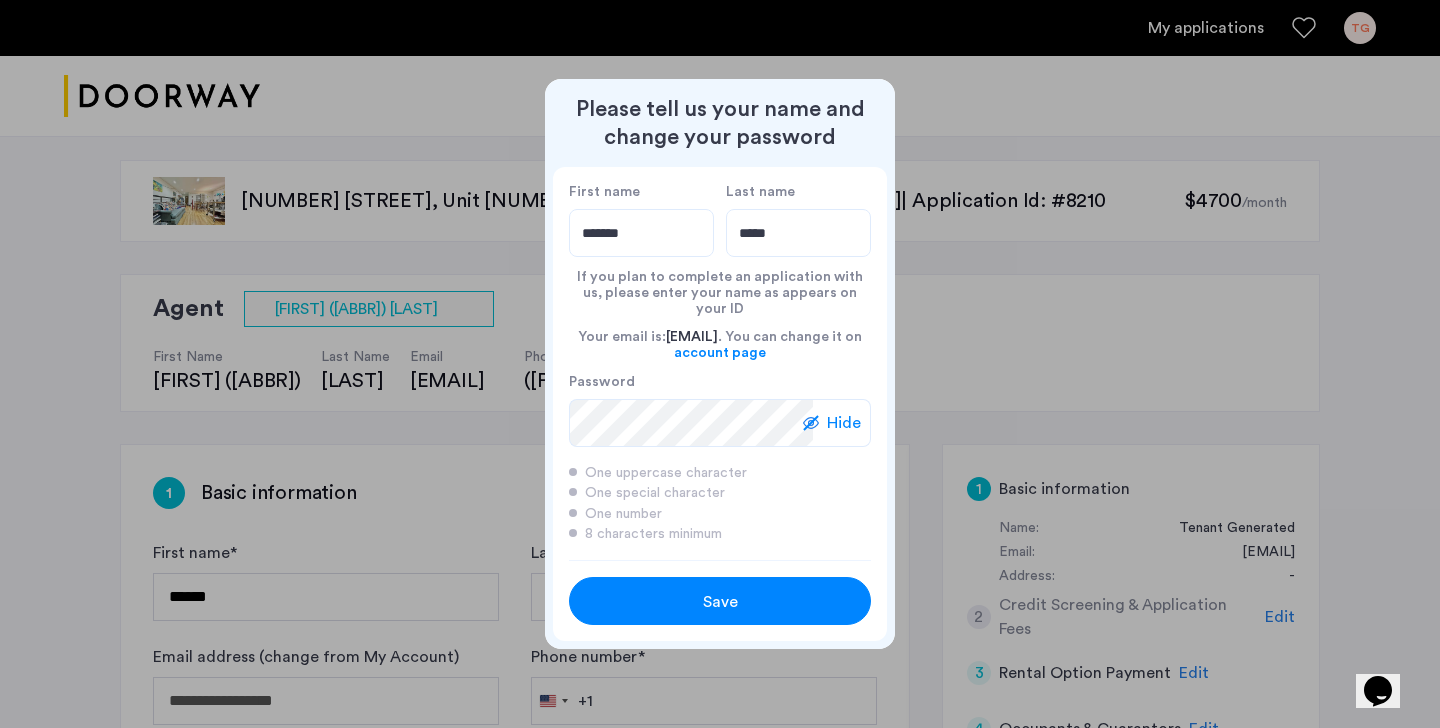 click 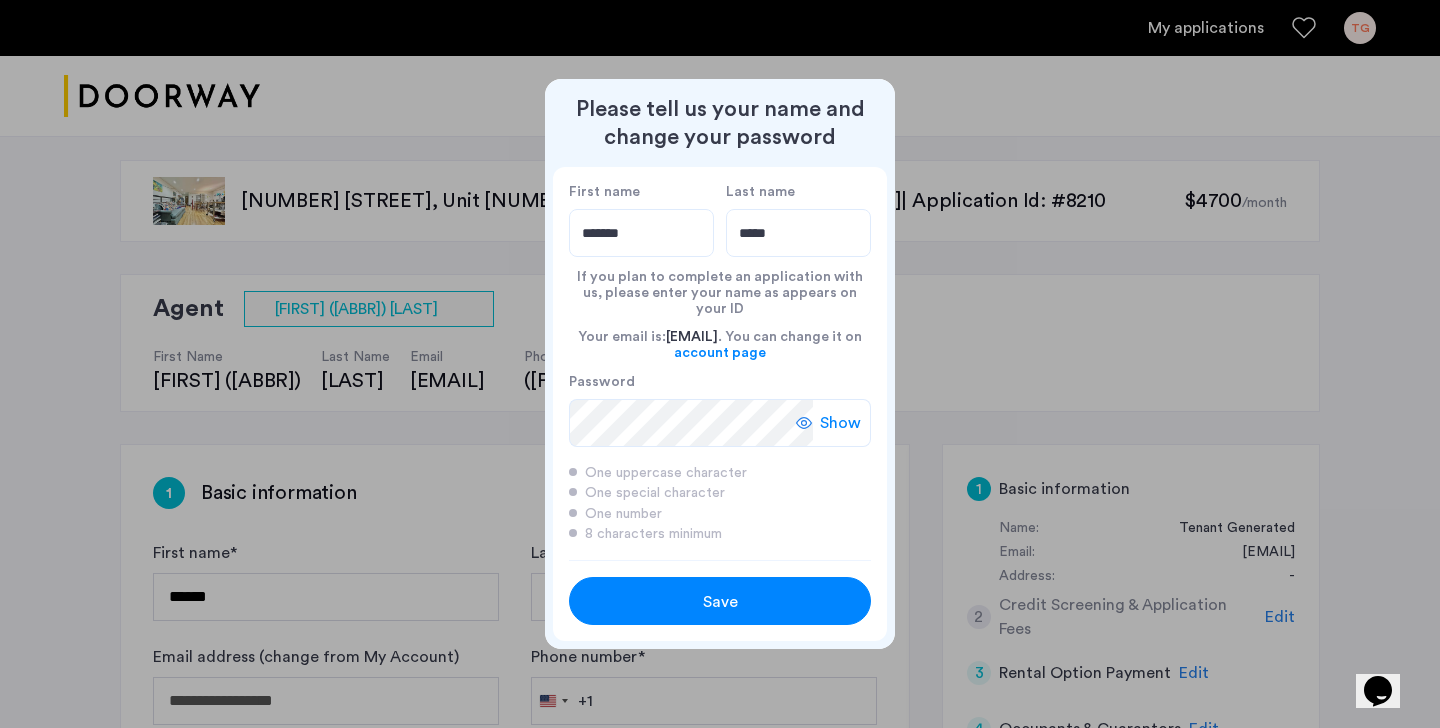 click on "Save" at bounding box center [720, 602] 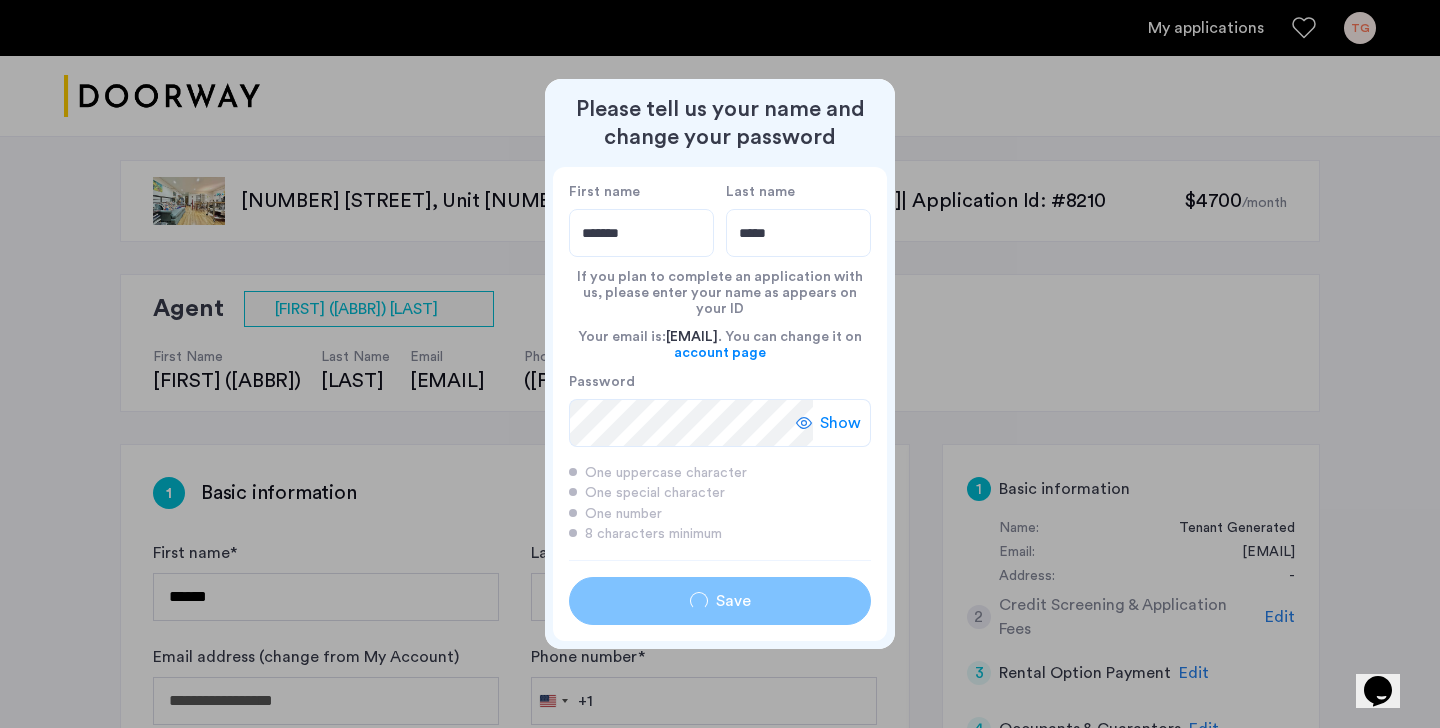 type on "*******" 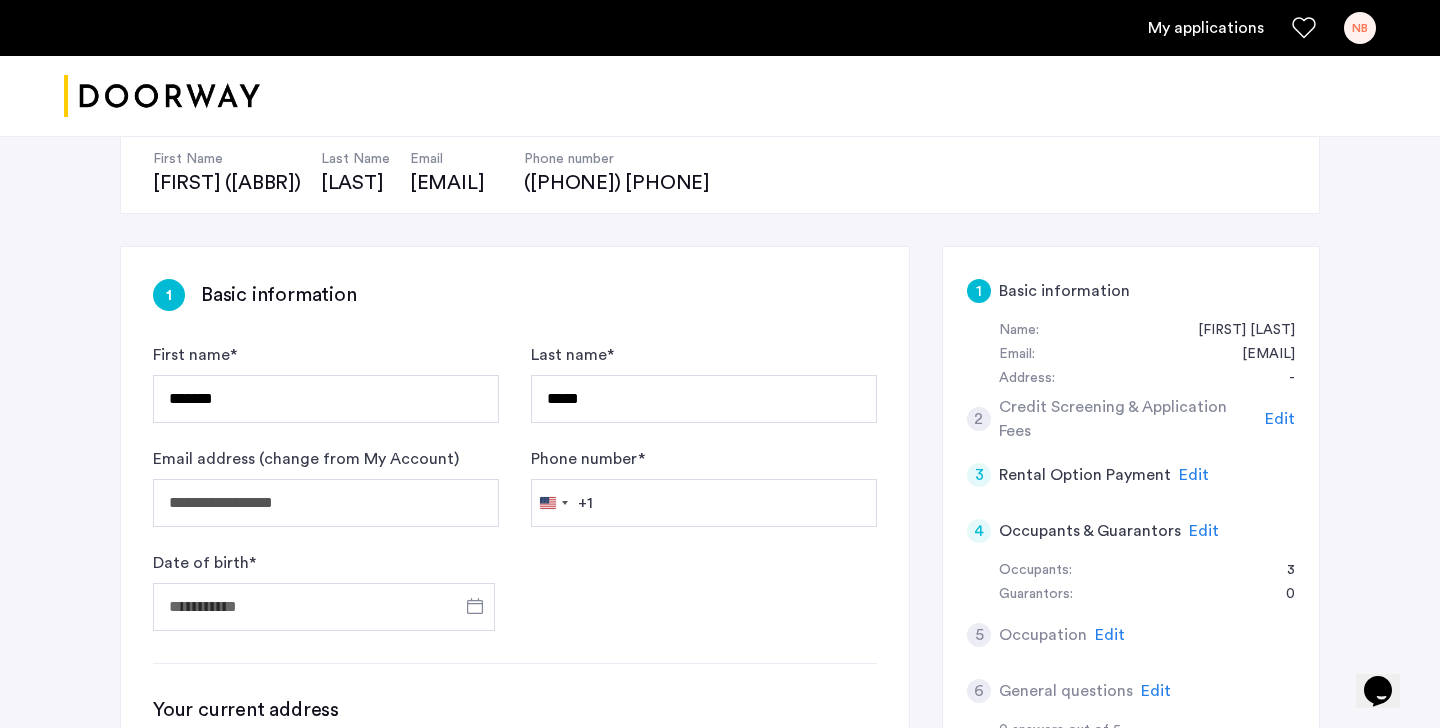 scroll, scrollTop: 205, scrollLeft: 0, axis: vertical 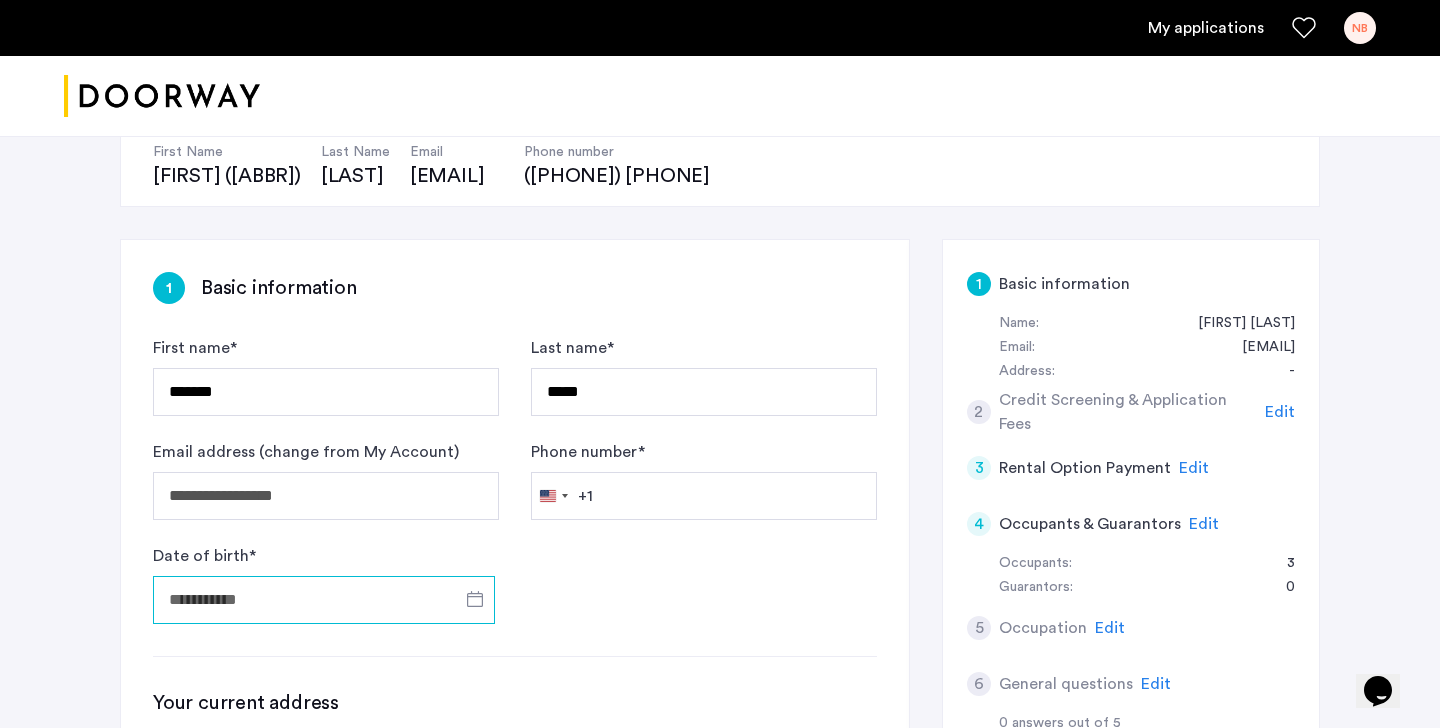 click on "Date of birth  *" at bounding box center (324, 600) 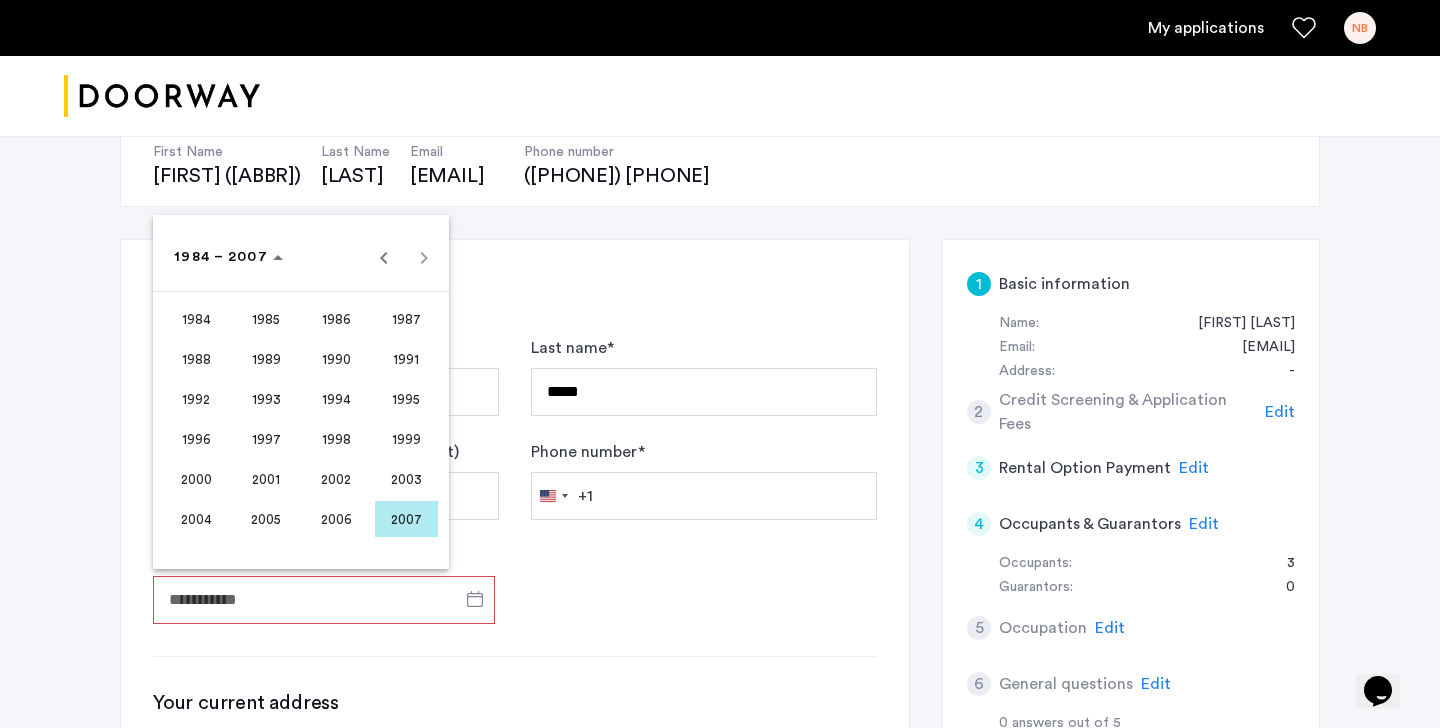 click on "1999" at bounding box center [406, 439] 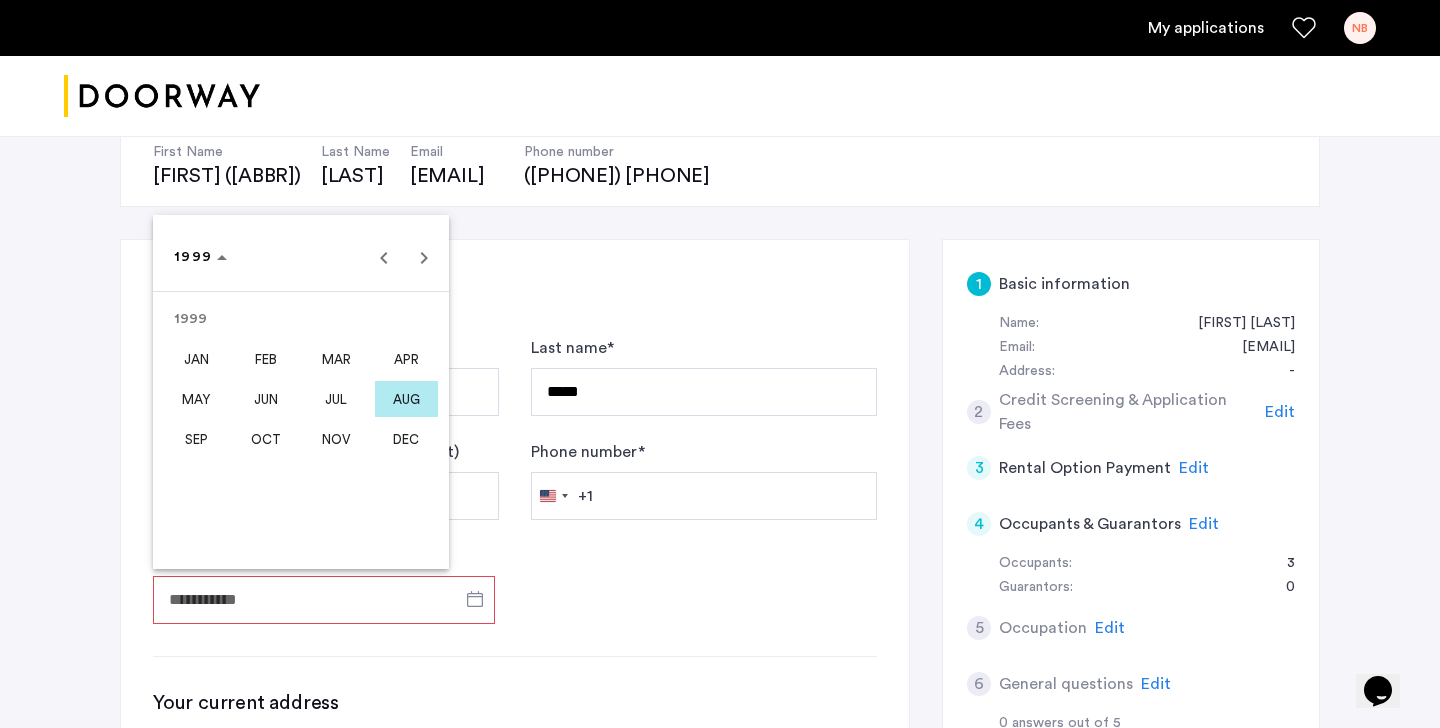 click on "SEP" at bounding box center (196, 439) 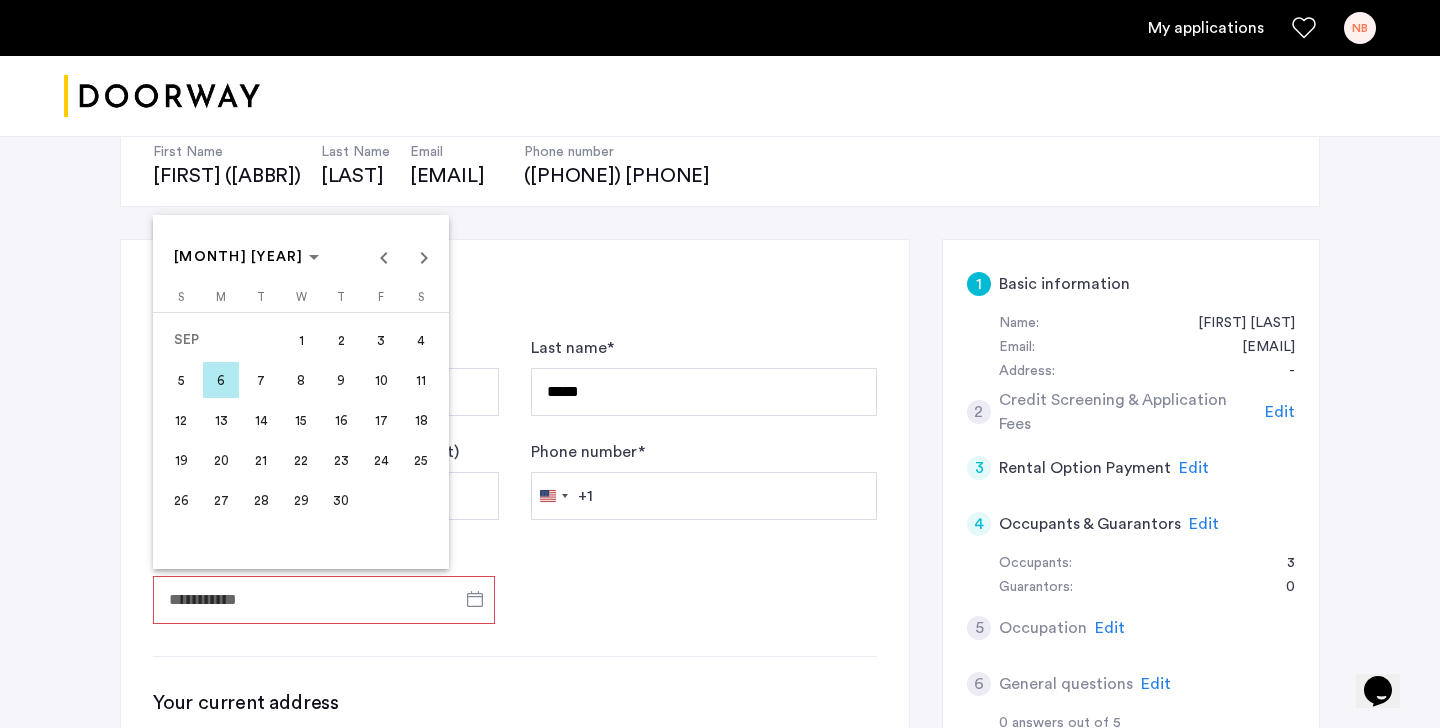 click on "17" at bounding box center [381, 420] 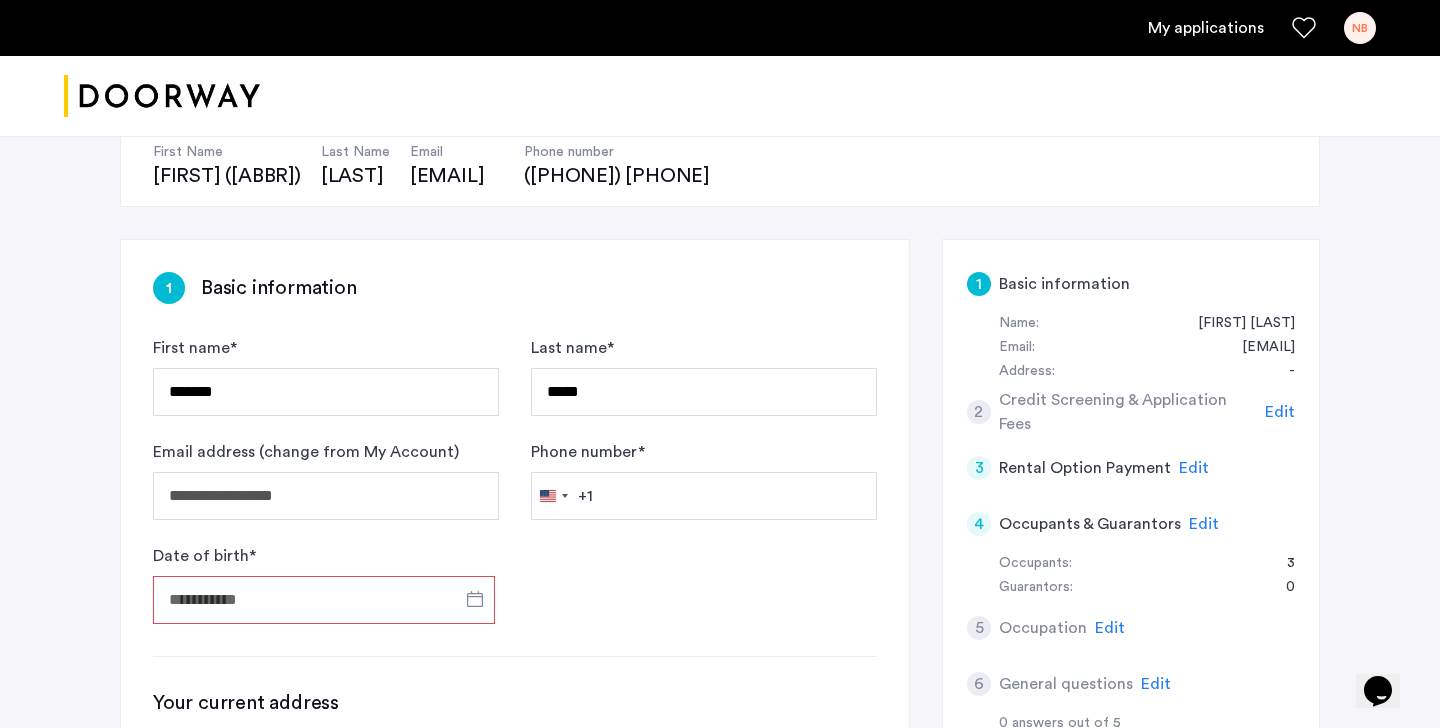 type on "**********" 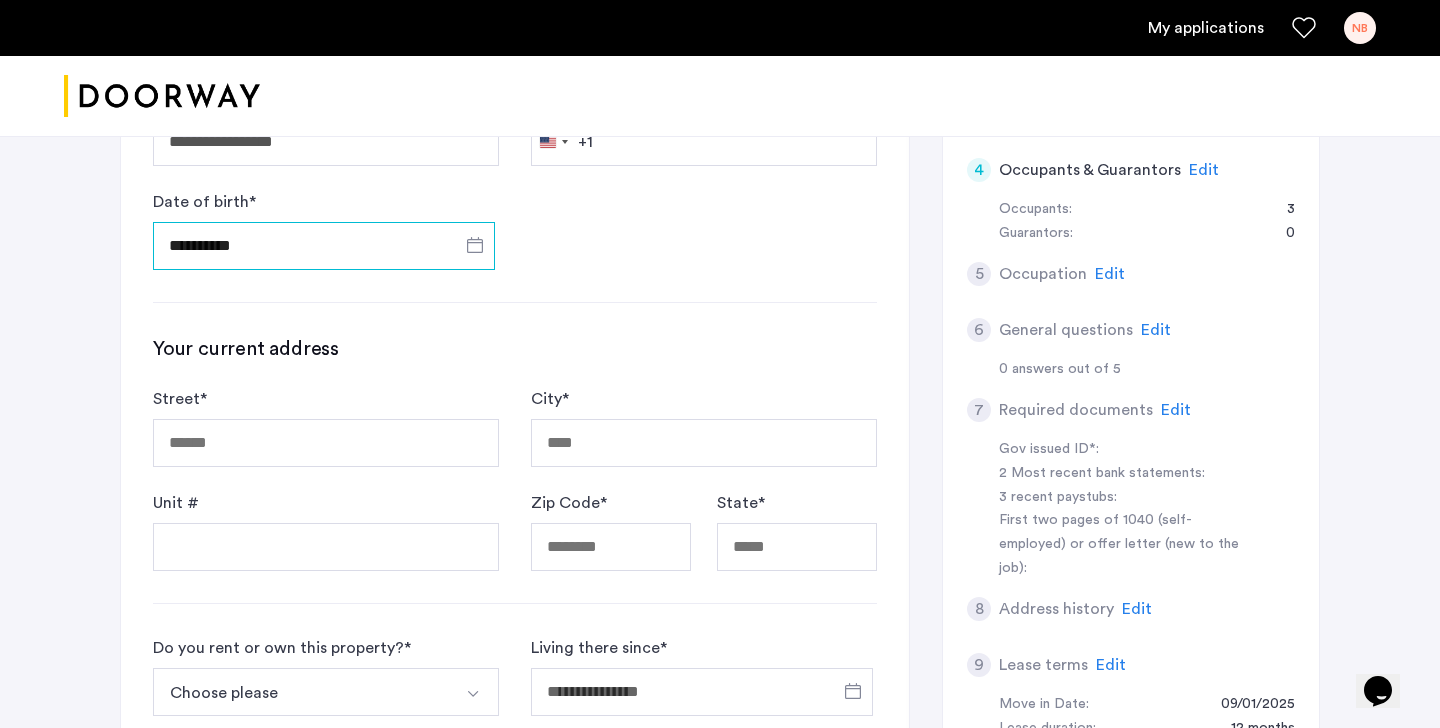 scroll, scrollTop: 581, scrollLeft: 0, axis: vertical 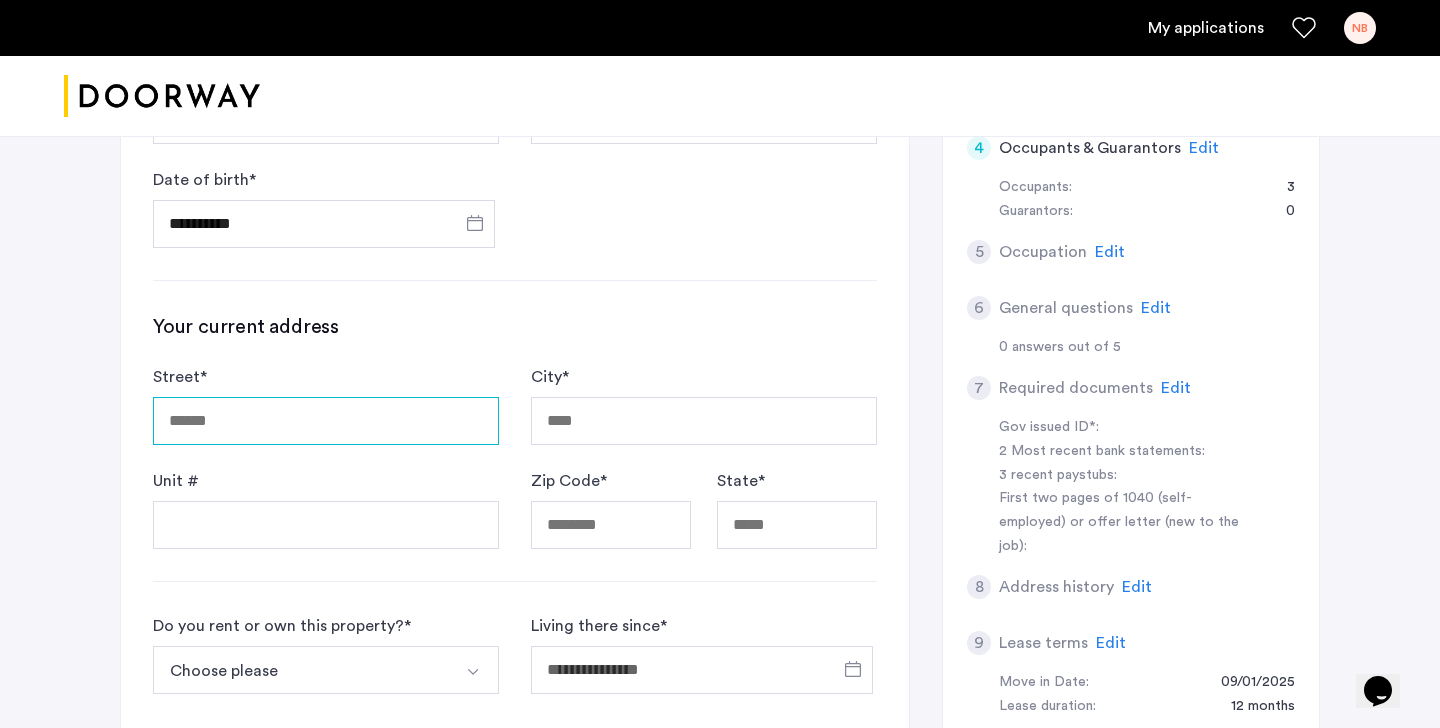 click on "Street  *" at bounding box center [326, 421] 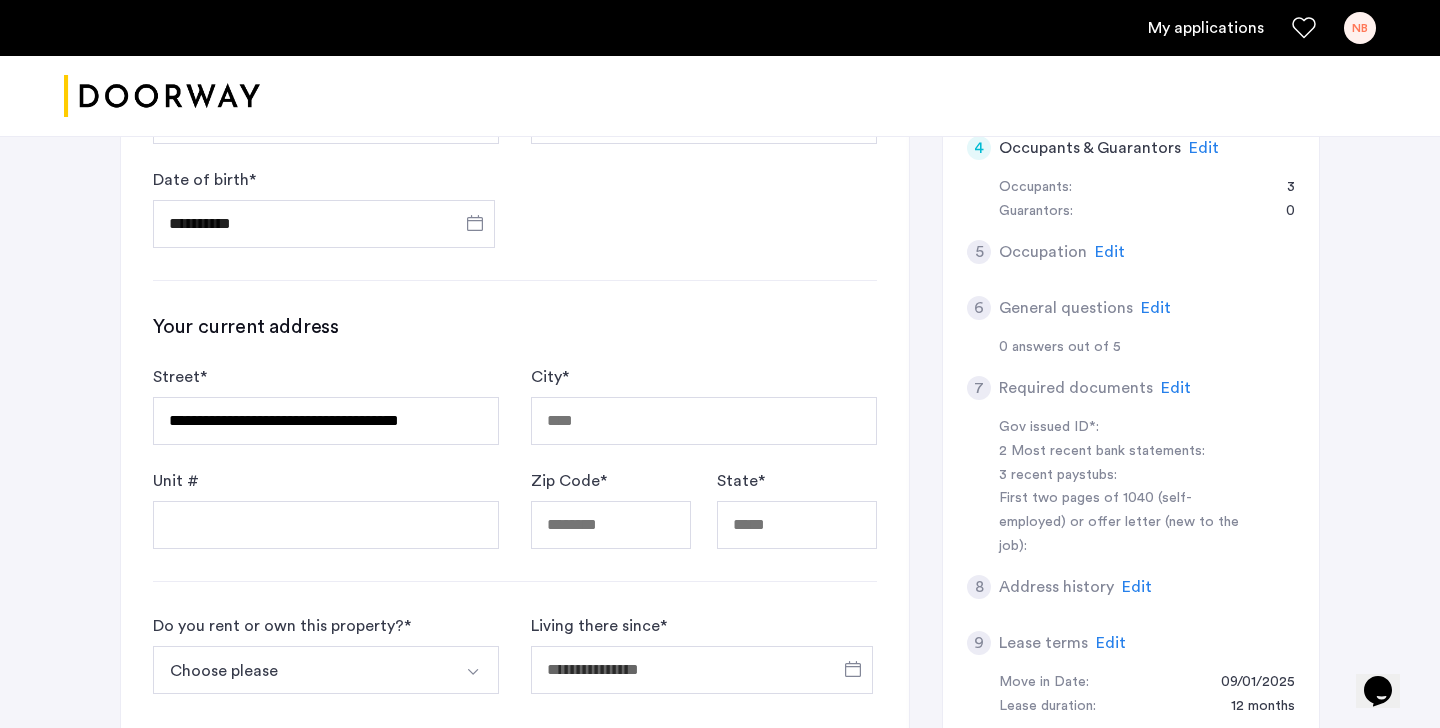 type on "**********" 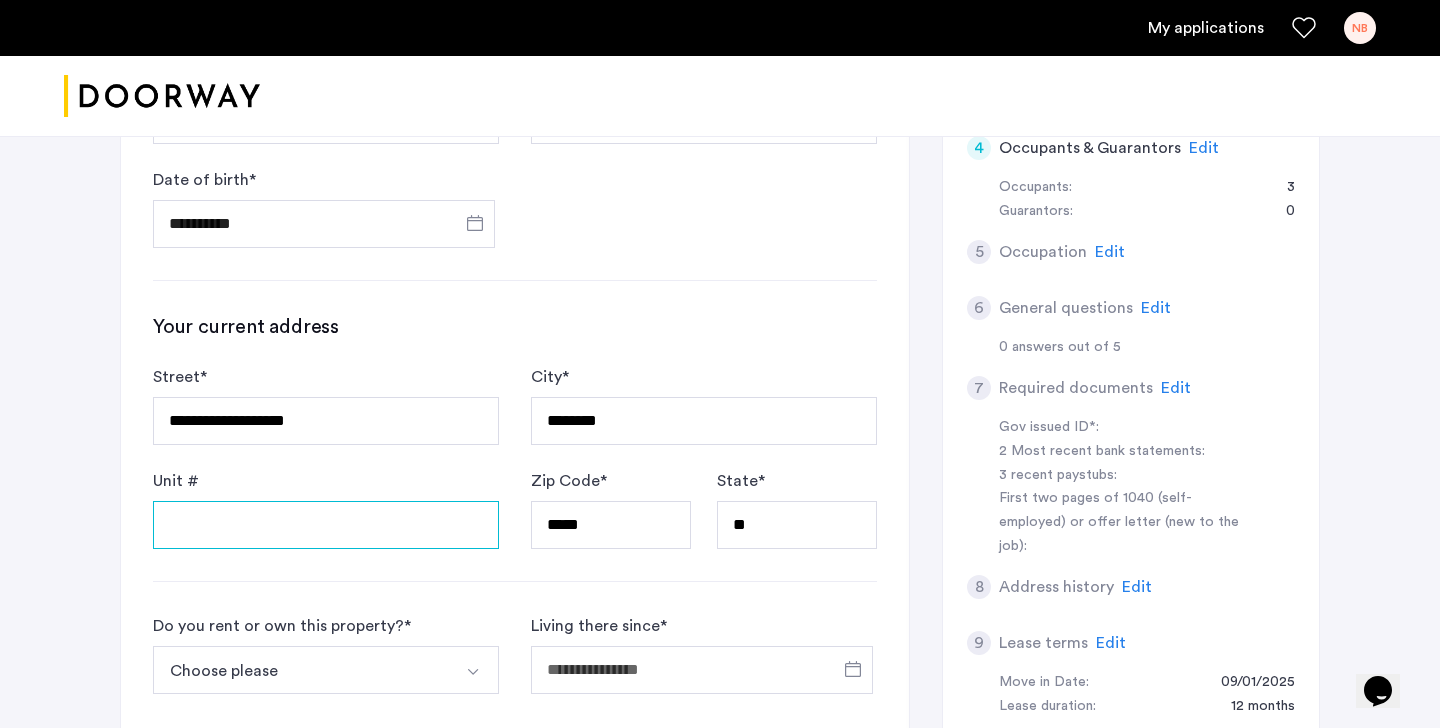click on "Unit #" at bounding box center [326, 525] 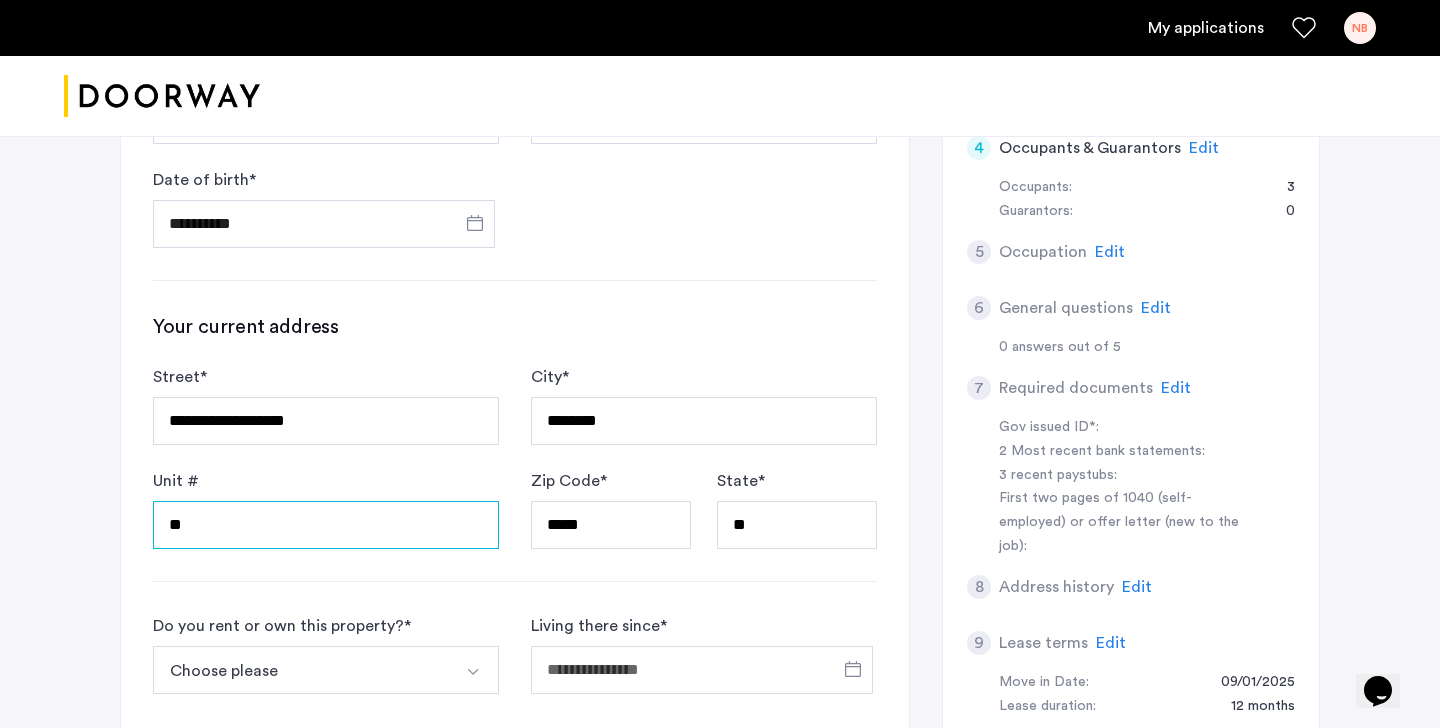 type on "**" 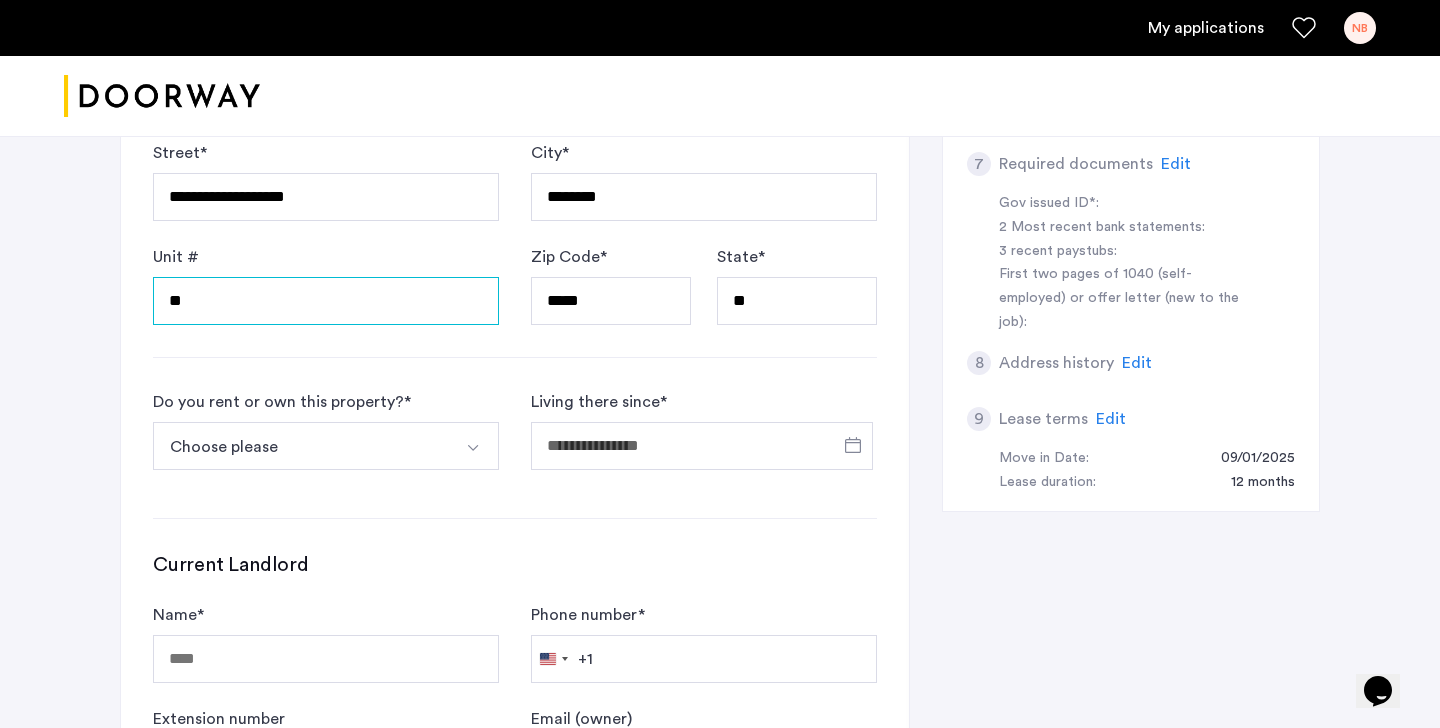 scroll, scrollTop: 826, scrollLeft: 0, axis: vertical 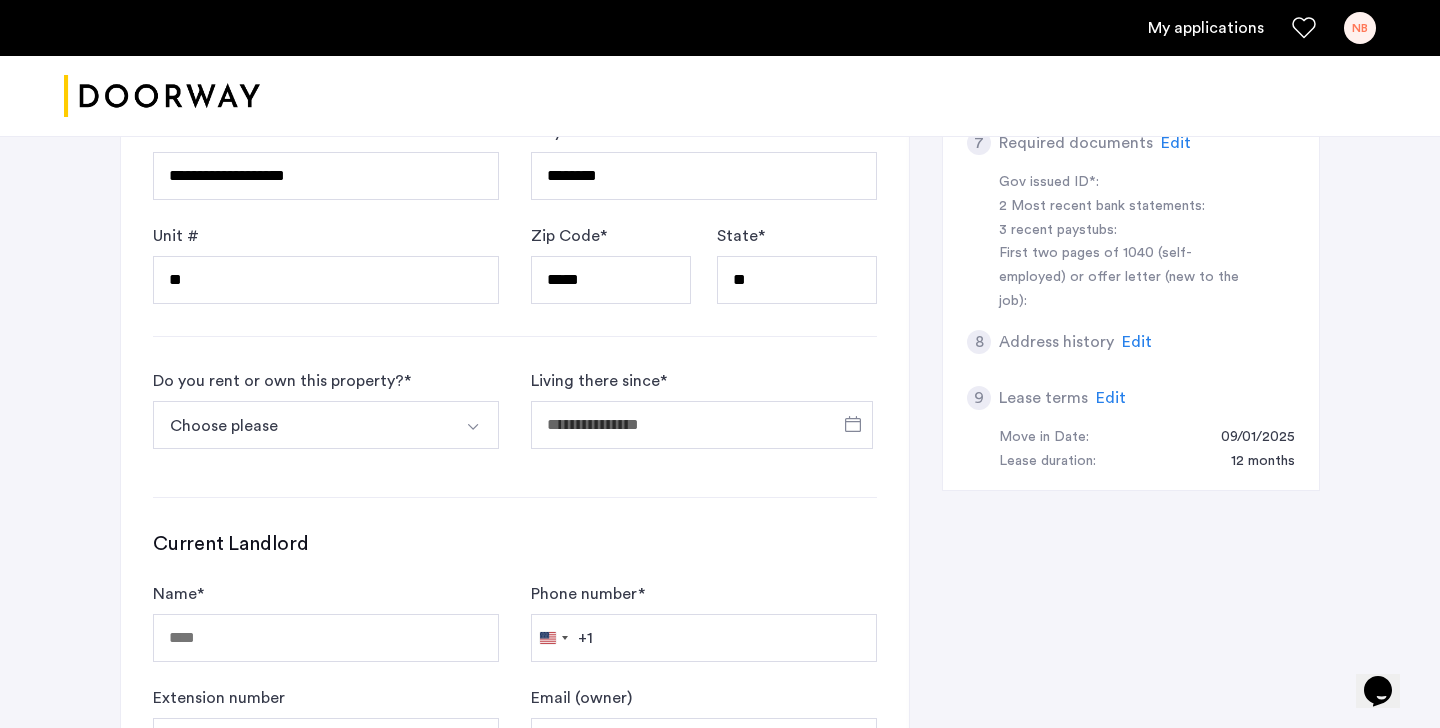 click on "Choose please" at bounding box center (302, 425) 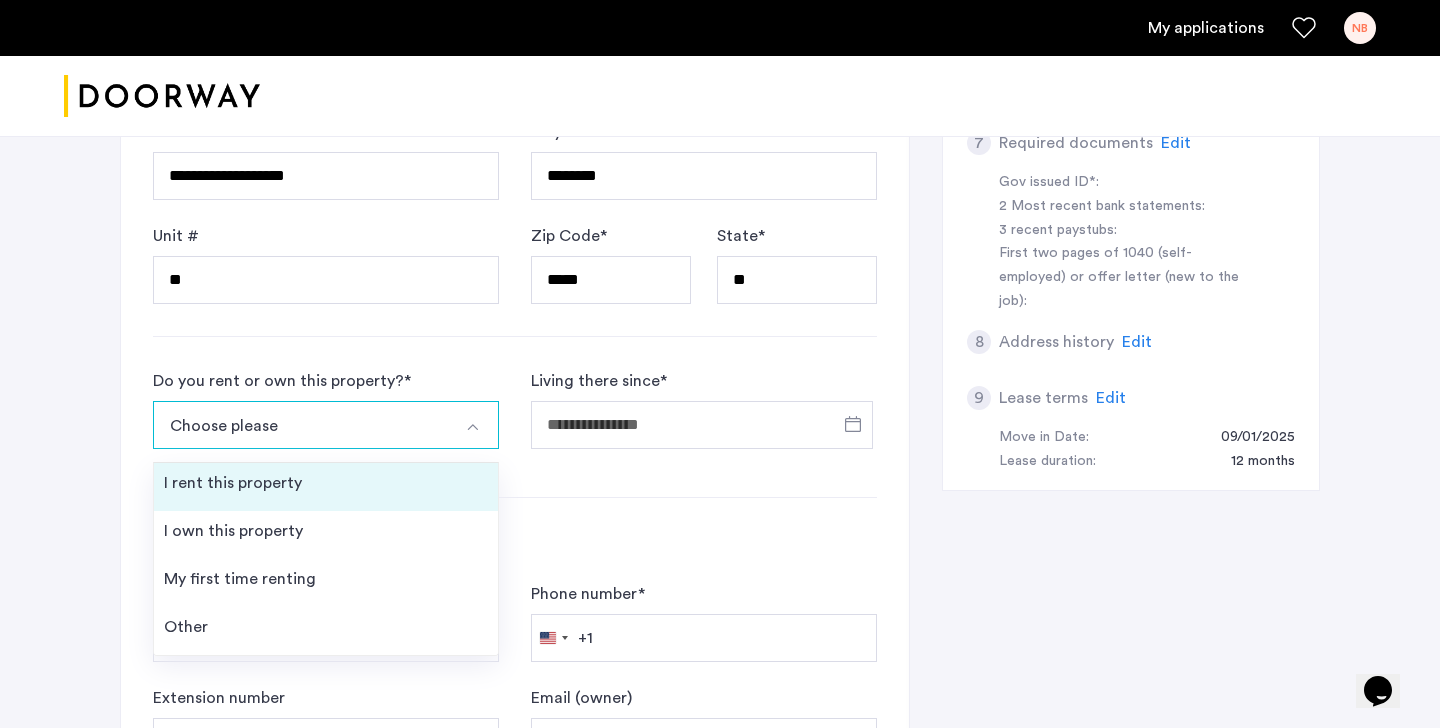 click on "I rent this property" at bounding box center [326, 487] 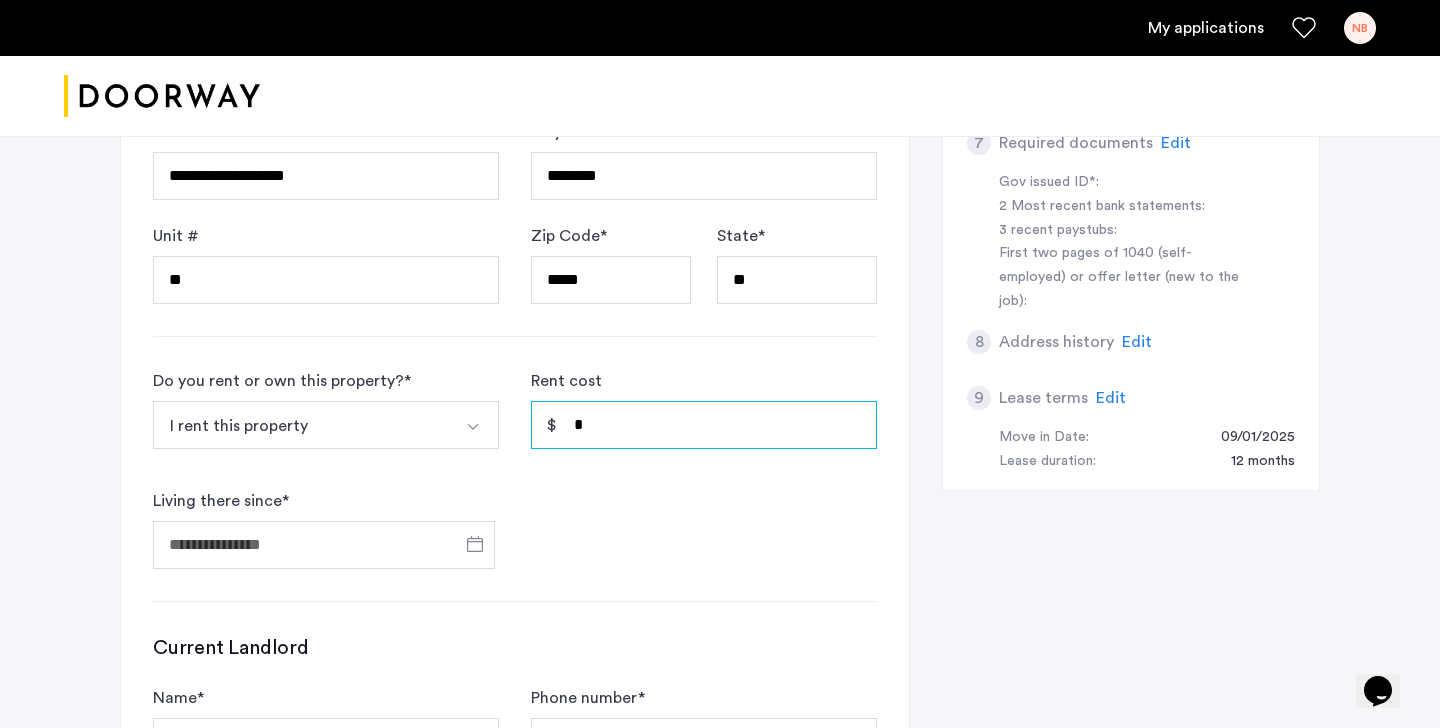 click on "*" at bounding box center [704, 425] 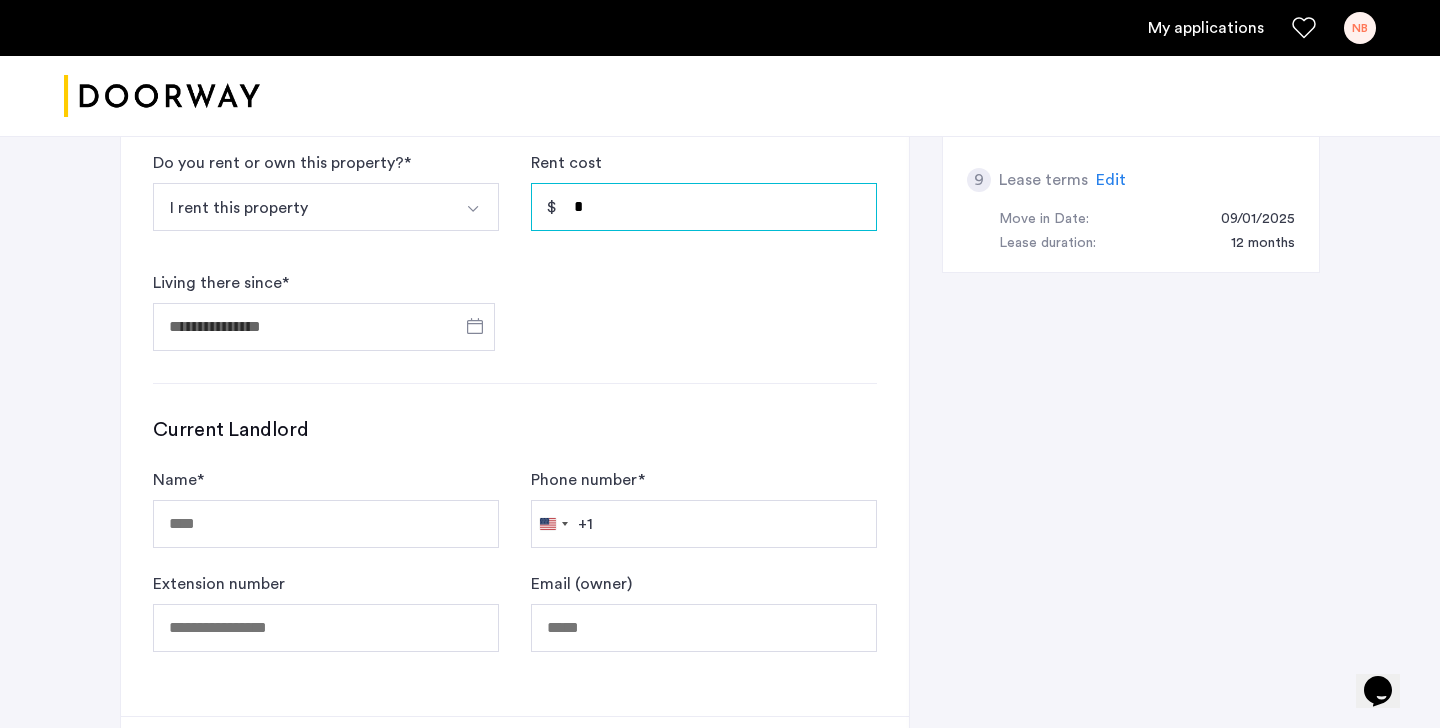scroll, scrollTop: 1040, scrollLeft: 0, axis: vertical 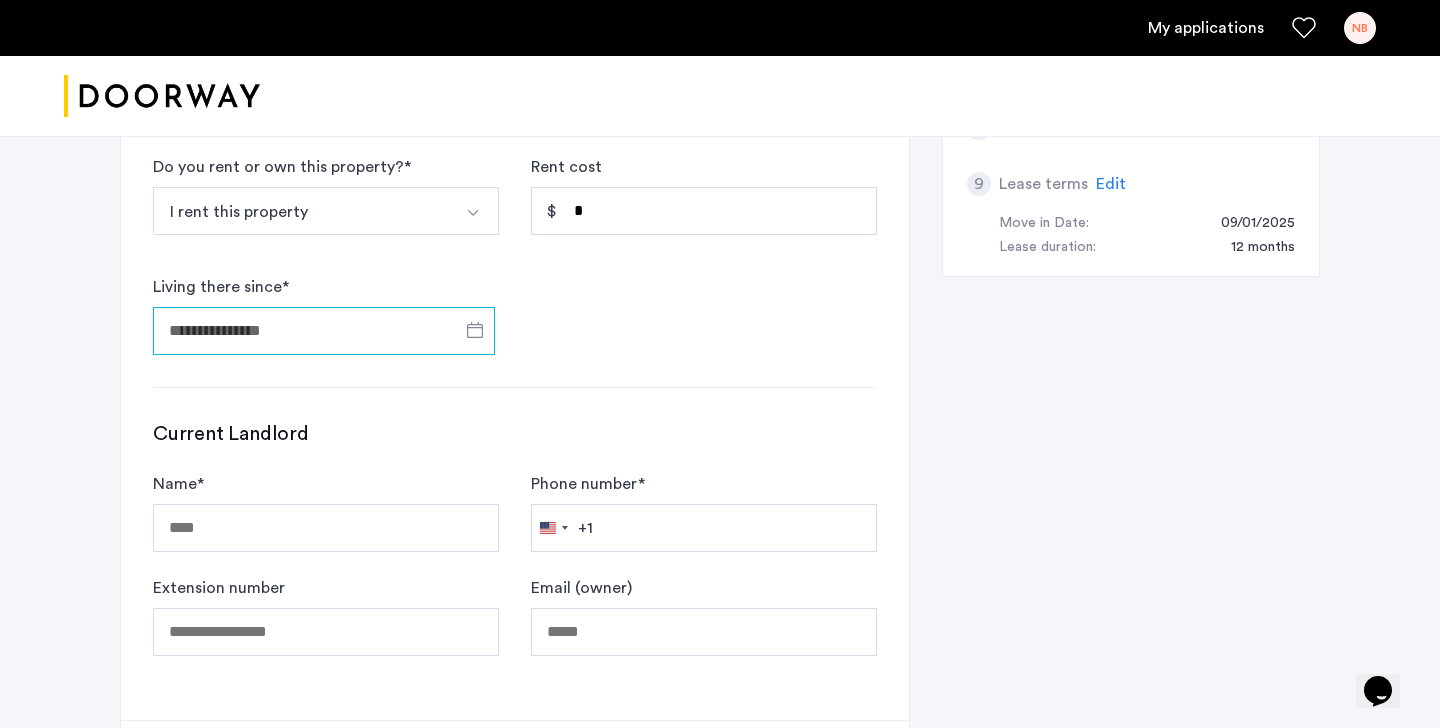 click on "Living there since  *" at bounding box center [324, 331] 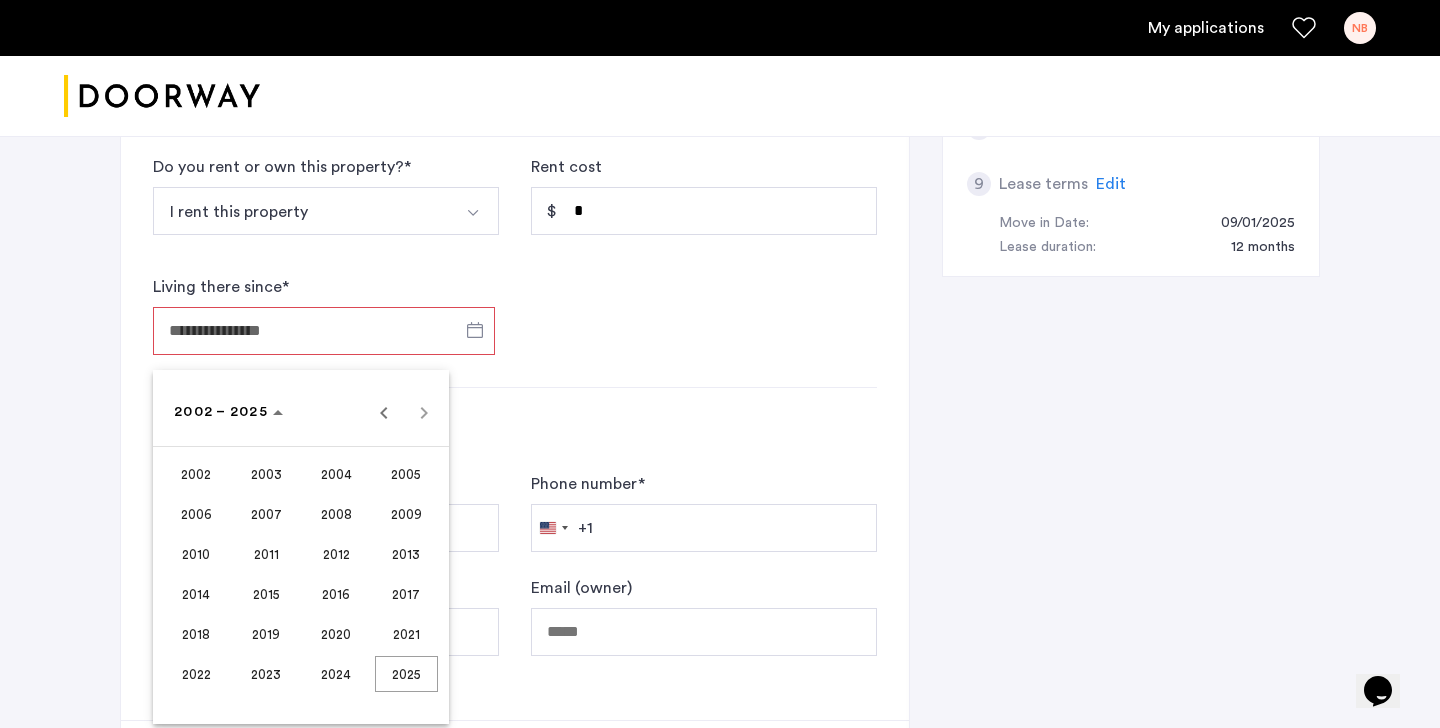 click on "2023" at bounding box center (266, 674) 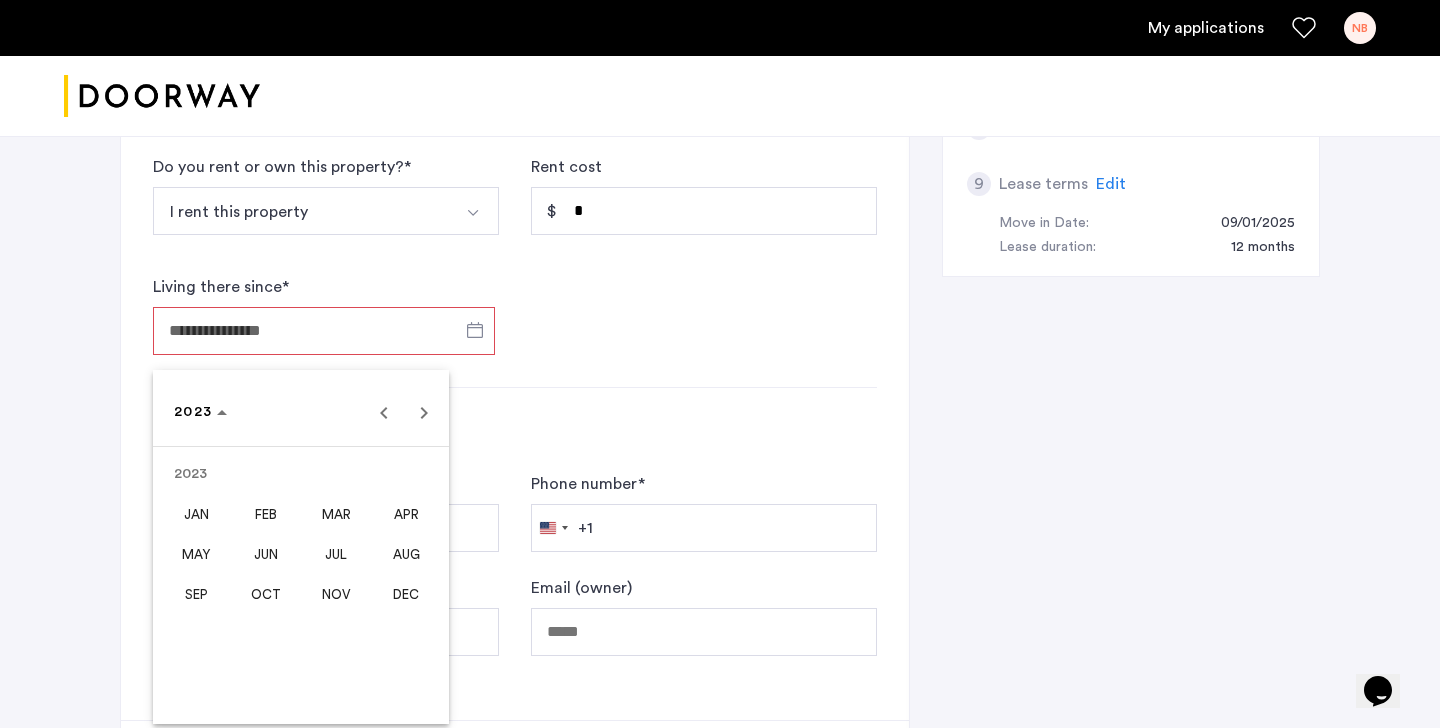 click on "SEP" at bounding box center [196, 594] 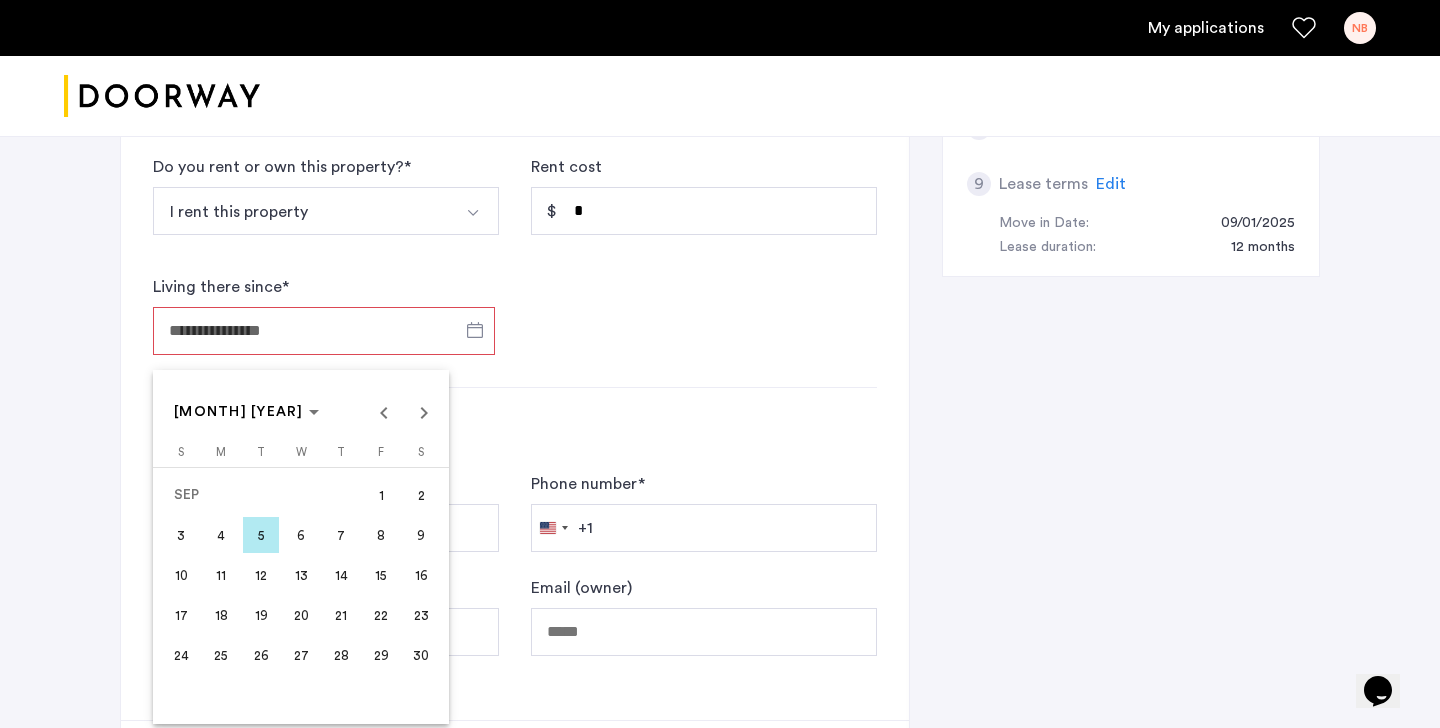 click on "1" at bounding box center (381, 495) 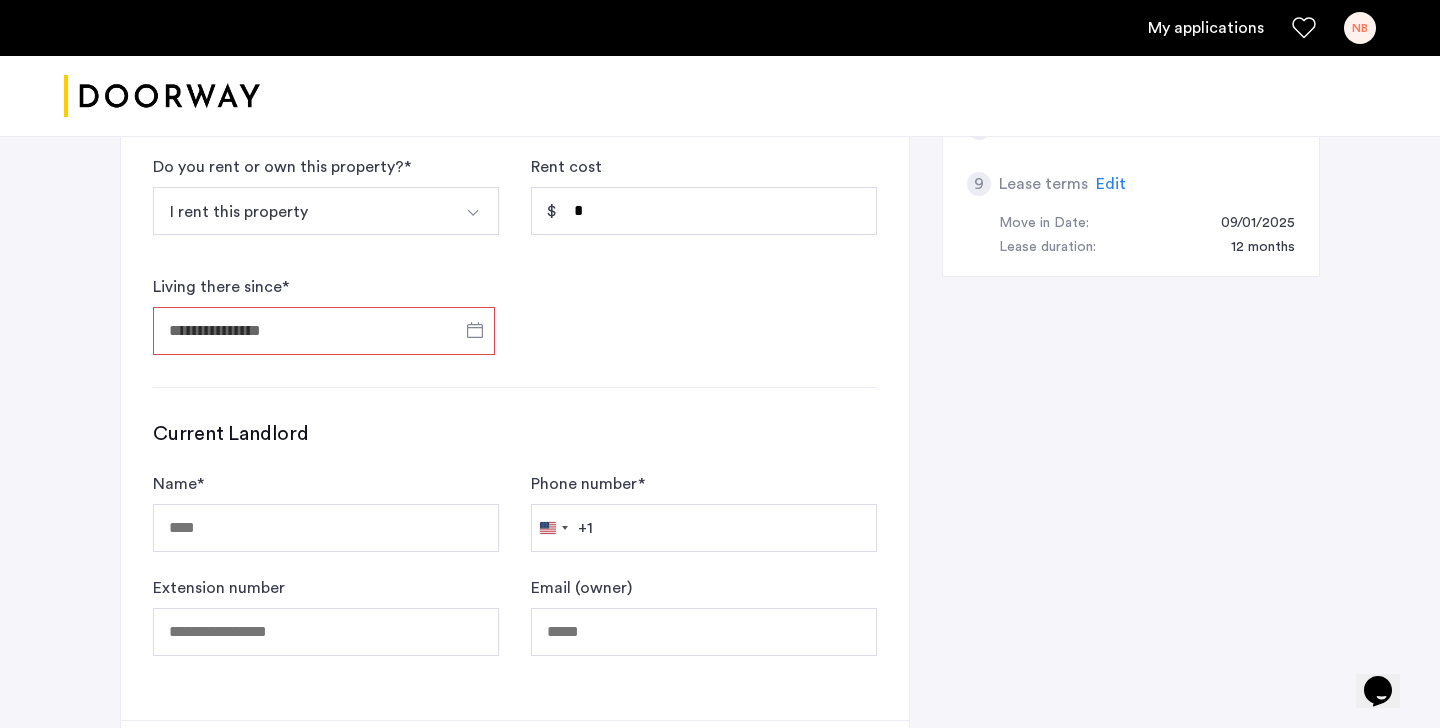 type on "**********" 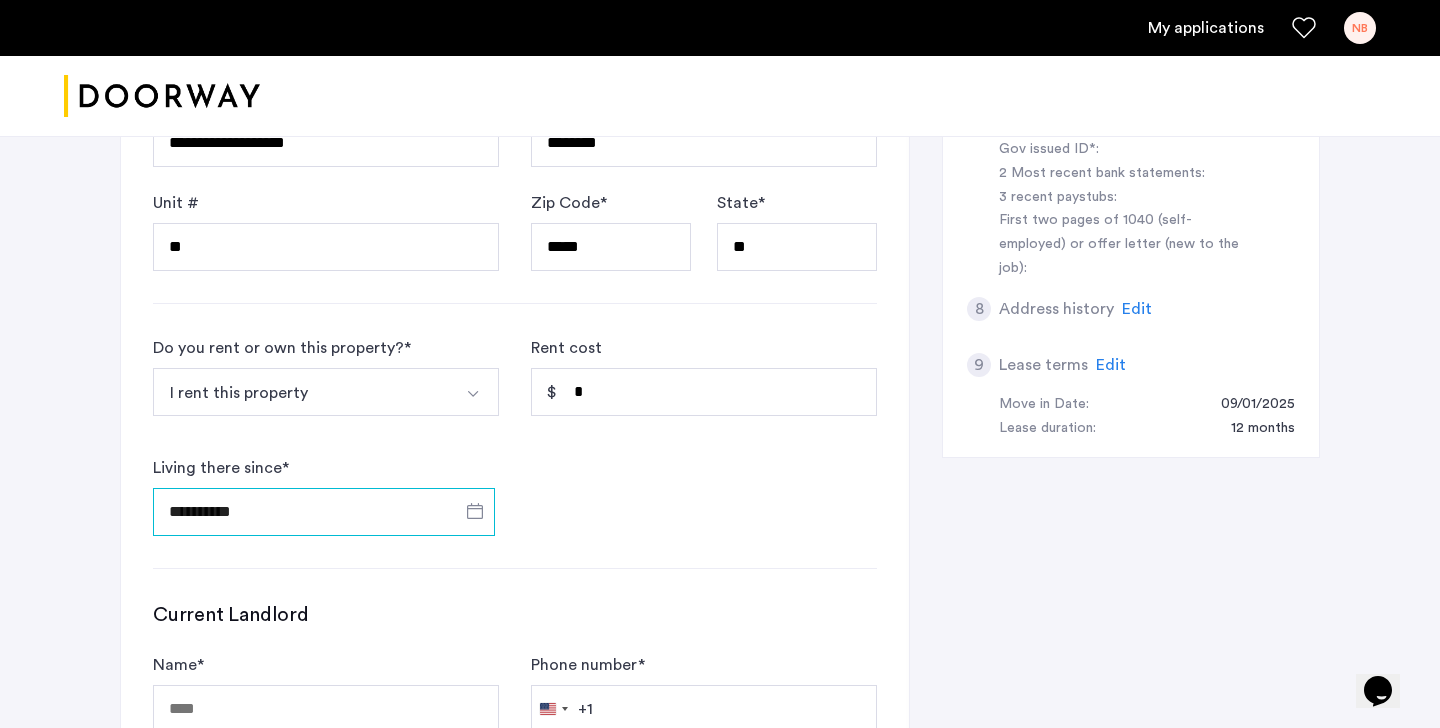scroll, scrollTop: 1187, scrollLeft: 0, axis: vertical 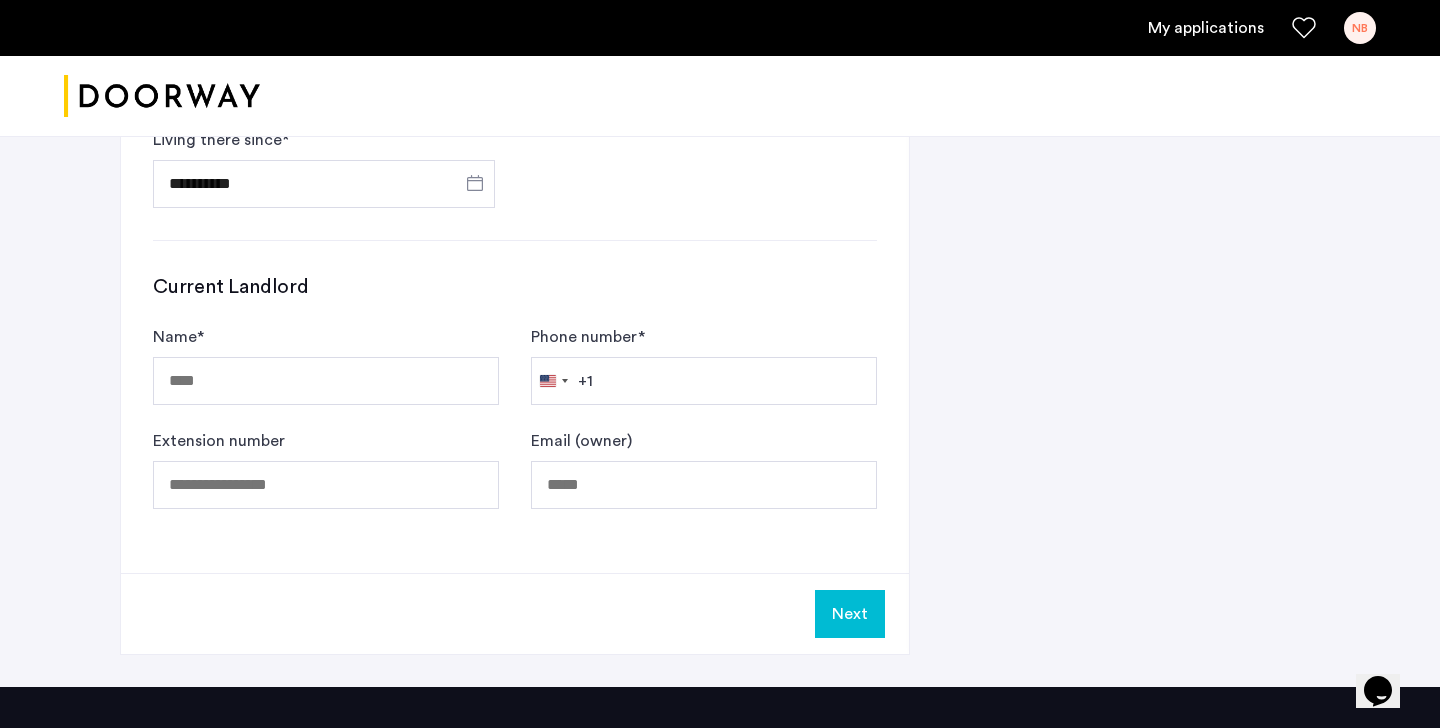 click on "Next" 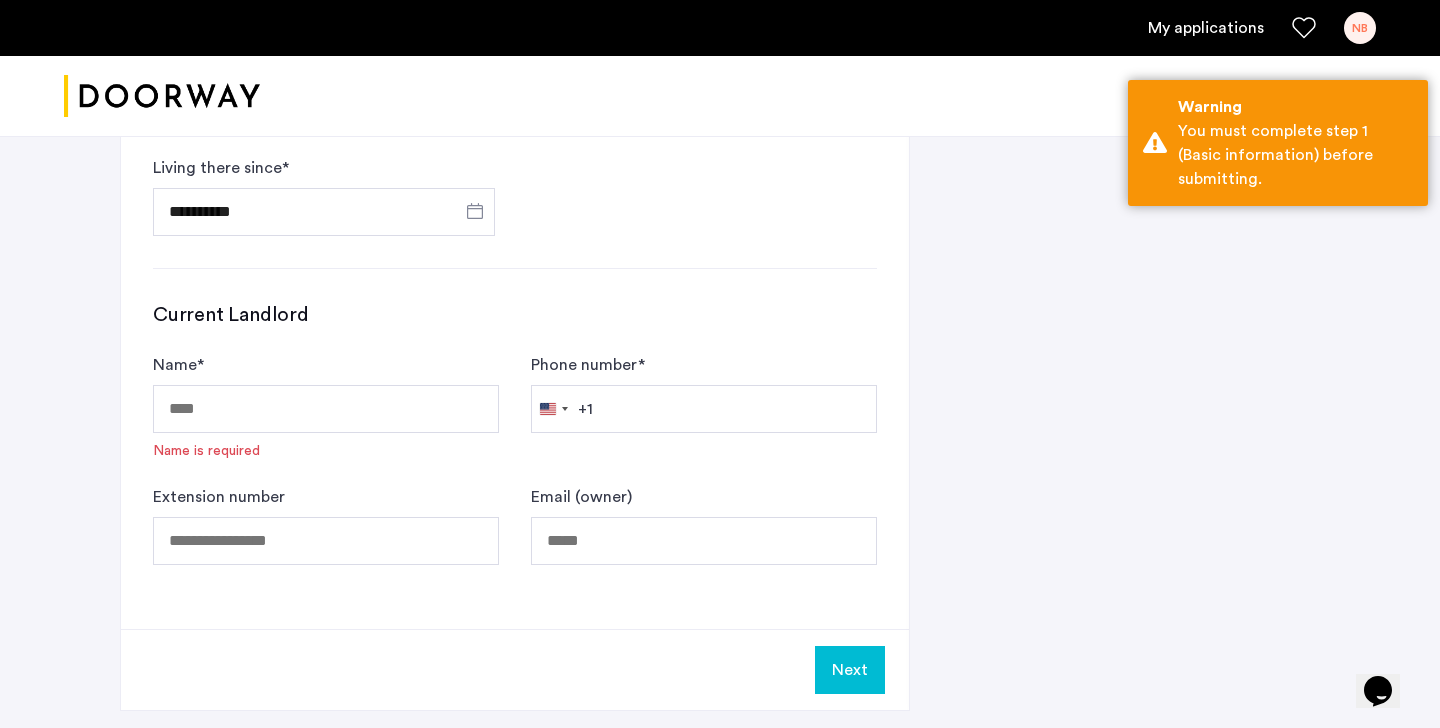 scroll, scrollTop: 1215, scrollLeft: 0, axis: vertical 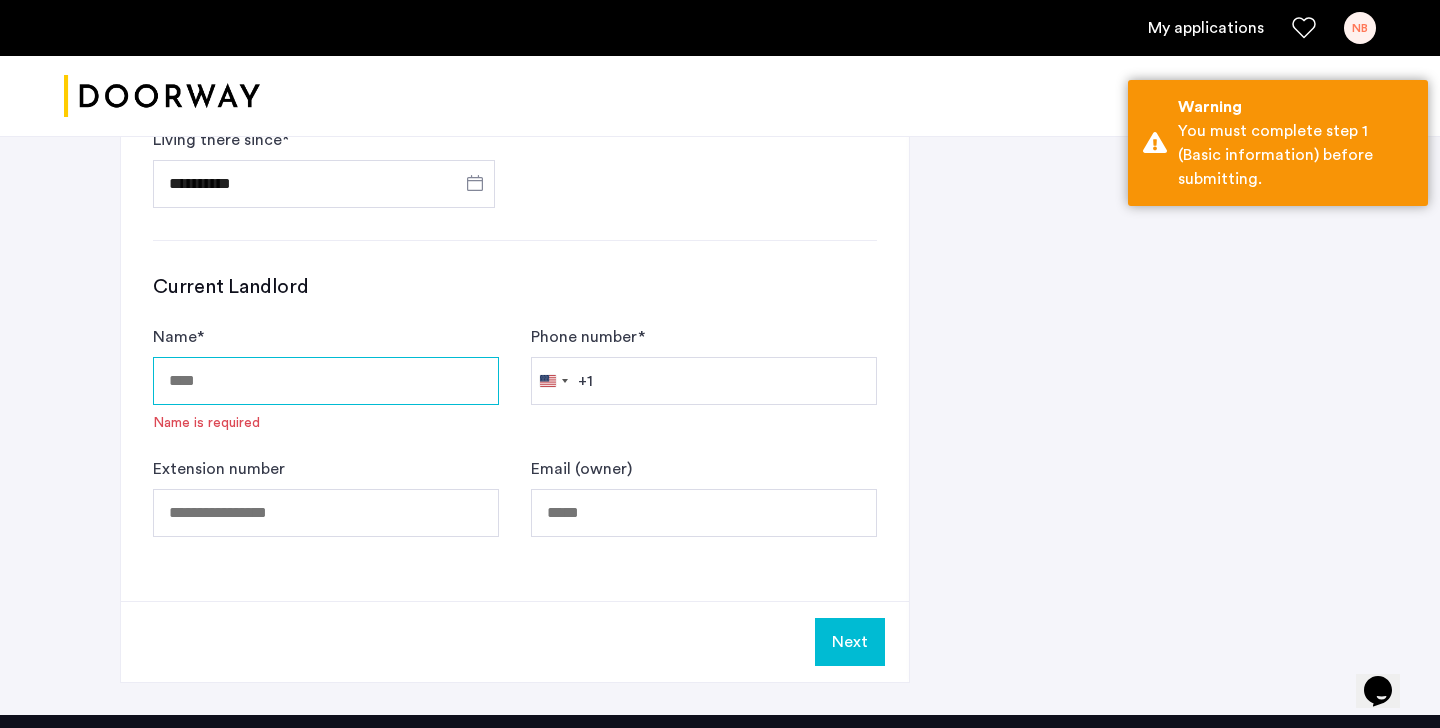 click on "Name  *" at bounding box center (326, 381) 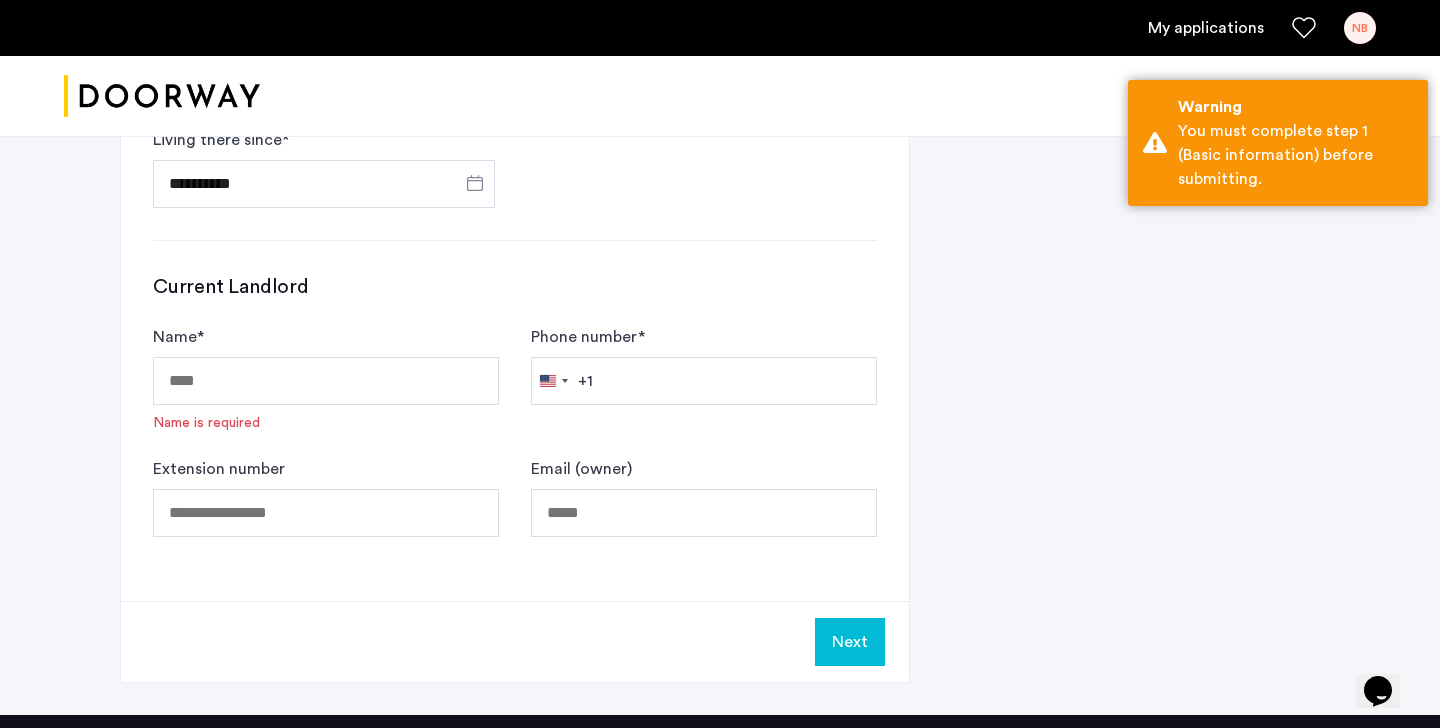 click on "Current Landlord Name  * Name is required  Phone number  *  United States +1 +1 244 results found Afghanistan +93 Åland Islands +358 Albania +355 Algeria +213 American Samoa +1 Andorra +376 Angola +244 Anguilla +1 Antigua & Barbuda +1 Argentina +54 Armenia +374 Aruba +297 Ascension Island +247 Australia +61 Austria +43 Azerbaijan +994 Bahamas +1 Bahrain +973 Bangladesh +880 Barbados +1 Belarus +375 Belgium +32 Belize +501 Benin +229 Bermuda +1 Bhutan +975 Bolivia +591 Bosnia & Herzegovina +387 Botswana +267 Brazil +55 British Indian Ocean Territory +246 British Virgin Islands +1 Brunei +673 Bulgaria +359 Burkina Faso +226 Burundi +257 Cambodia +855 Cameroon +237 Canada +1 Cape Verde +238 Caribbean Netherlands +599 Cayman Islands +1 Central African Republic +236 Chad +235 Chile +56 China +86 Christmas Island +61 Cocos (Keeling) Islands +61 Colombia +57 Comoros +269 Congo - Brazzaville +242 Congo - Kinshasa +243 Cook Islands +682 Costa Rica +506 Côte d’Ivoire +225 Croatia +385 Cuba +53 Curaçao +599 Cyprus" 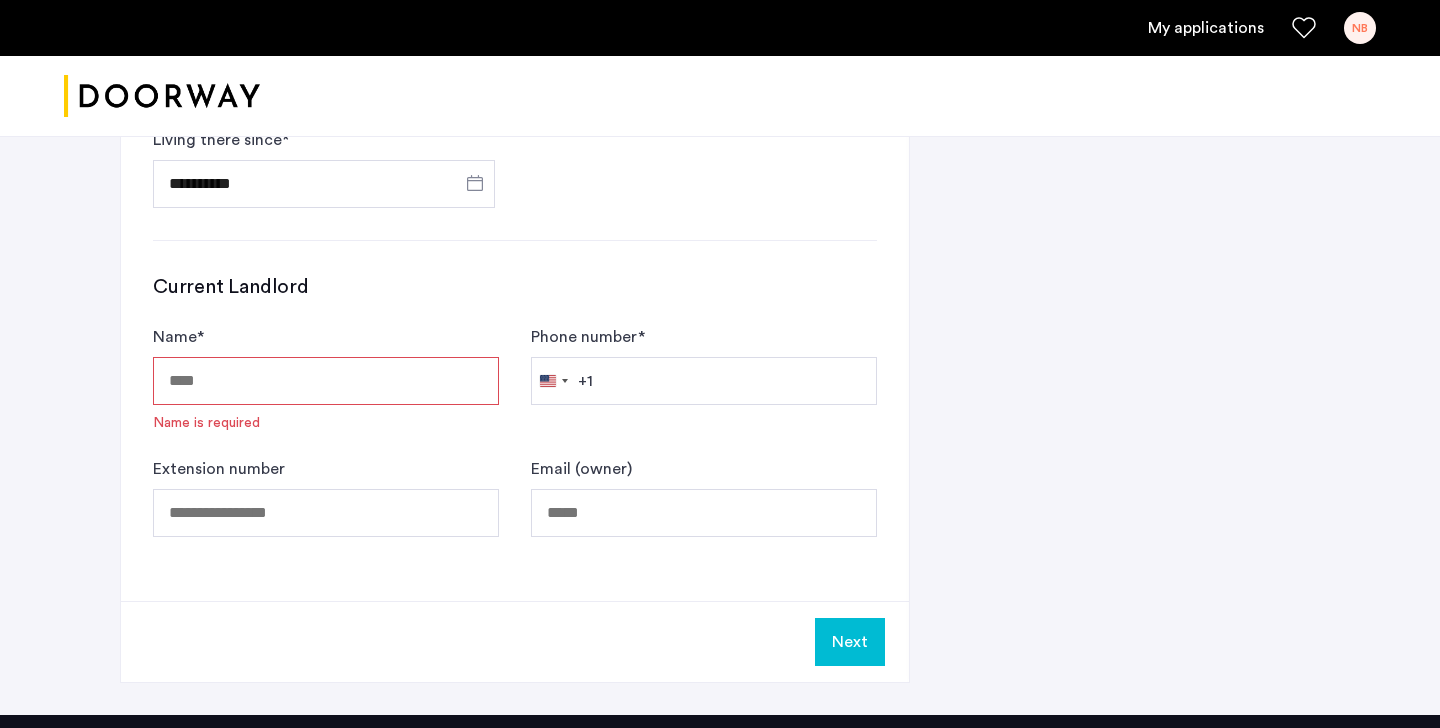 click on "Name  *" at bounding box center [326, 381] 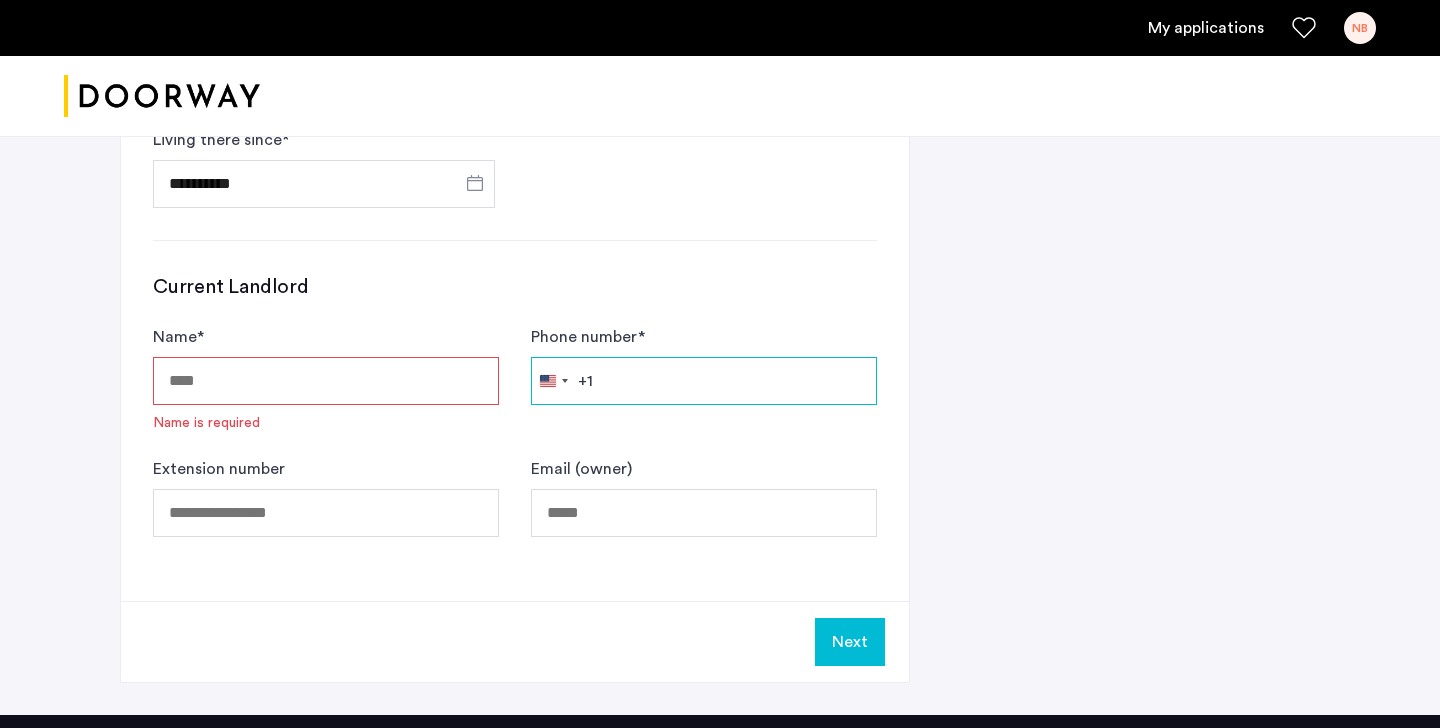 click on "Phone number  *" at bounding box center [704, 381] 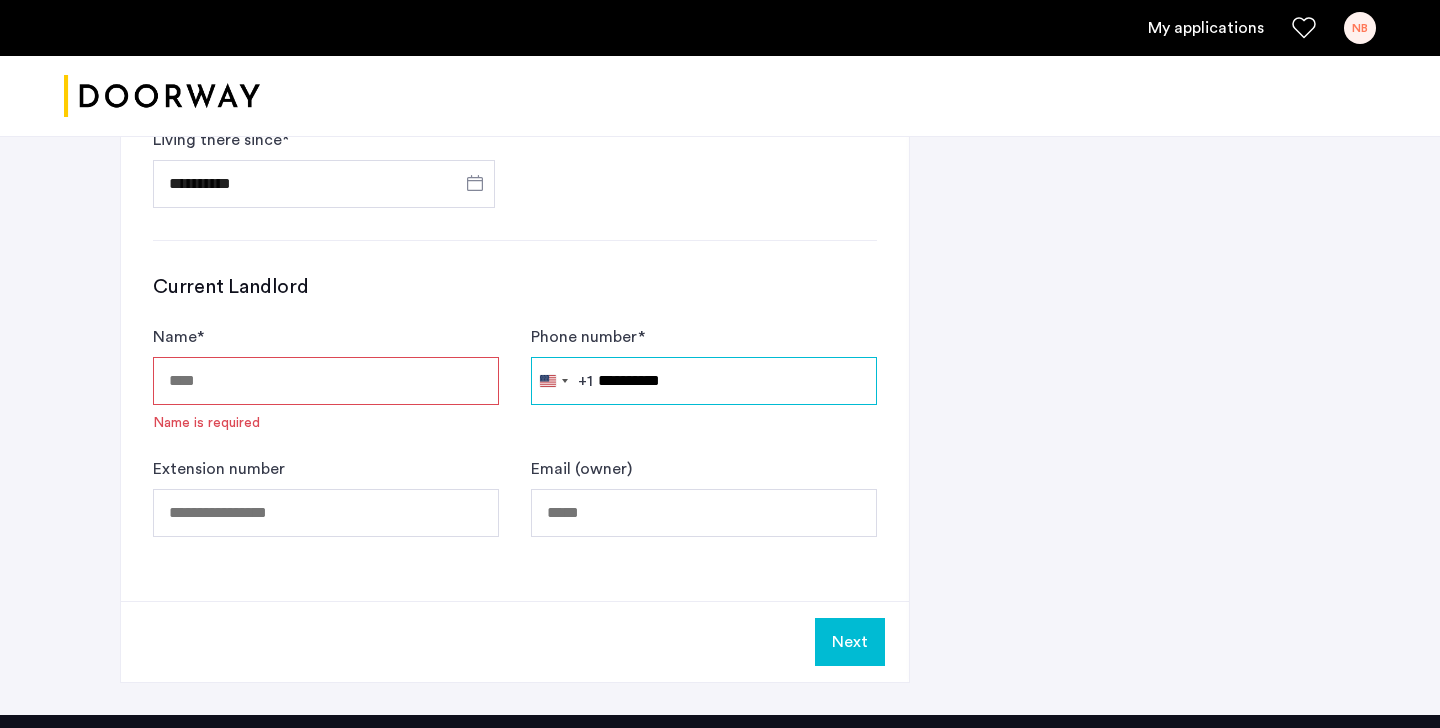 type on "**********" 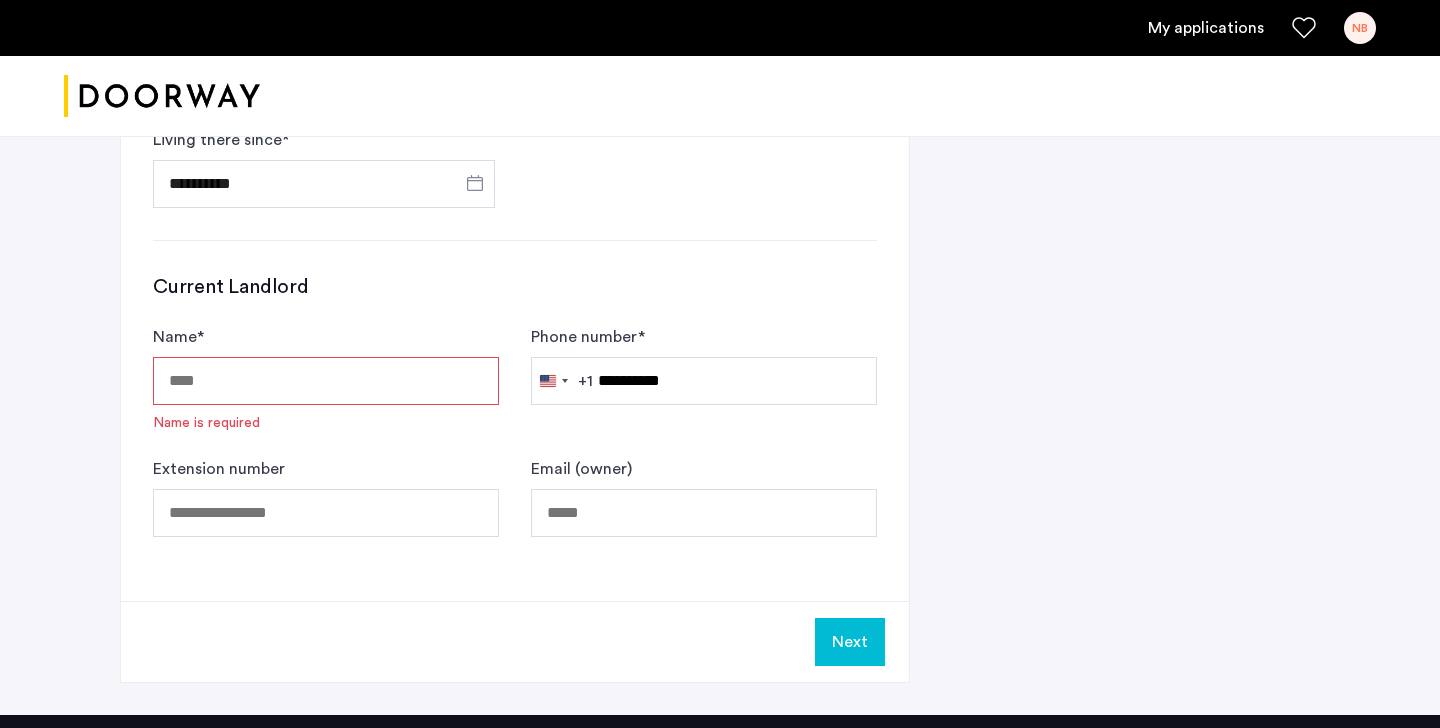 click on "Name  *" at bounding box center (326, 381) 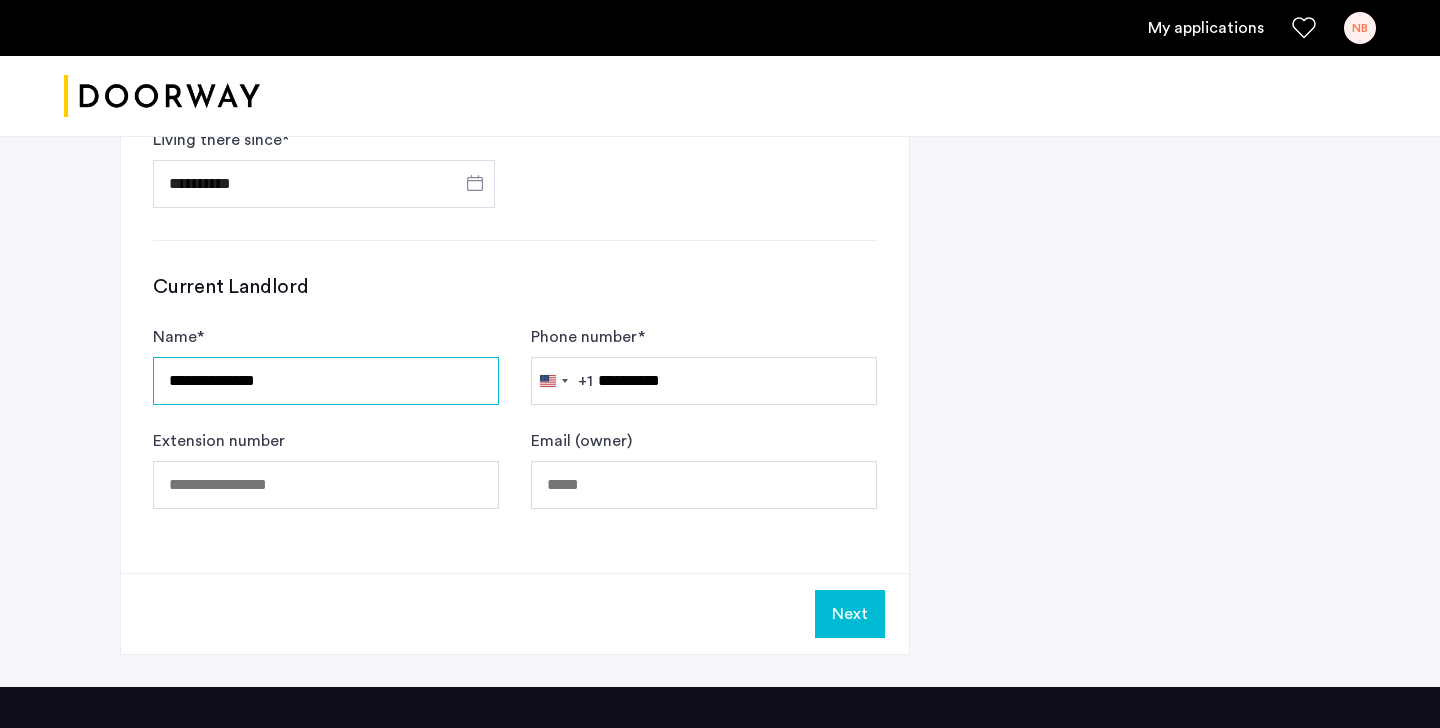 type on "**********" 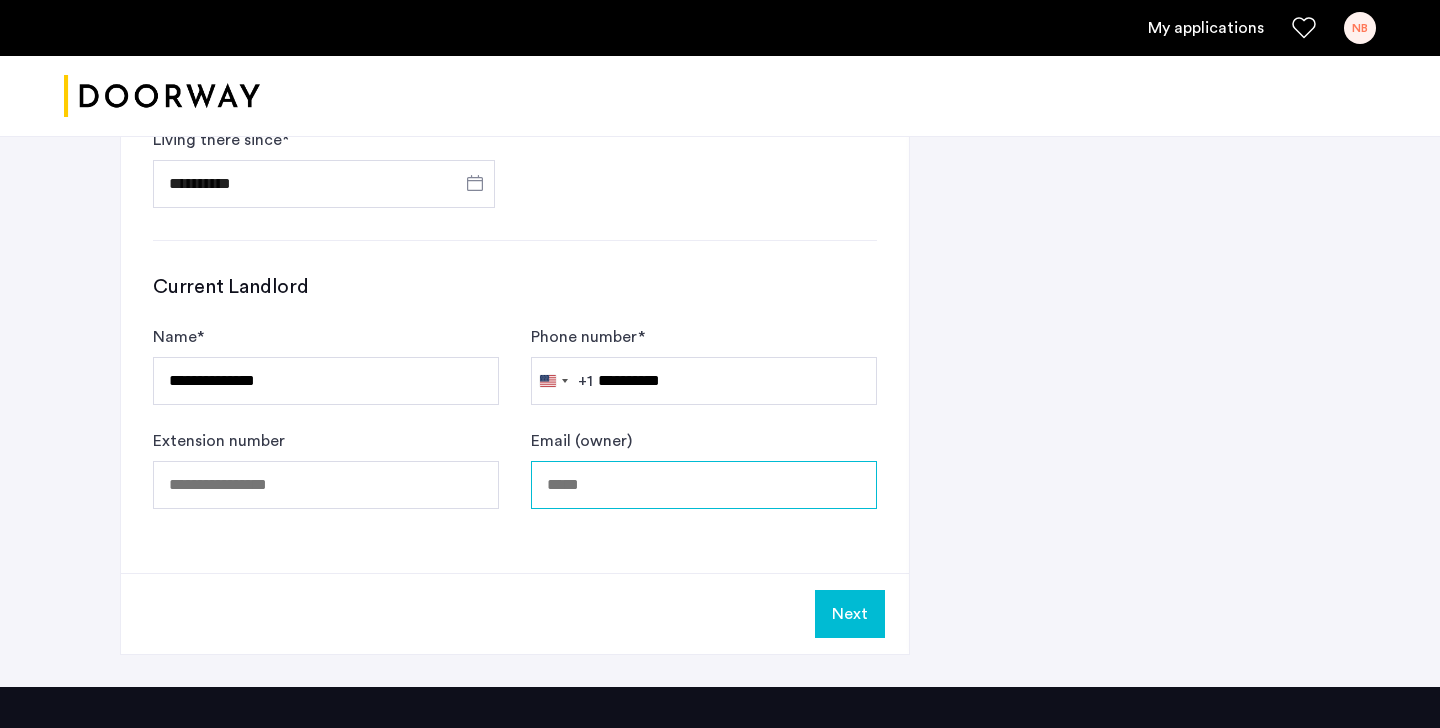 click on "Email (owner)" at bounding box center [704, 485] 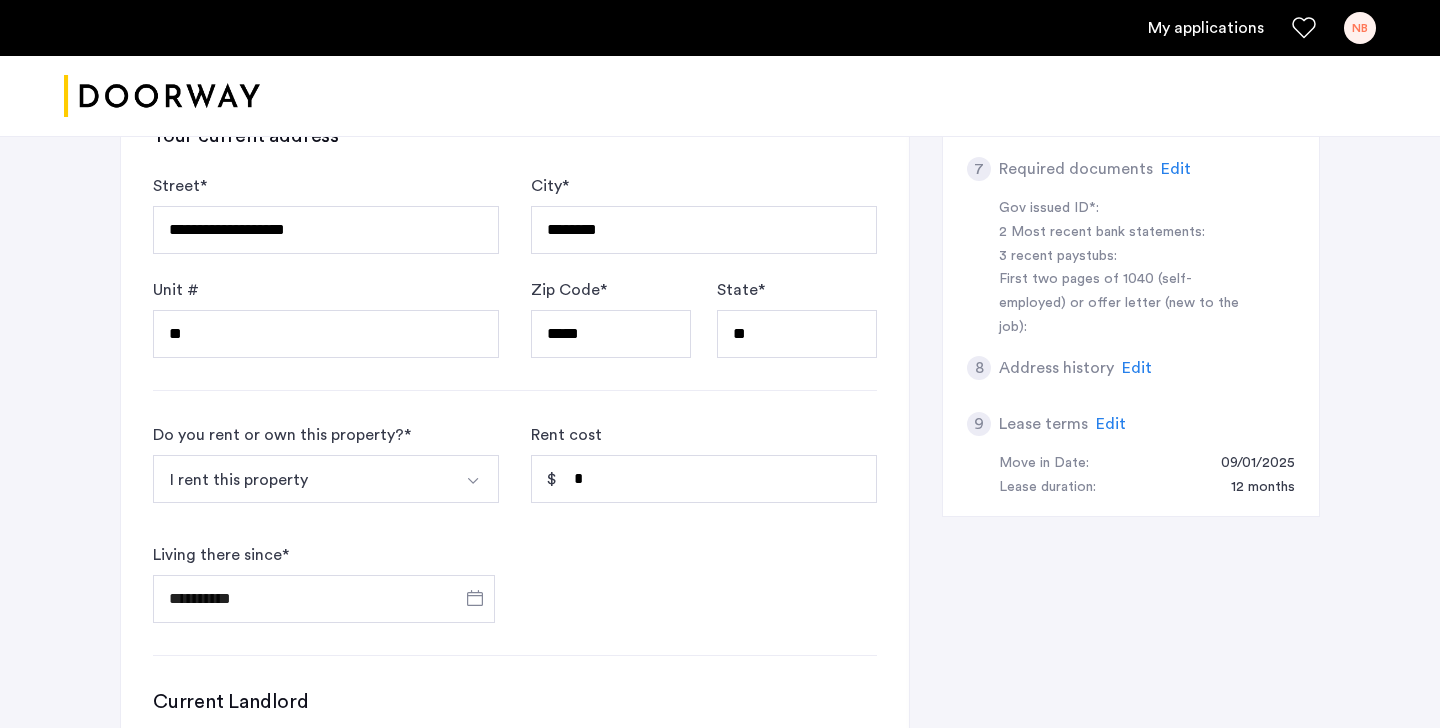 scroll, scrollTop: 795, scrollLeft: 0, axis: vertical 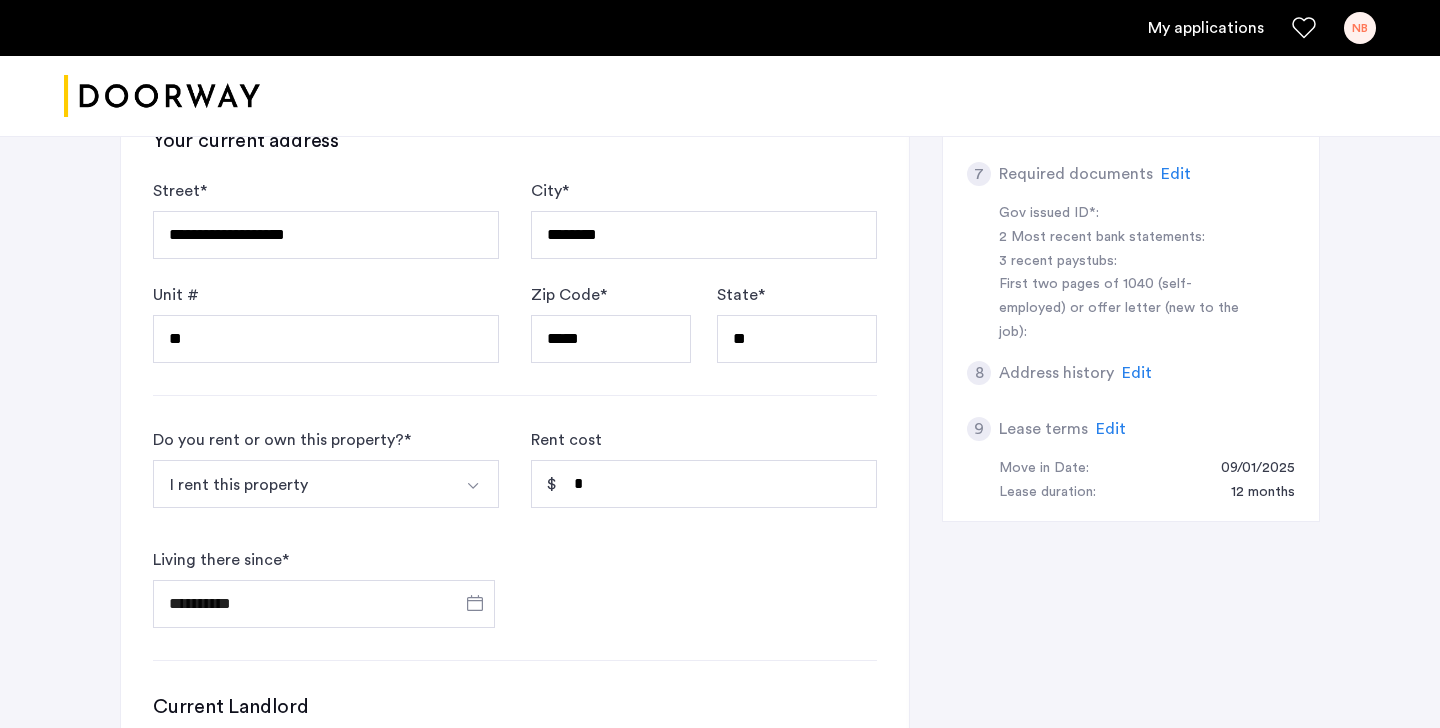 type on "**********" 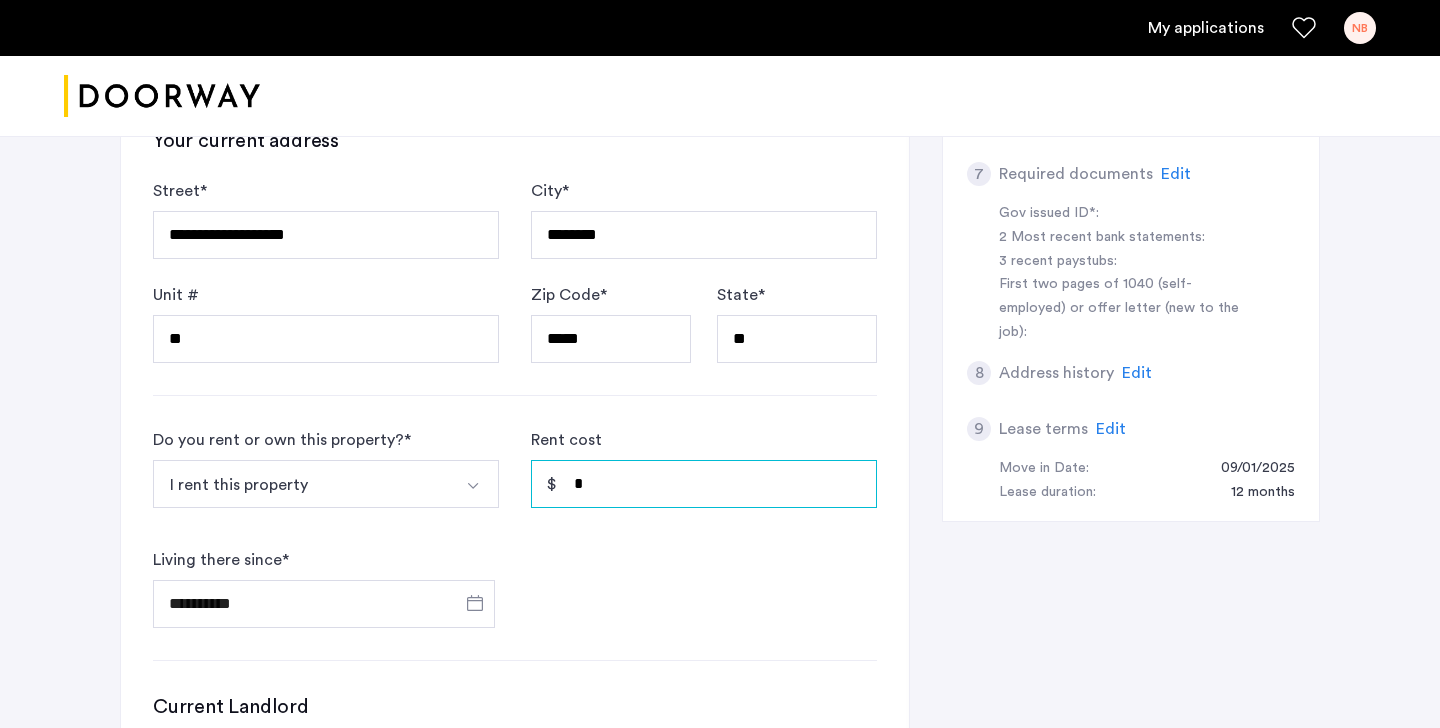 click on "*" at bounding box center [704, 484] 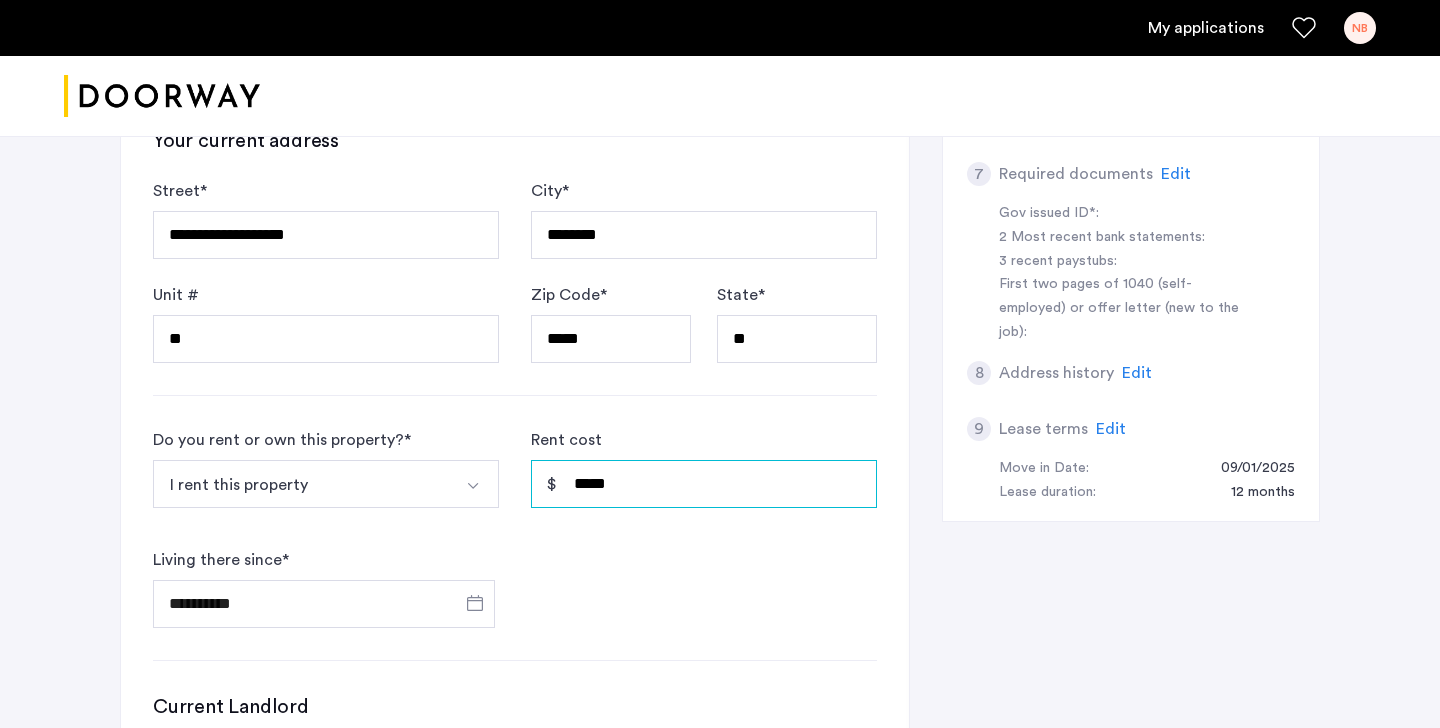 type on "*****" 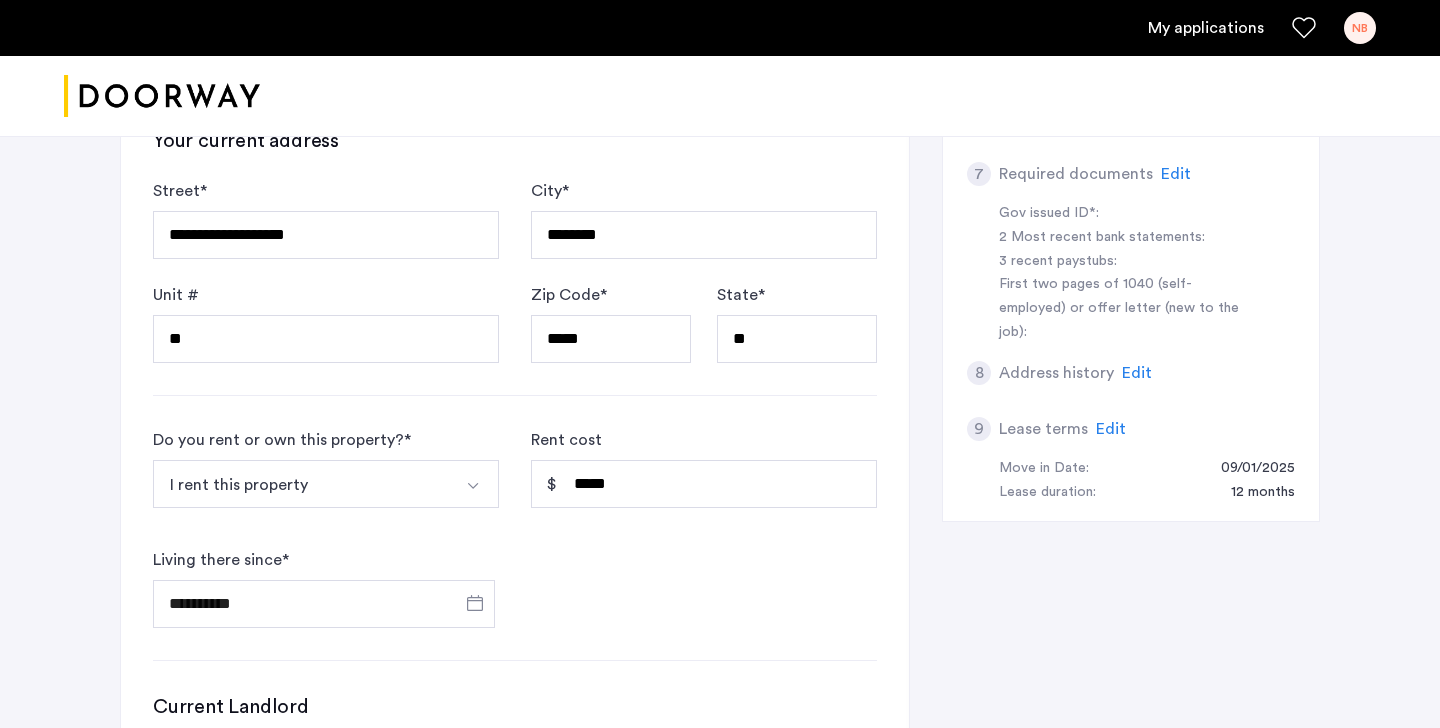 click on "**********" 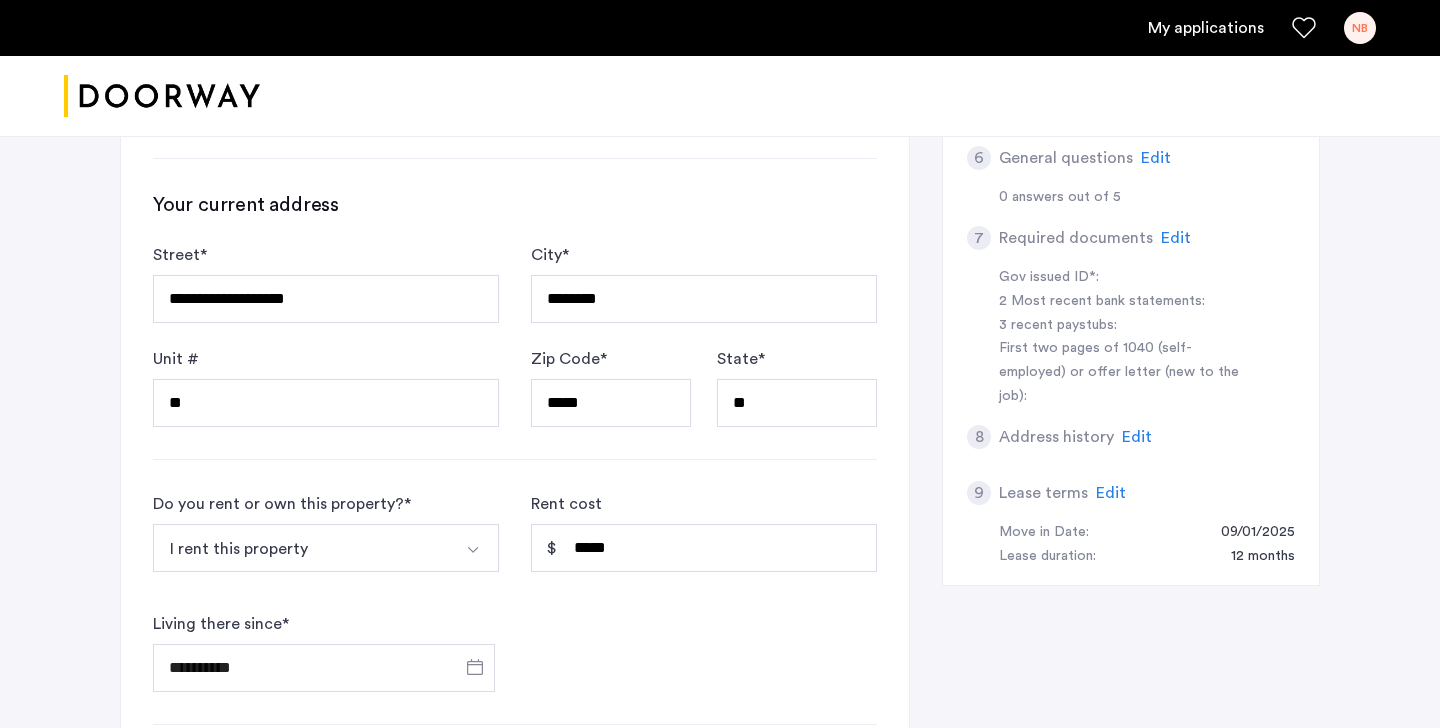 scroll, scrollTop: 676, scrollLeft: 0, axis: vertical 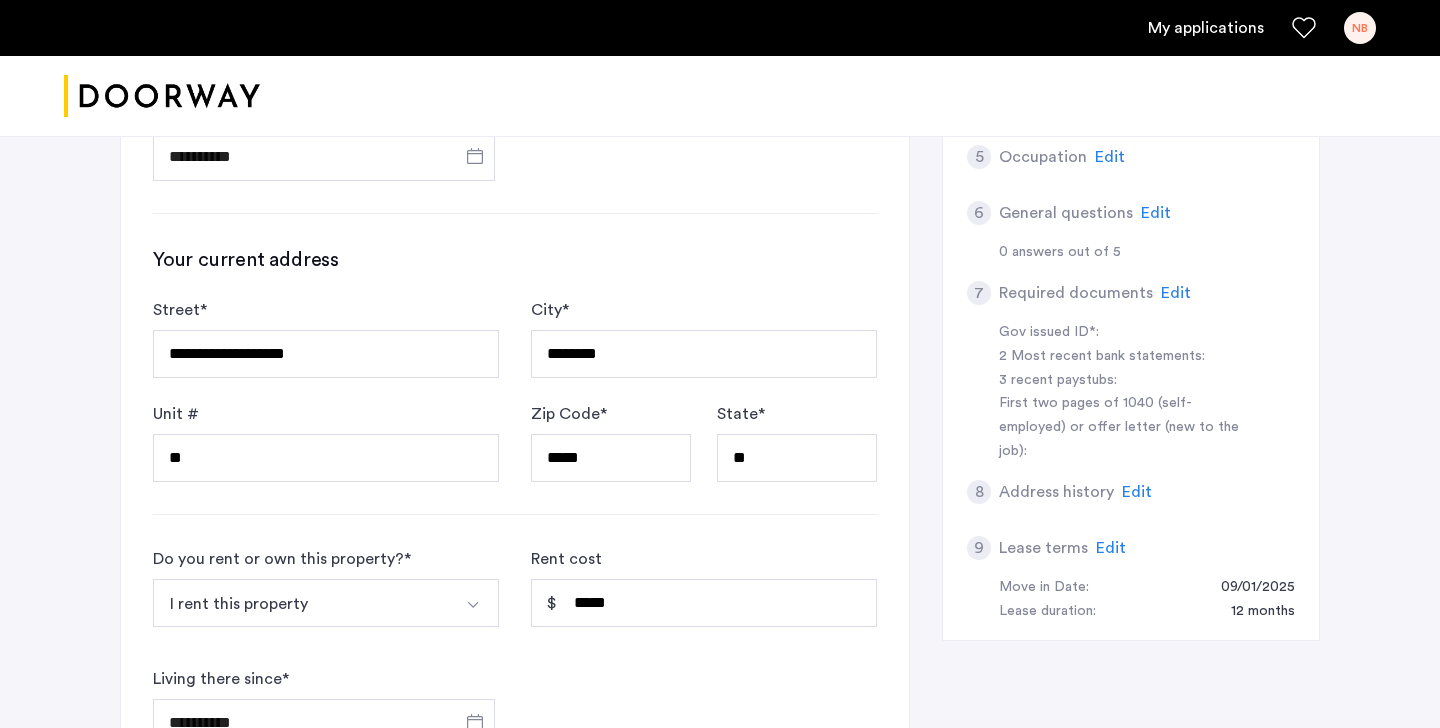 click on "Edit" 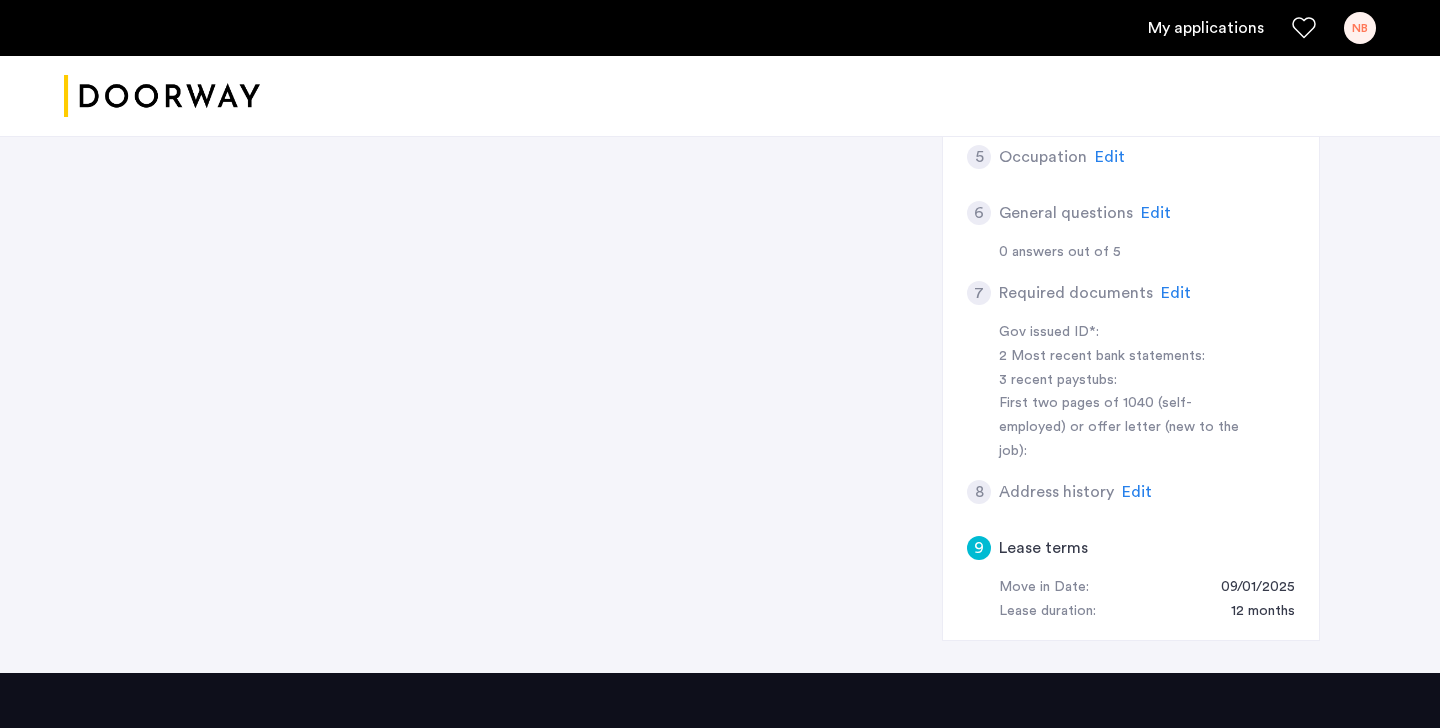 click on "12 months" 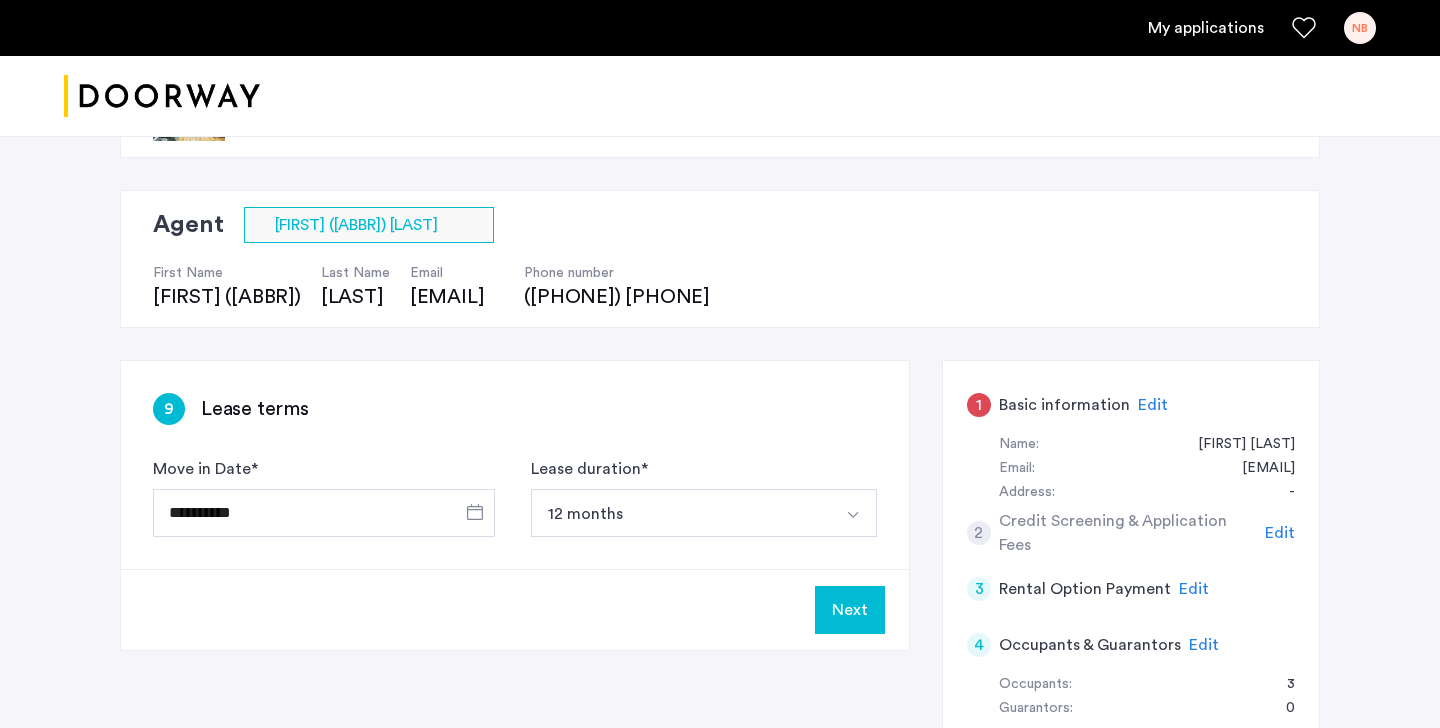 scroll, scrollTop: 87, scrollLeft: 0, axis: vertical 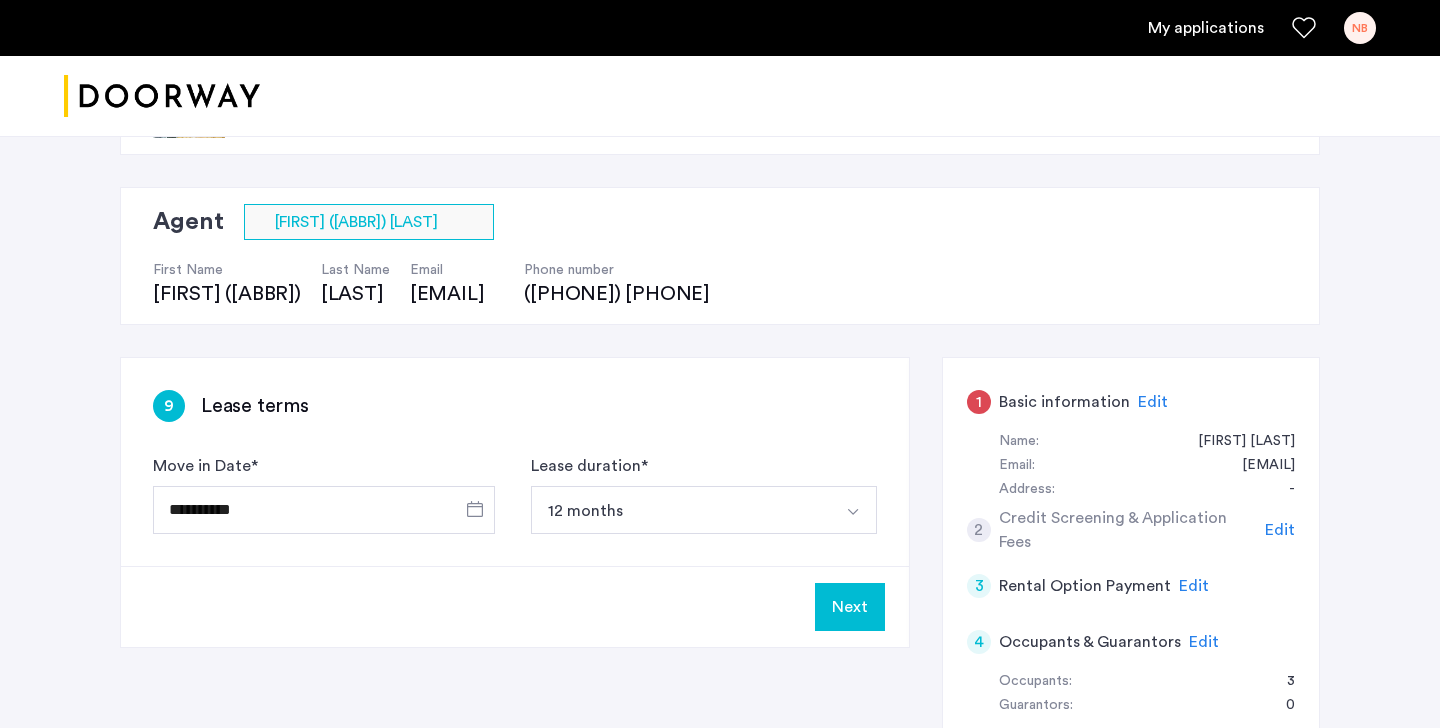 click on "Credit Screening & Application Fees" 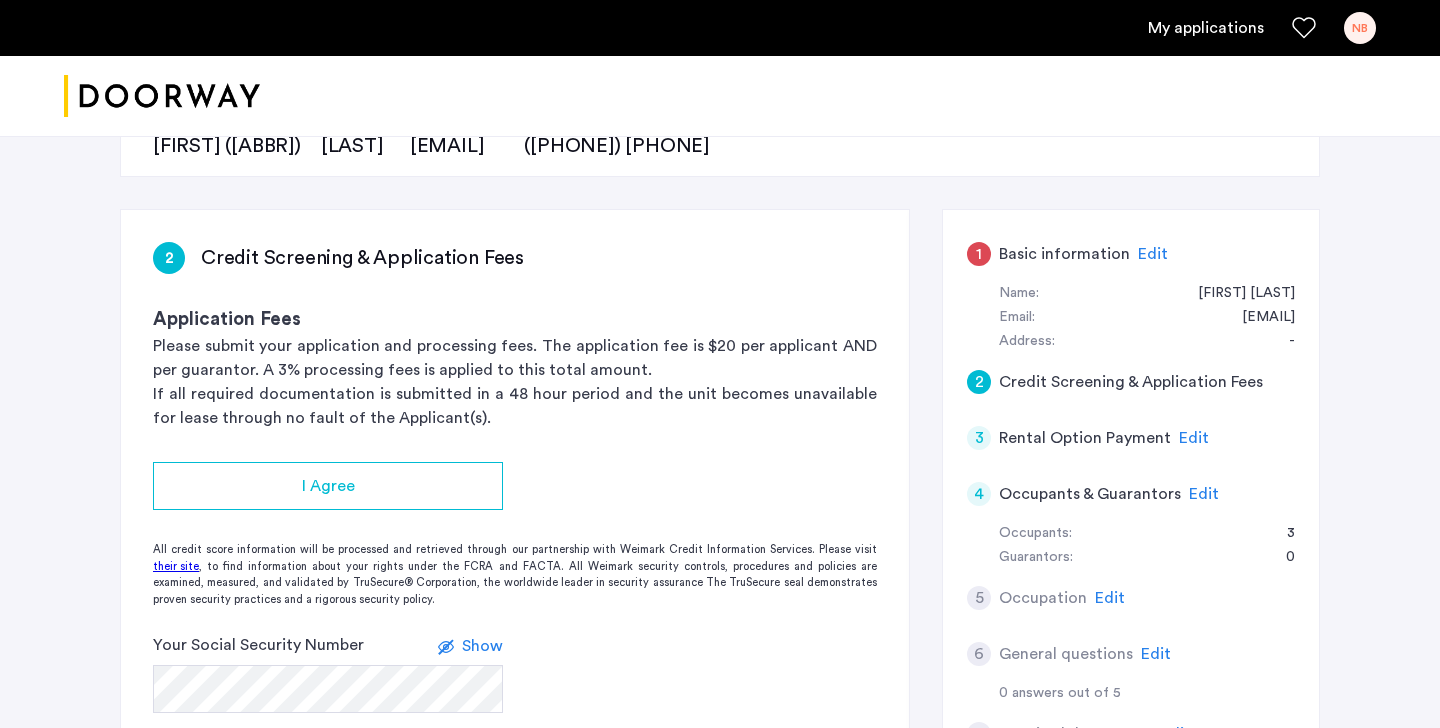 scroll, scrollTop: 237, scrollLeft: 0, axis: vertical 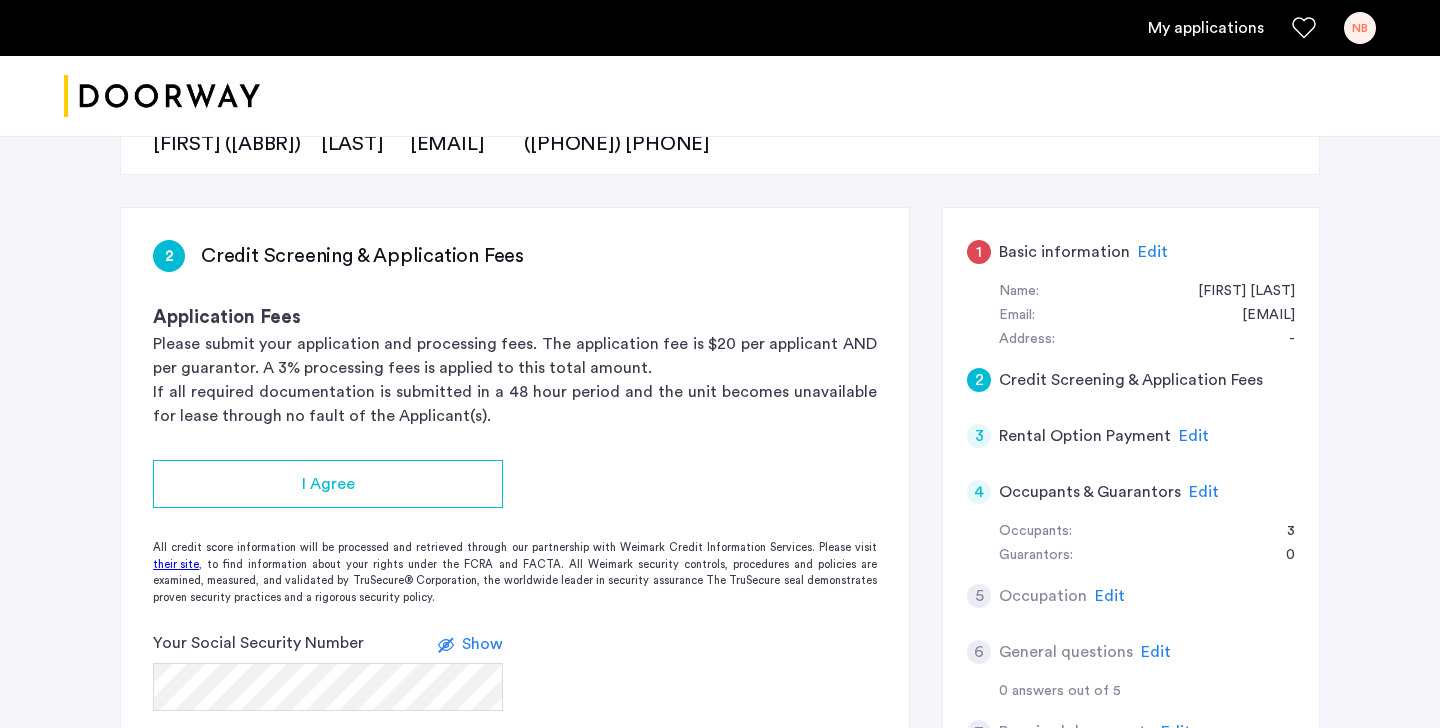 click on "Edit" 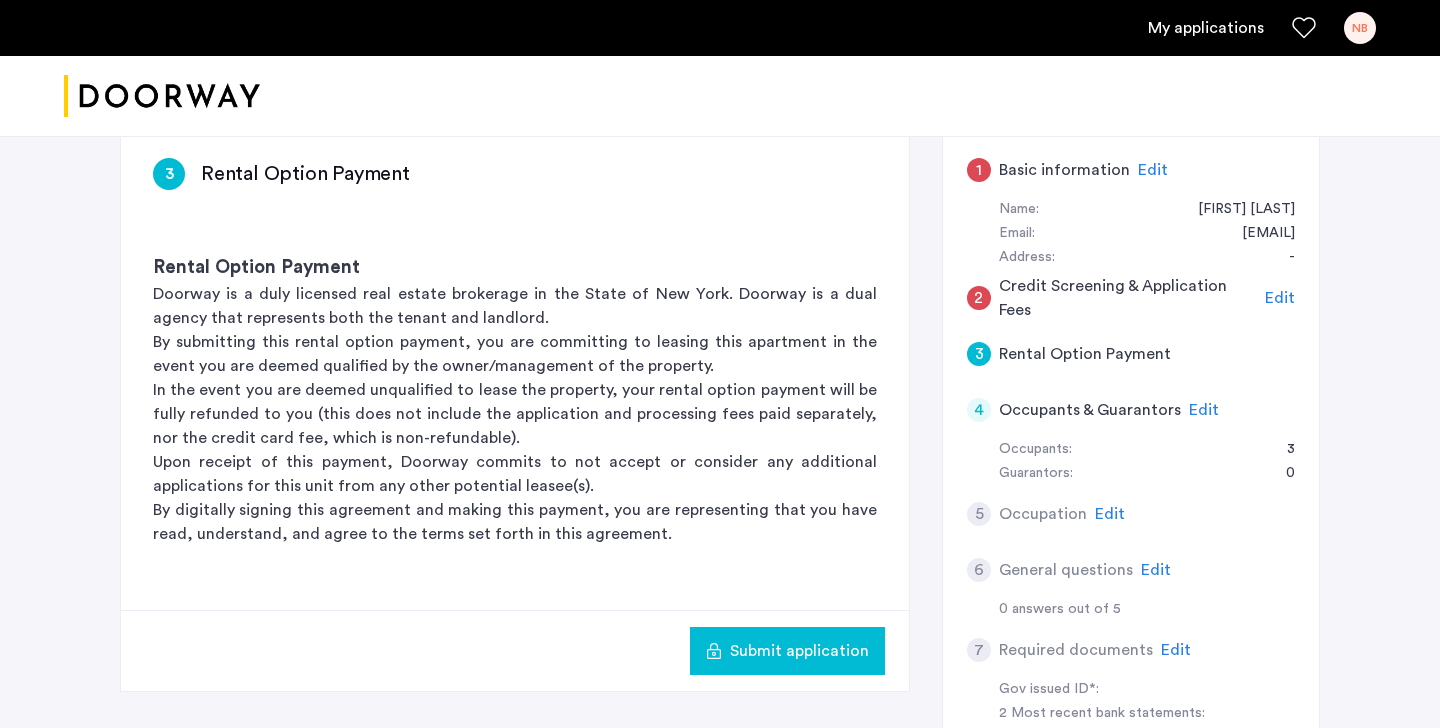 scroll, scrollTop: 342, scrollLeft: 0, axis: vertical 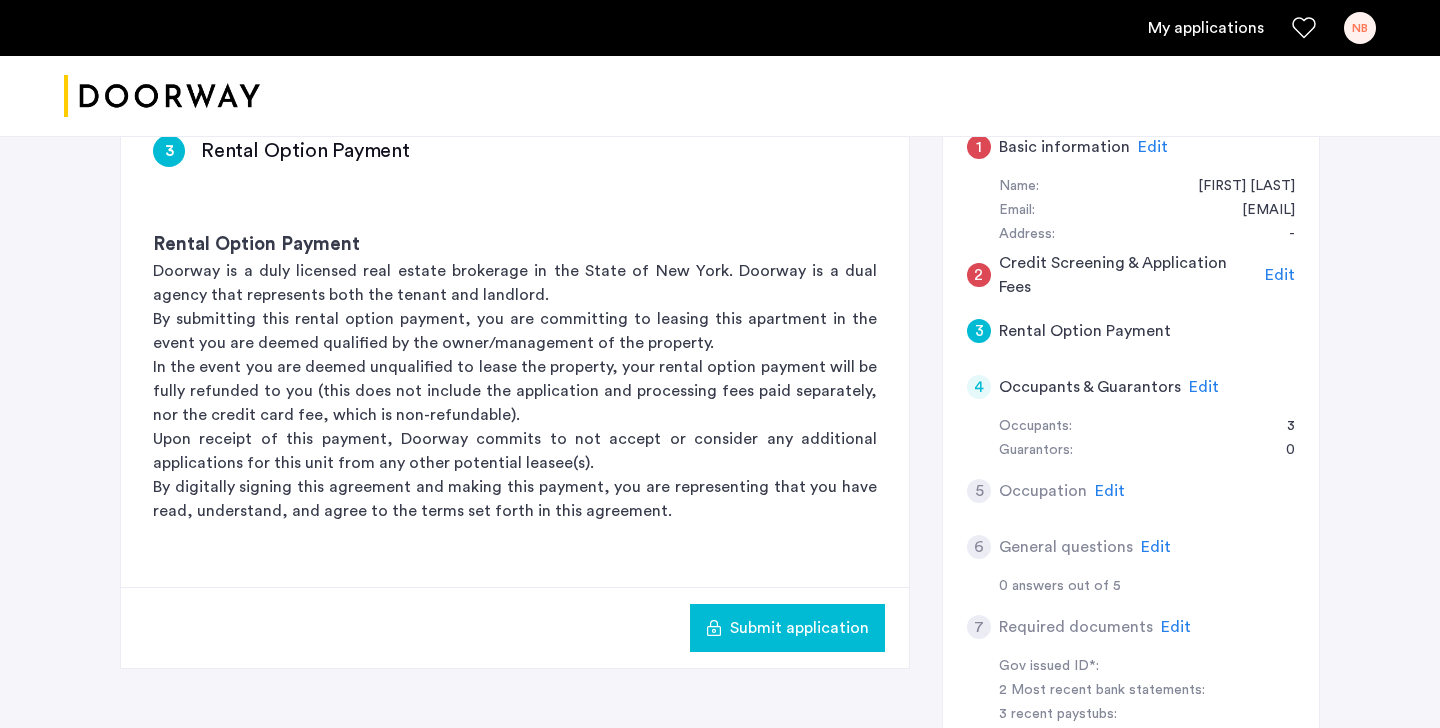 click on "Edit" 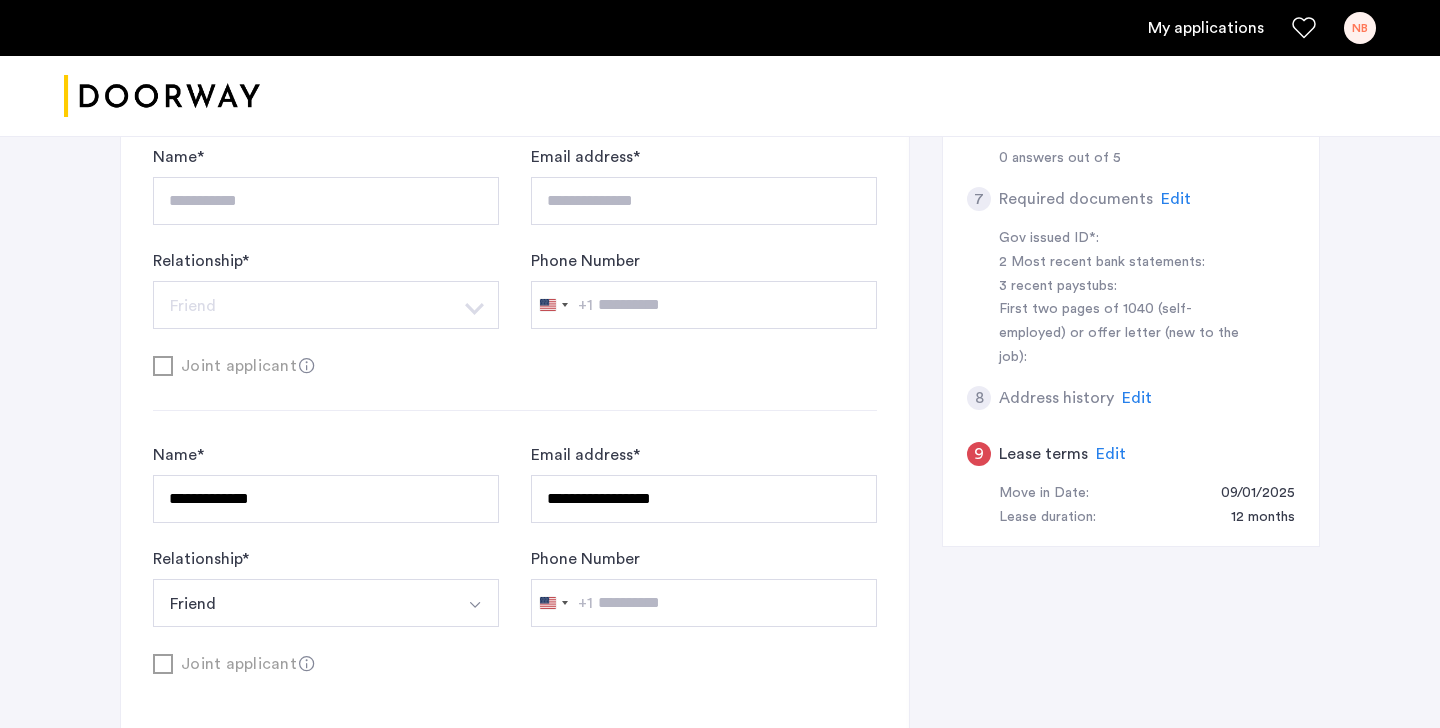 scroll, scrollTop: 922, scrollLeft: 0, axis: vertical 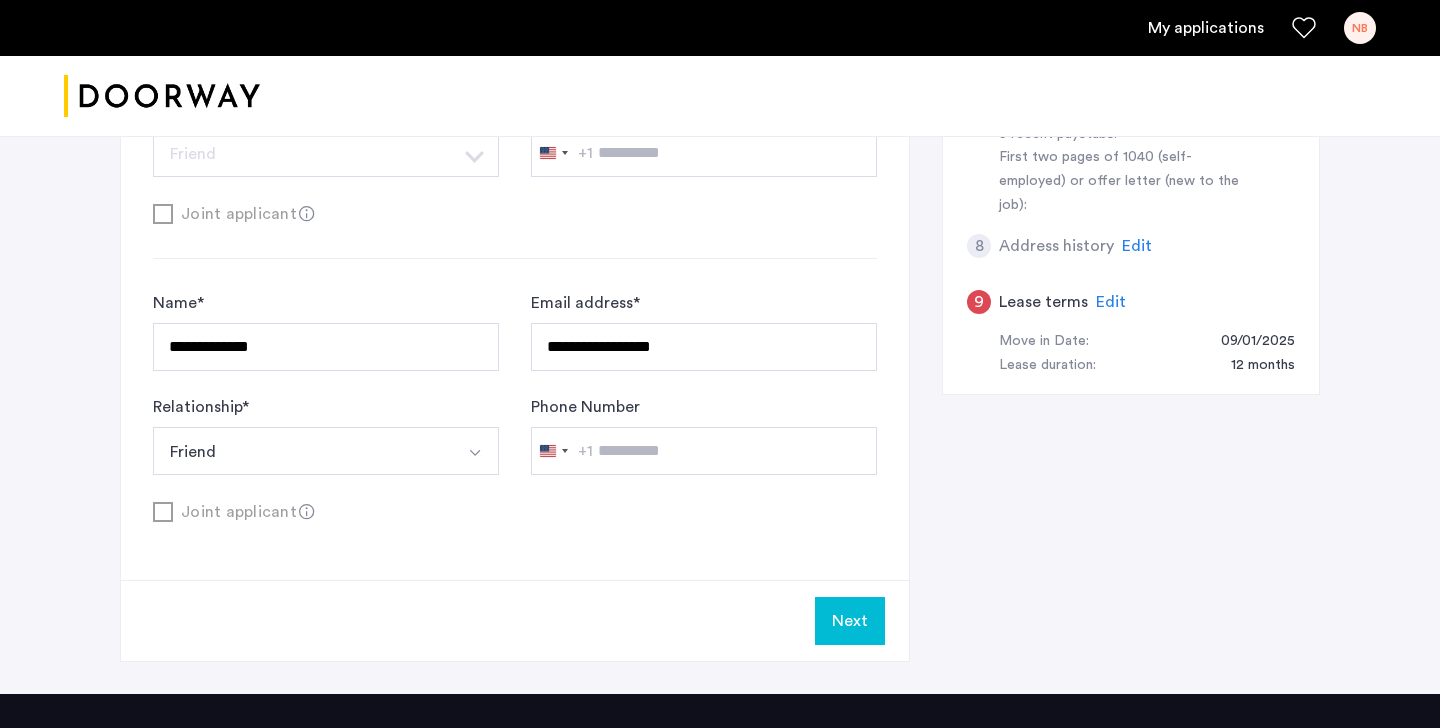 click on "Next" 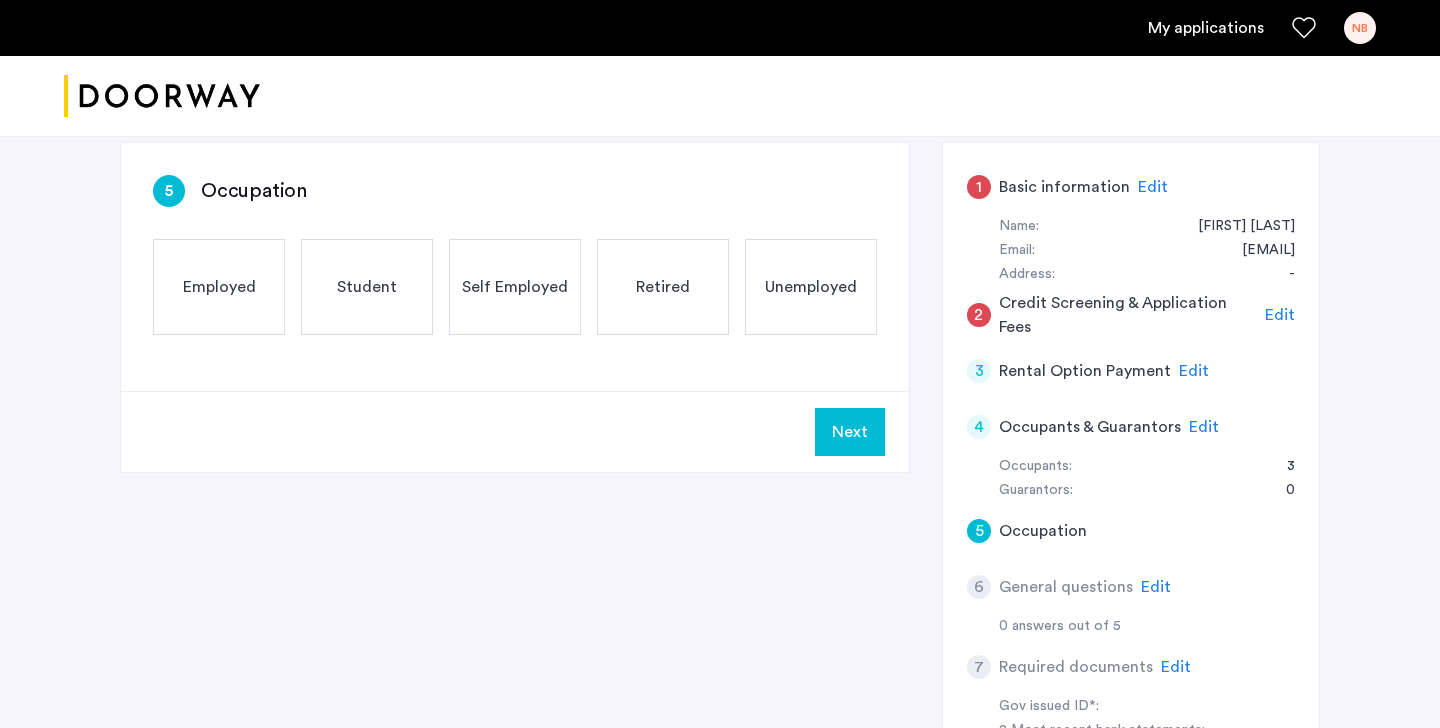 scroll, scrollTop: 295, scrollLeft: 0, axis: vertical 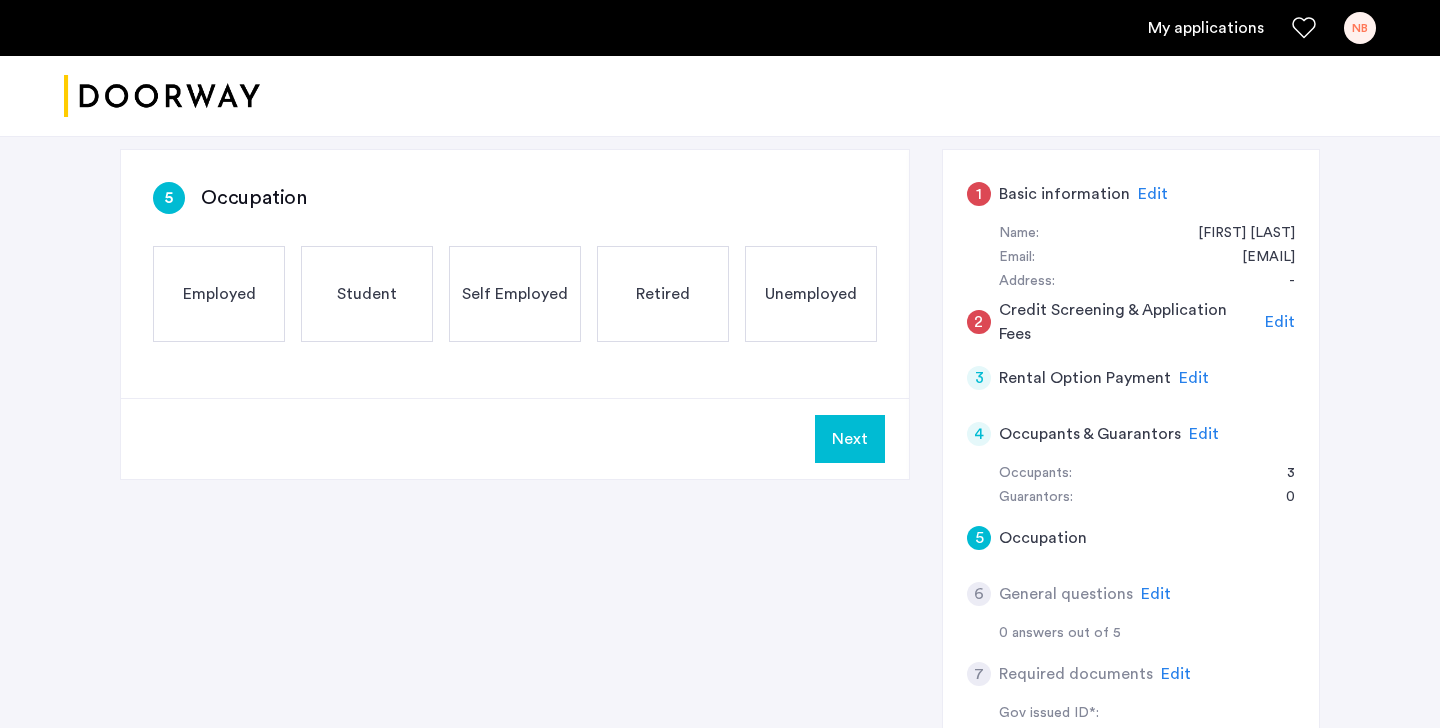 click on "Employed" 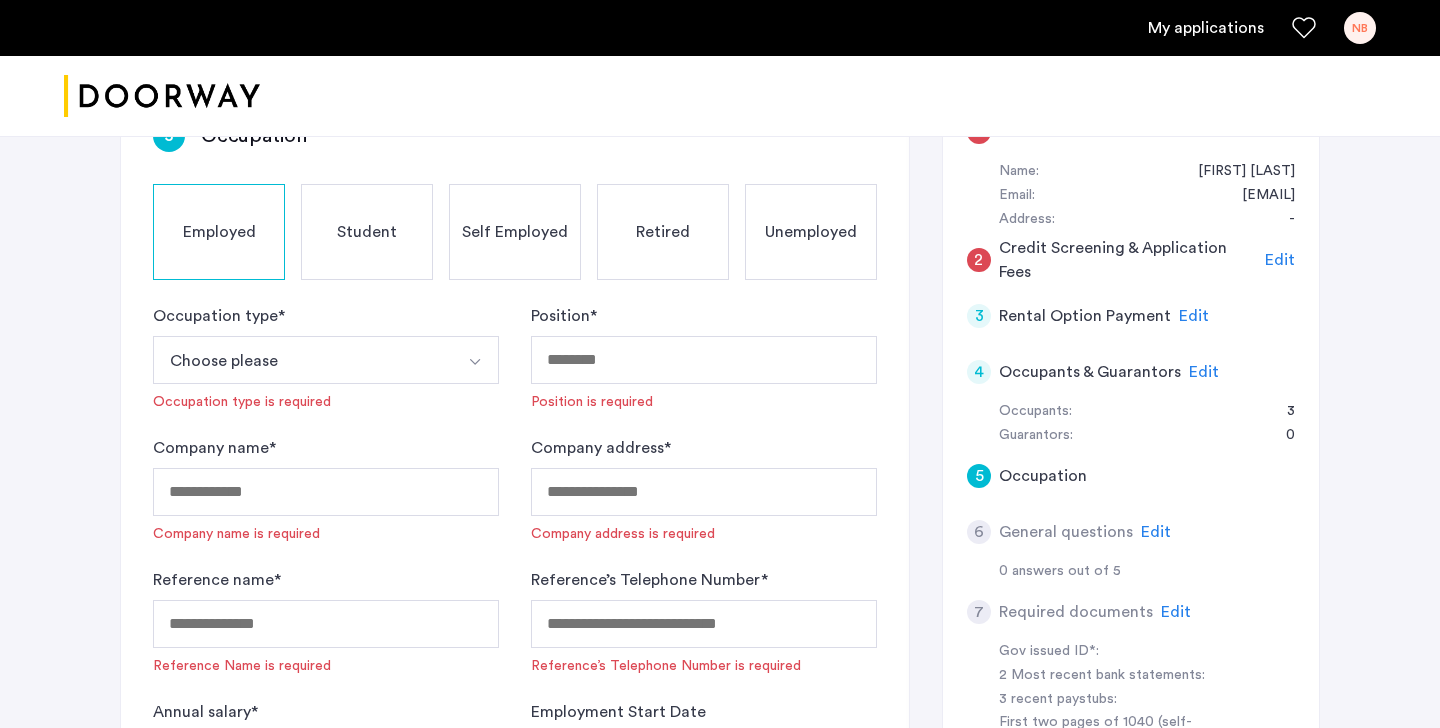 scroll, scrollTop: 354, scrollLeft: 0, axis: vertical 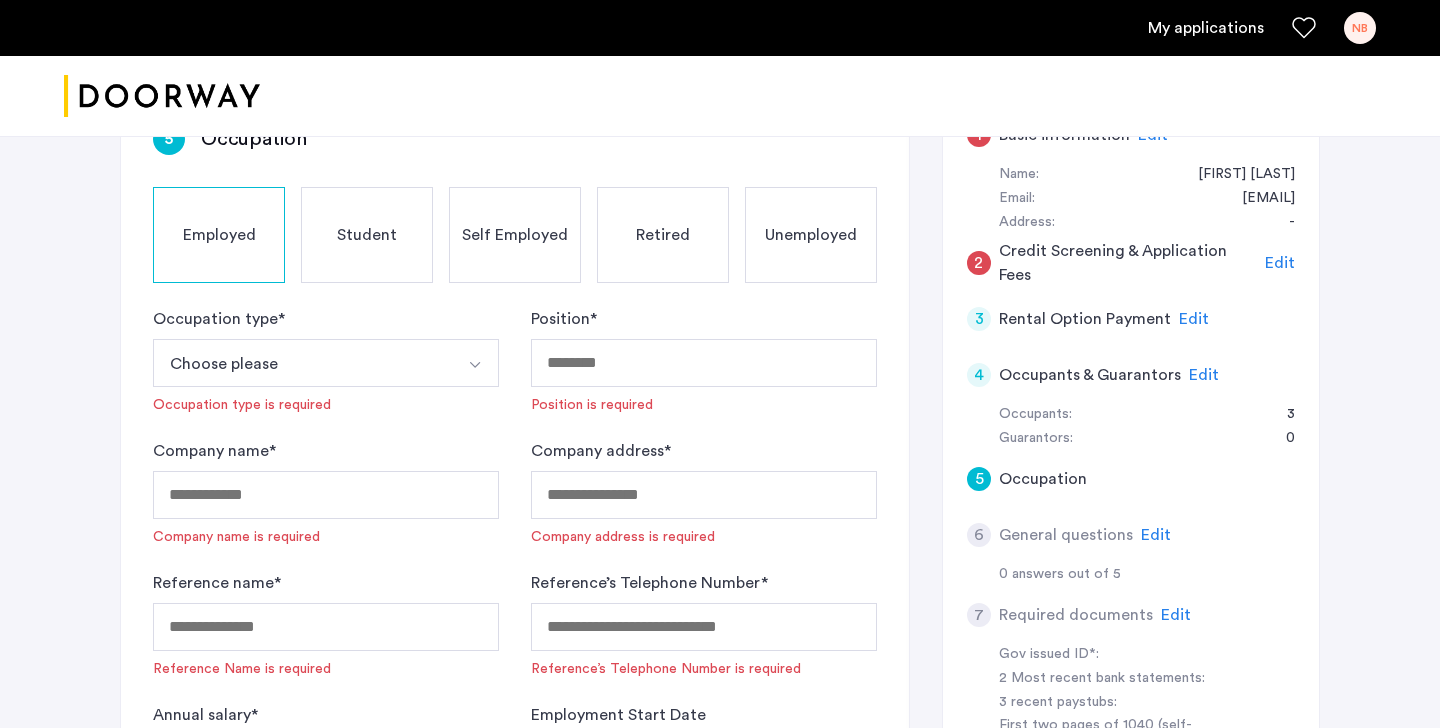 click on "Unemployed" 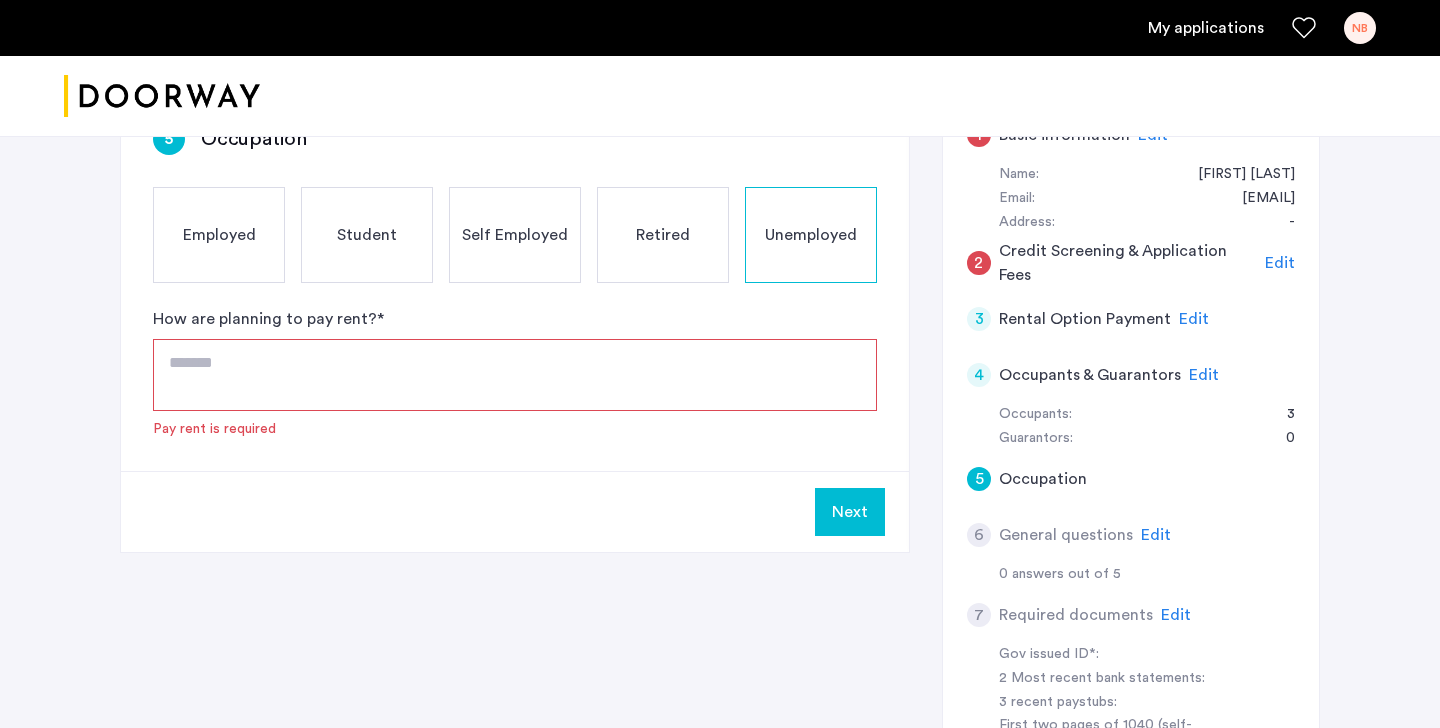 click on "Self Employed" 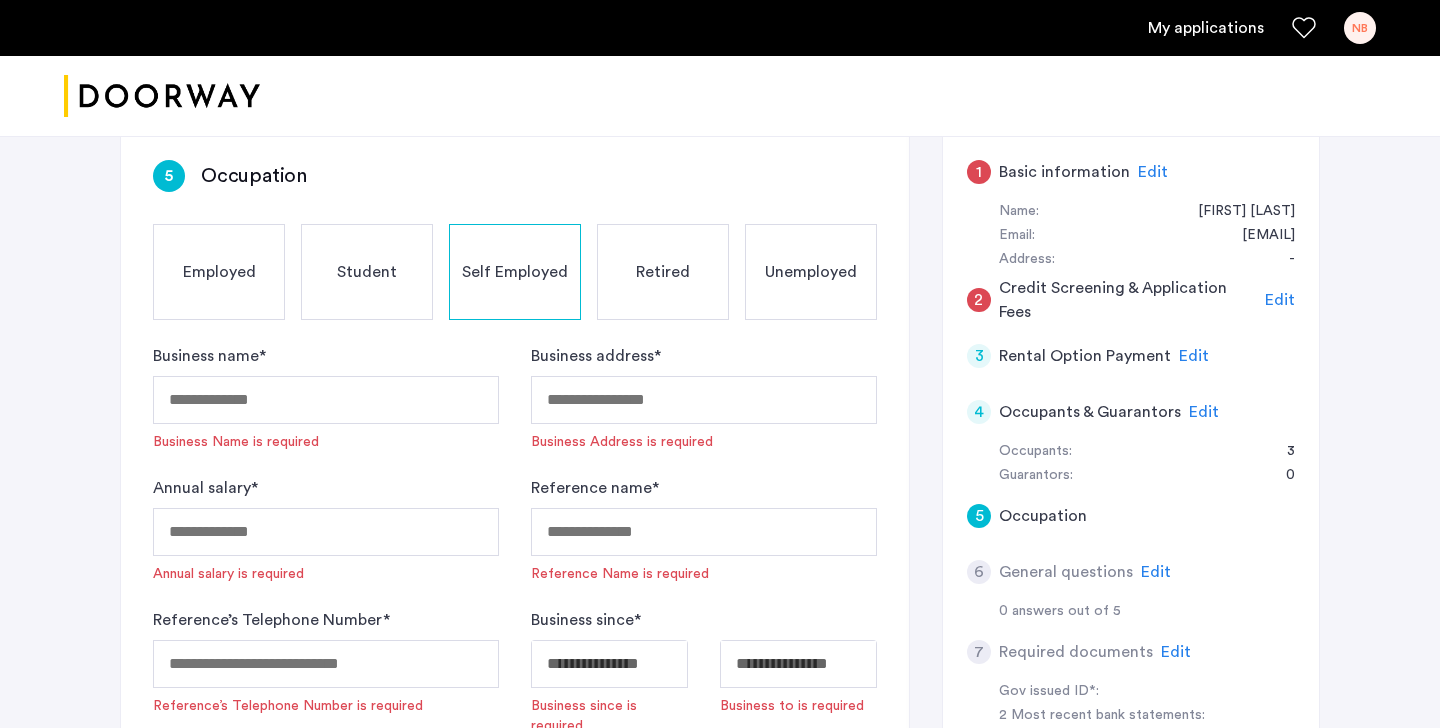 scroll, scrollTop: 311, scrollLeft: 0, axis: vertical 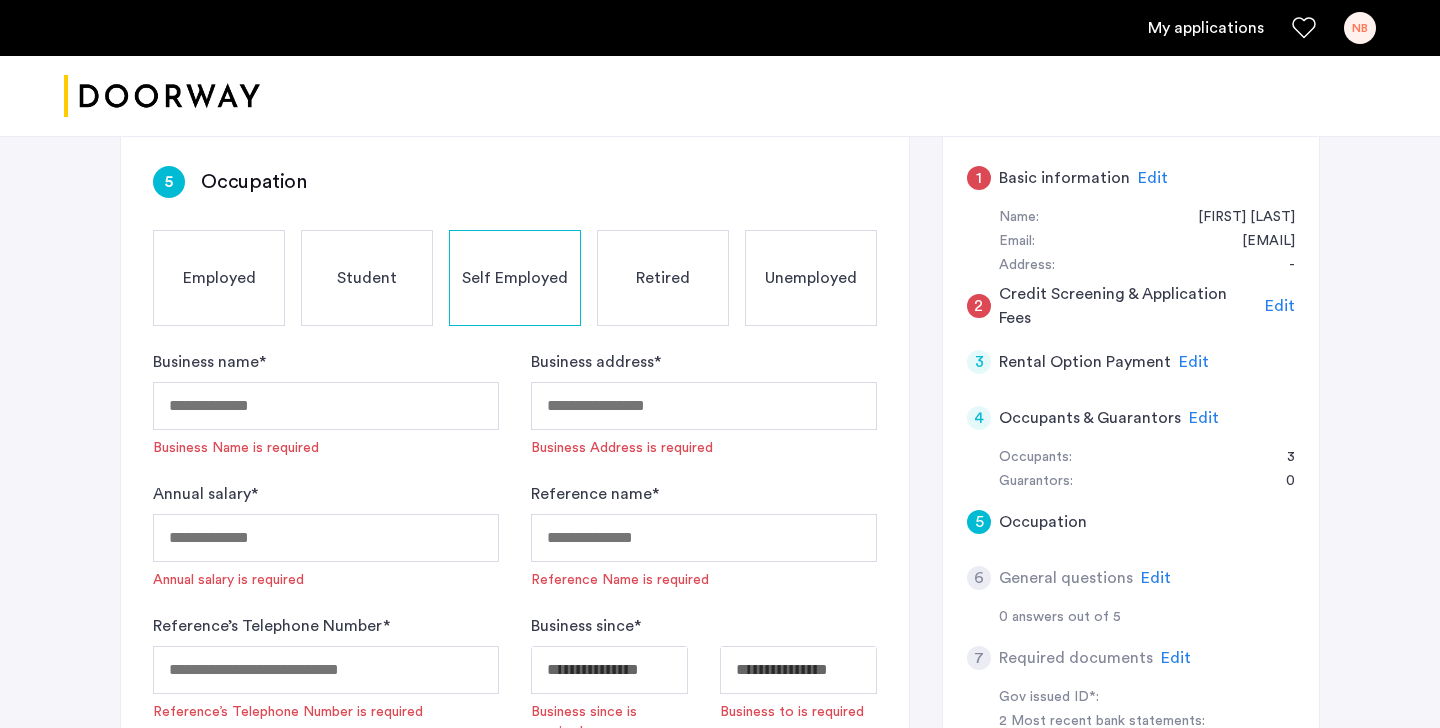click on "Unemployed" 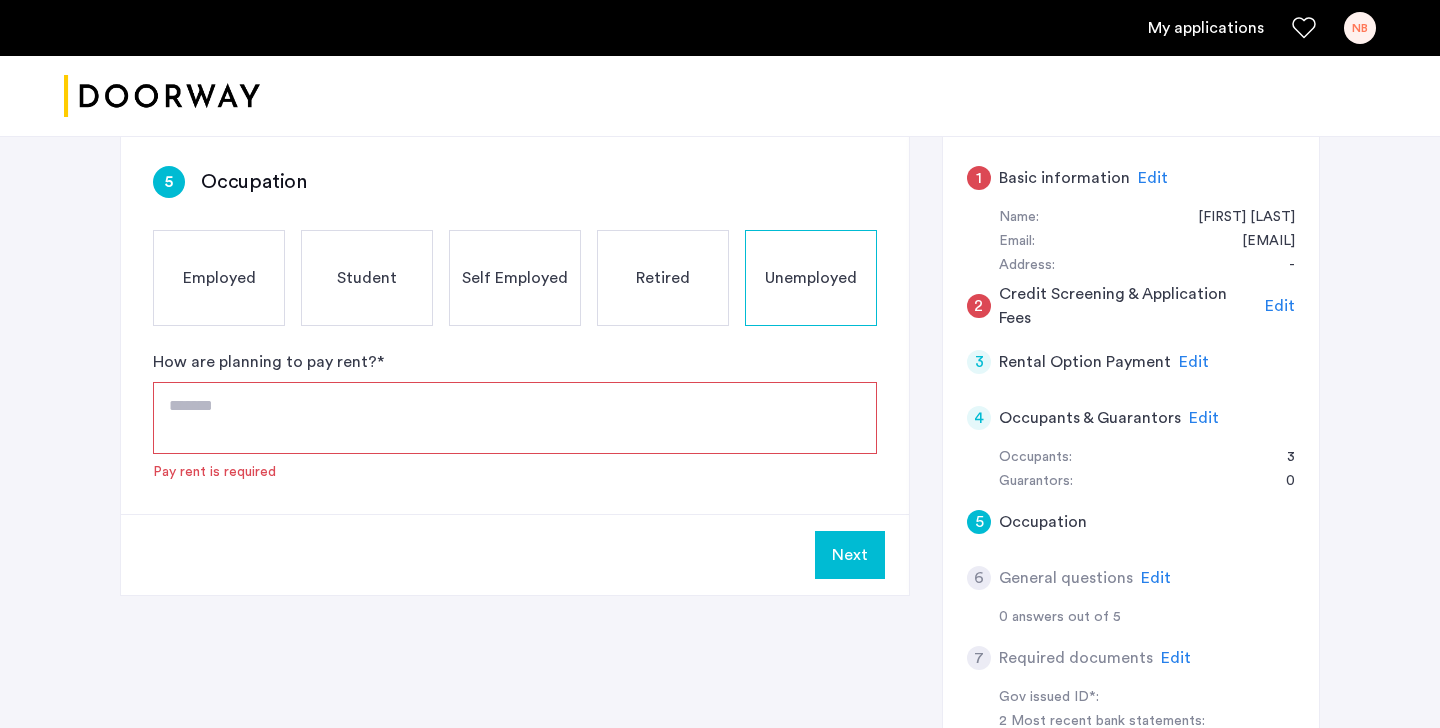 click on "5 Occupation Employed Student Self Employed Retired Unemployed How are planning to pay rent?  *  Pay rent is required" 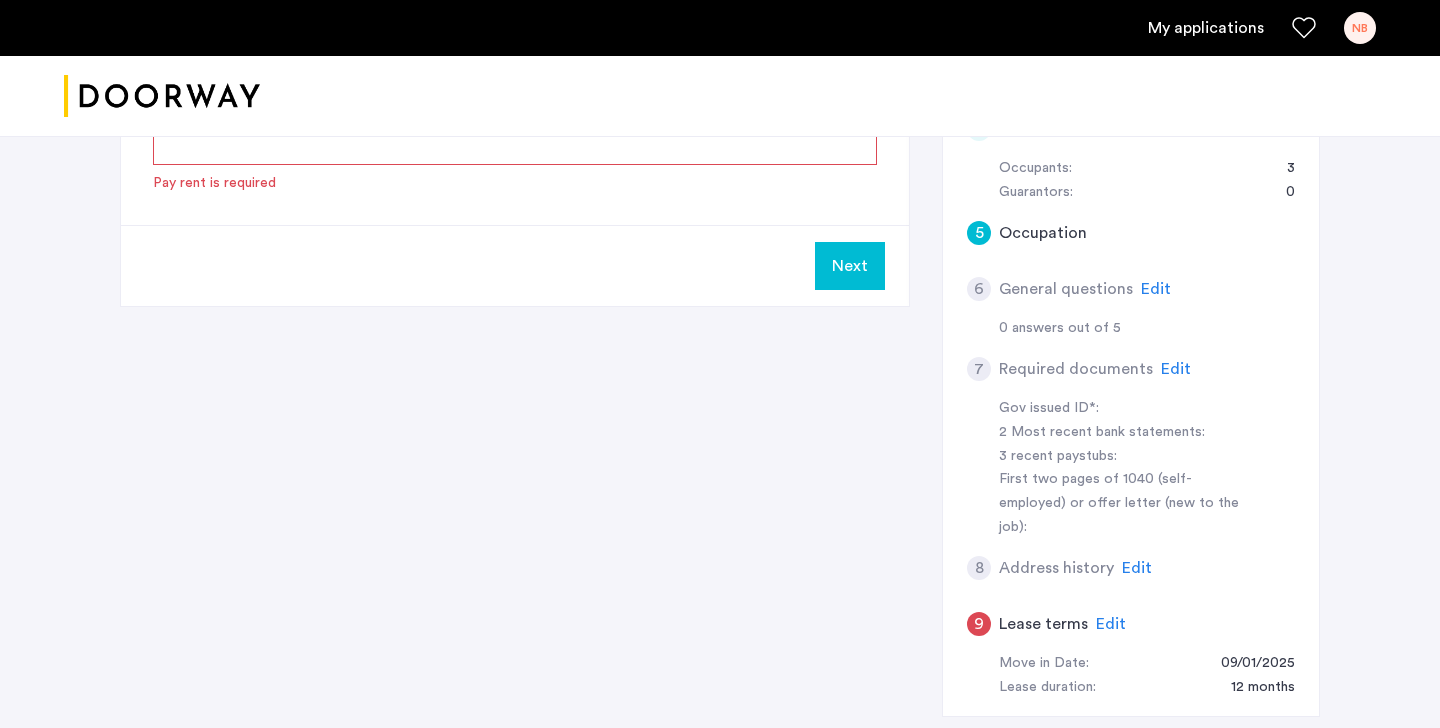 scroll, scrollTop: 602, scrollLeft: 0, axis: vertical 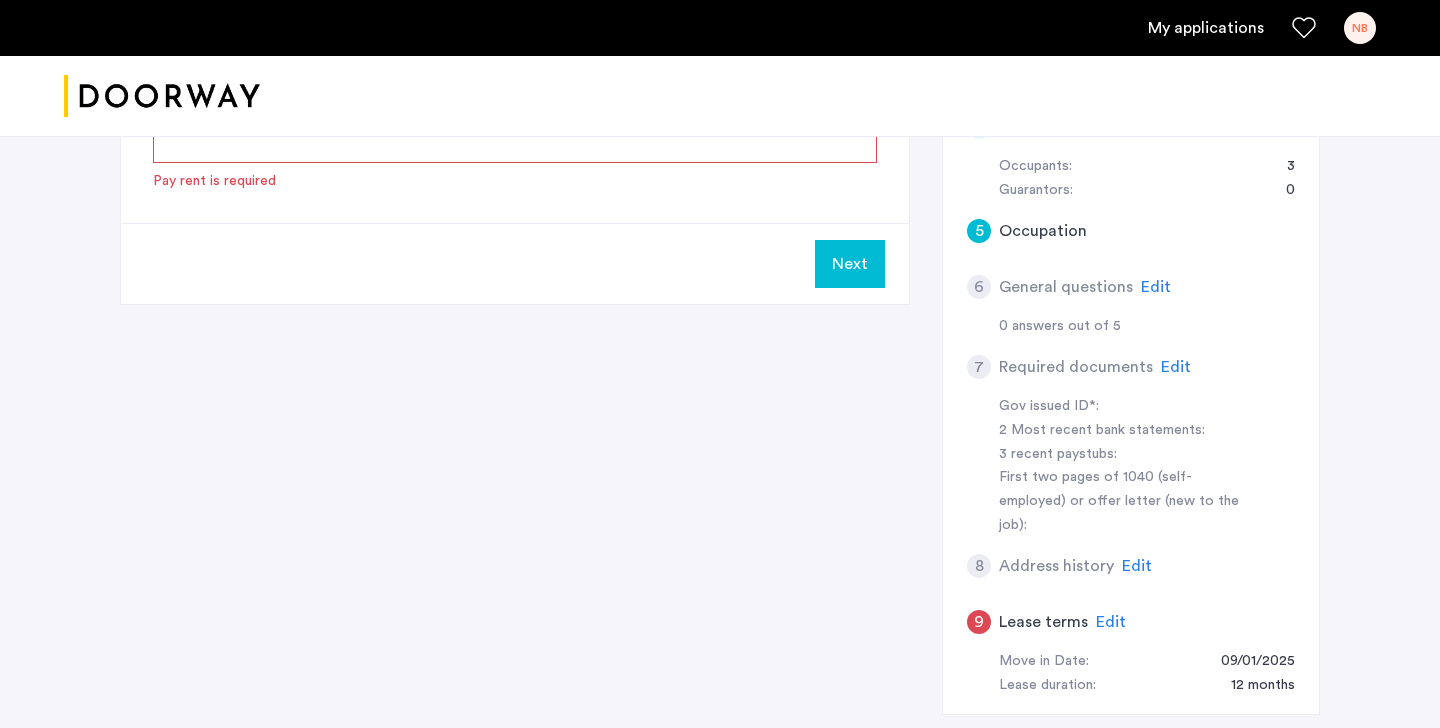click on "Edit" 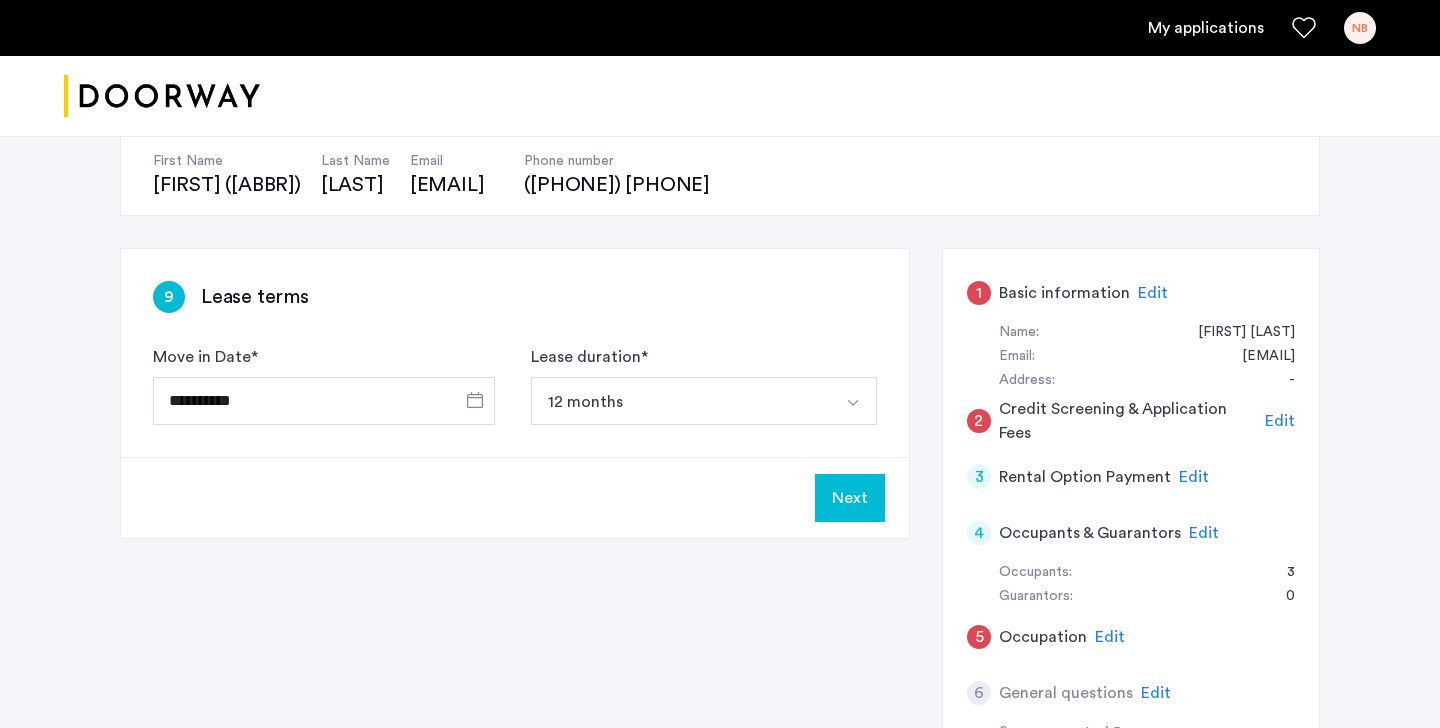 scroll, scrollTop: 153, scrollLeft: 0, axis: vertical 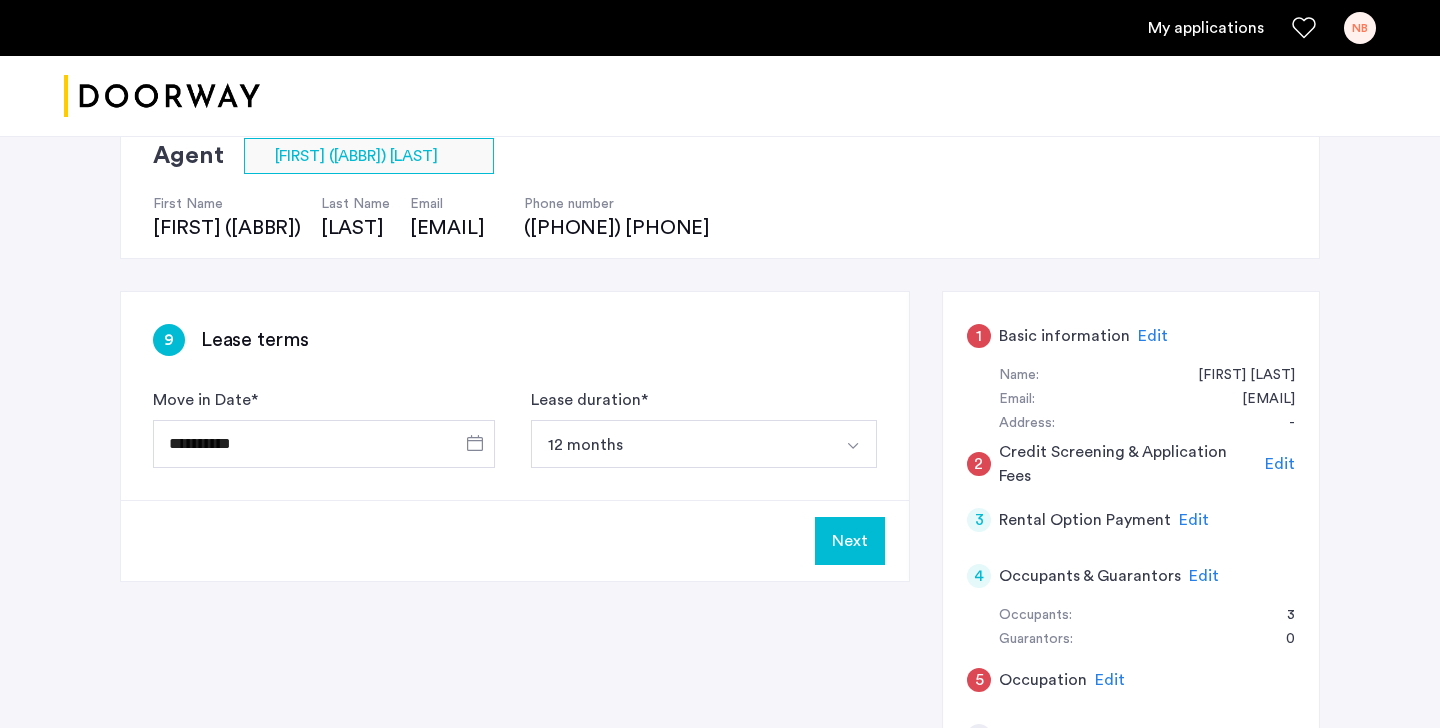 click on "12 months" at bounding box center [680, 444] 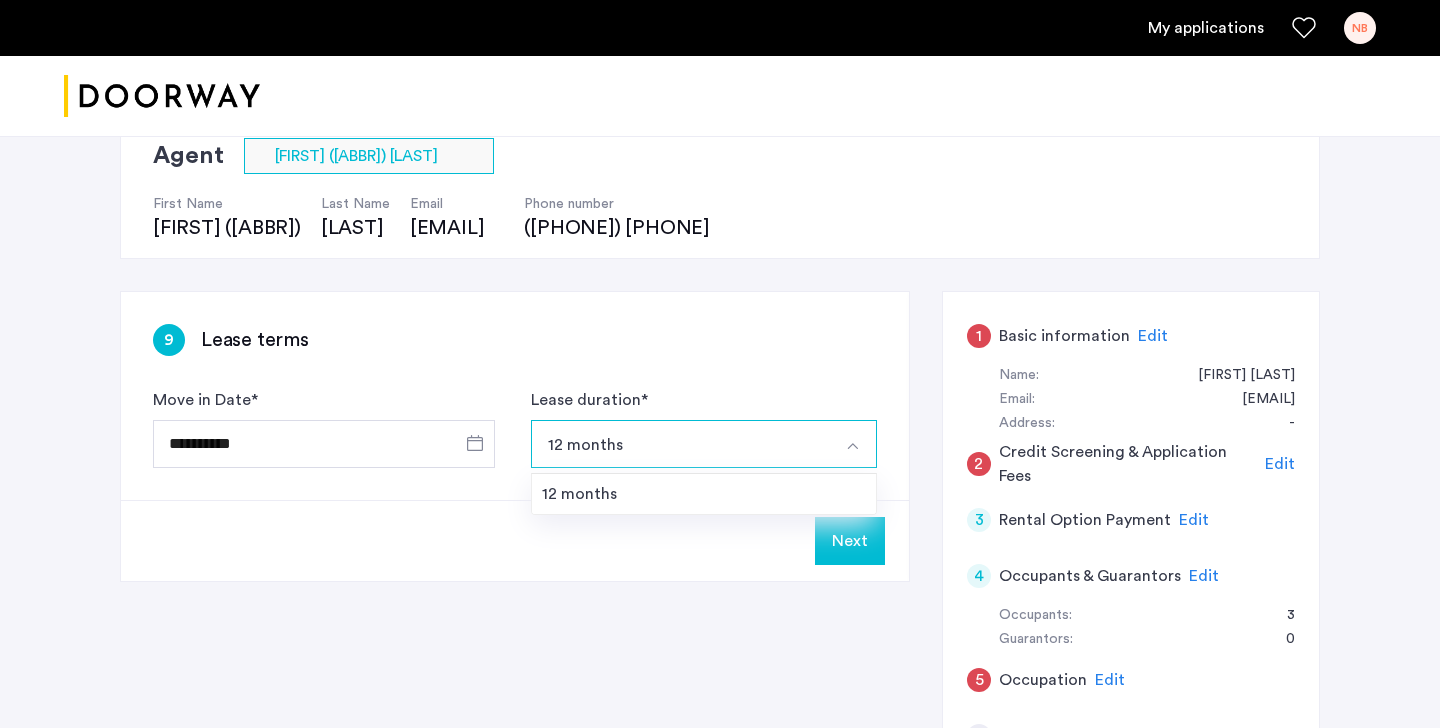 click on "12 months" at bounding box center (680, 444) 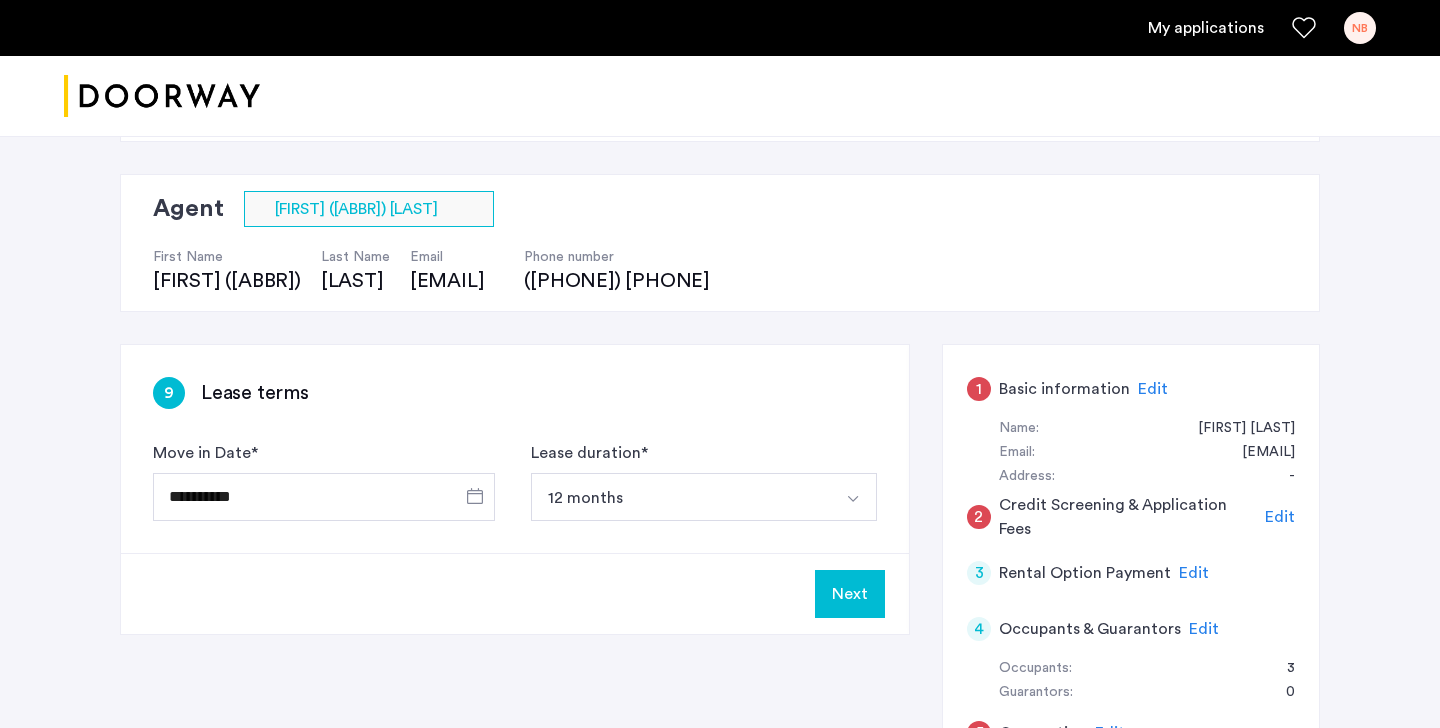 scroll, scrollTop: 0, scrollLeft: 0, axis: both 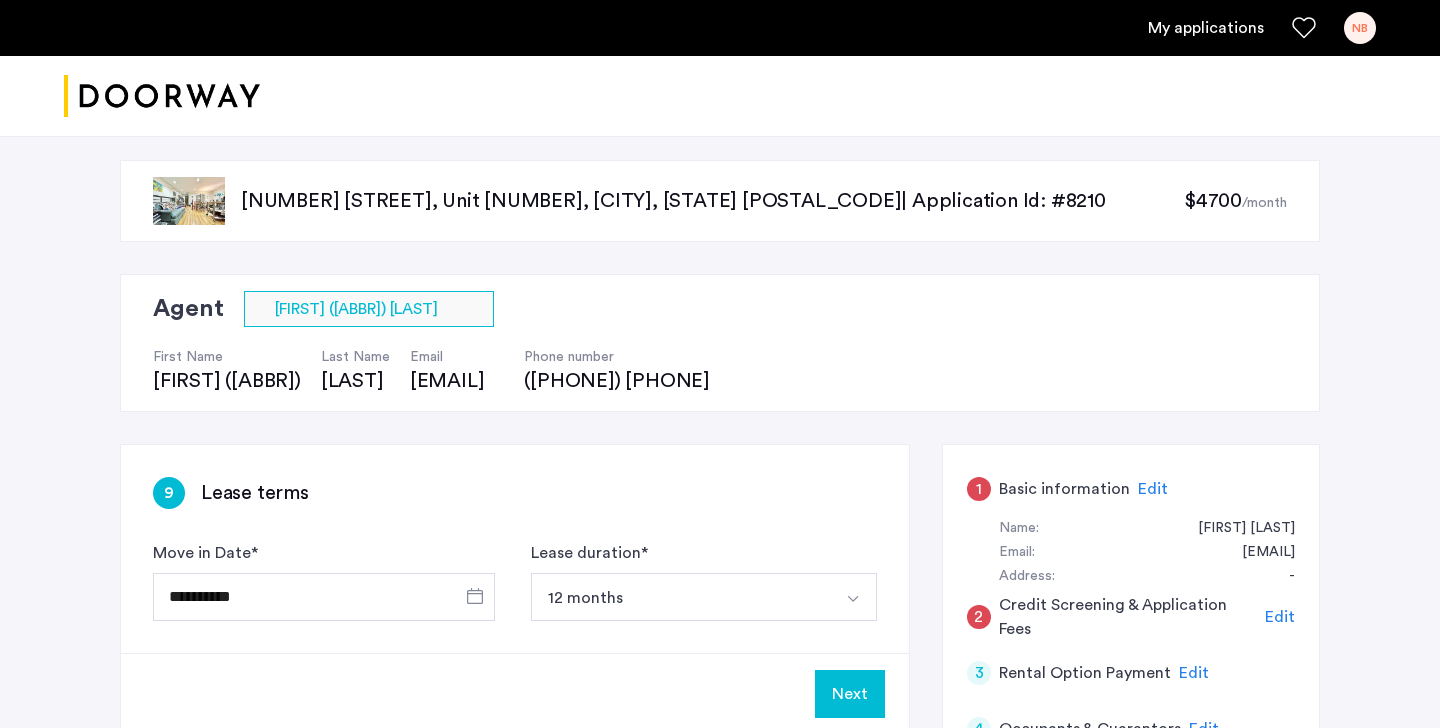 click on "[NUMBER] [STREET], Unit [NUMBER], [CITY], [STATE] [POSTAL_CODE]  | Application Id: #[NUMBER] $[PRICE]  /month" 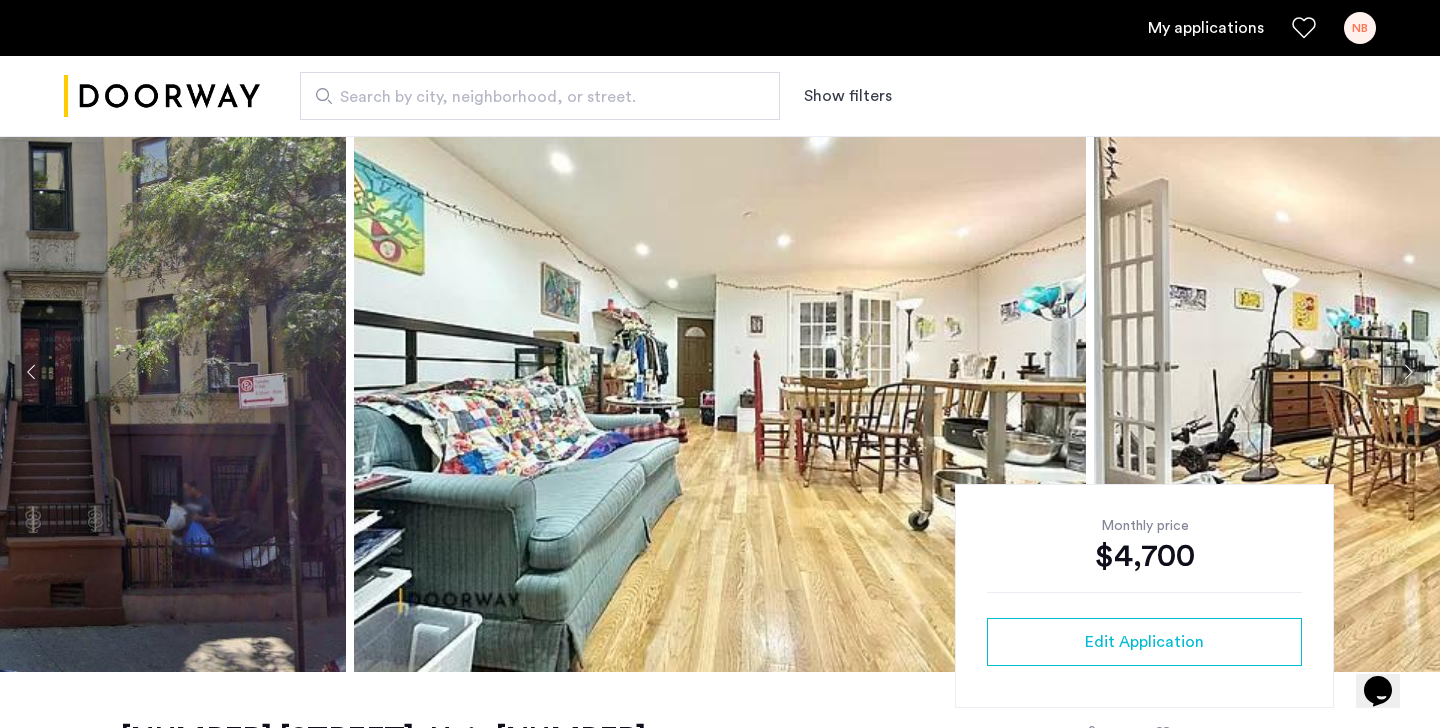 scroll, scrollTop: 55, scrollLeft: 0, axis: vertical 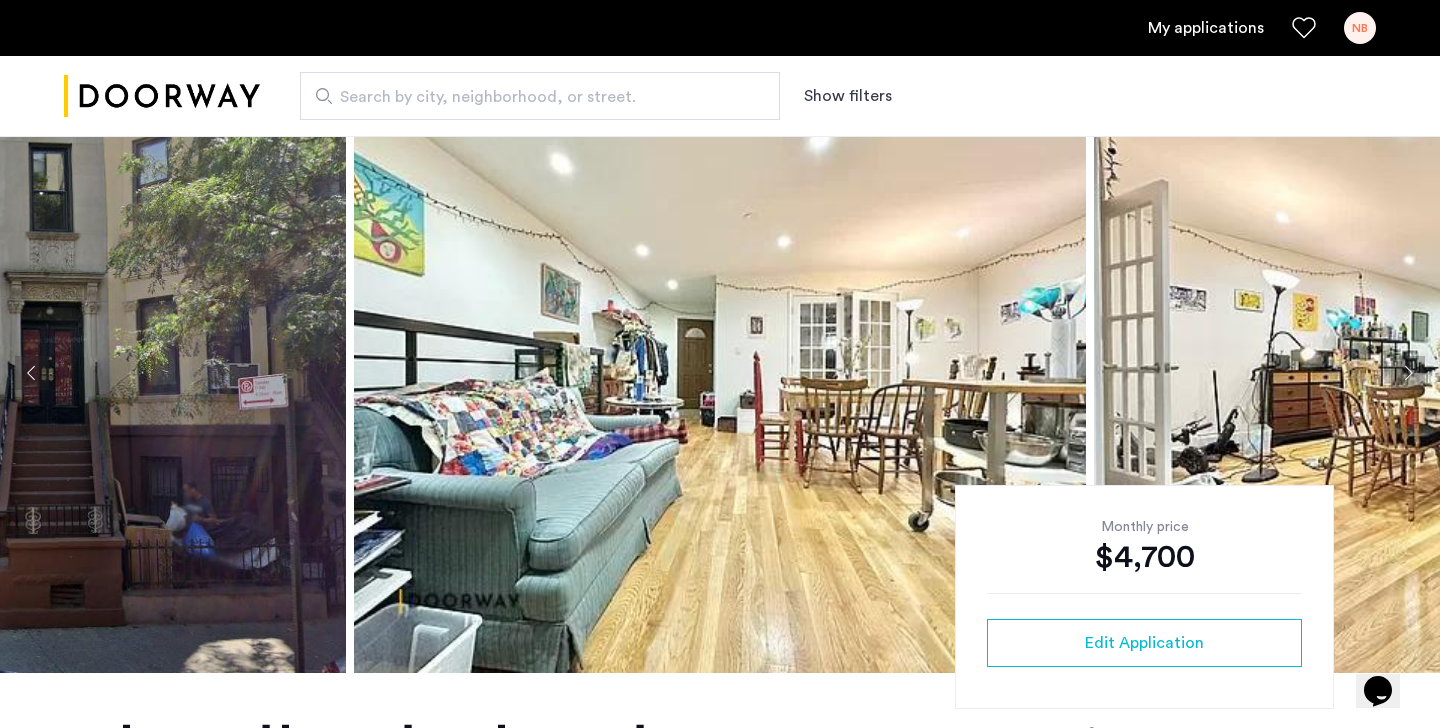click 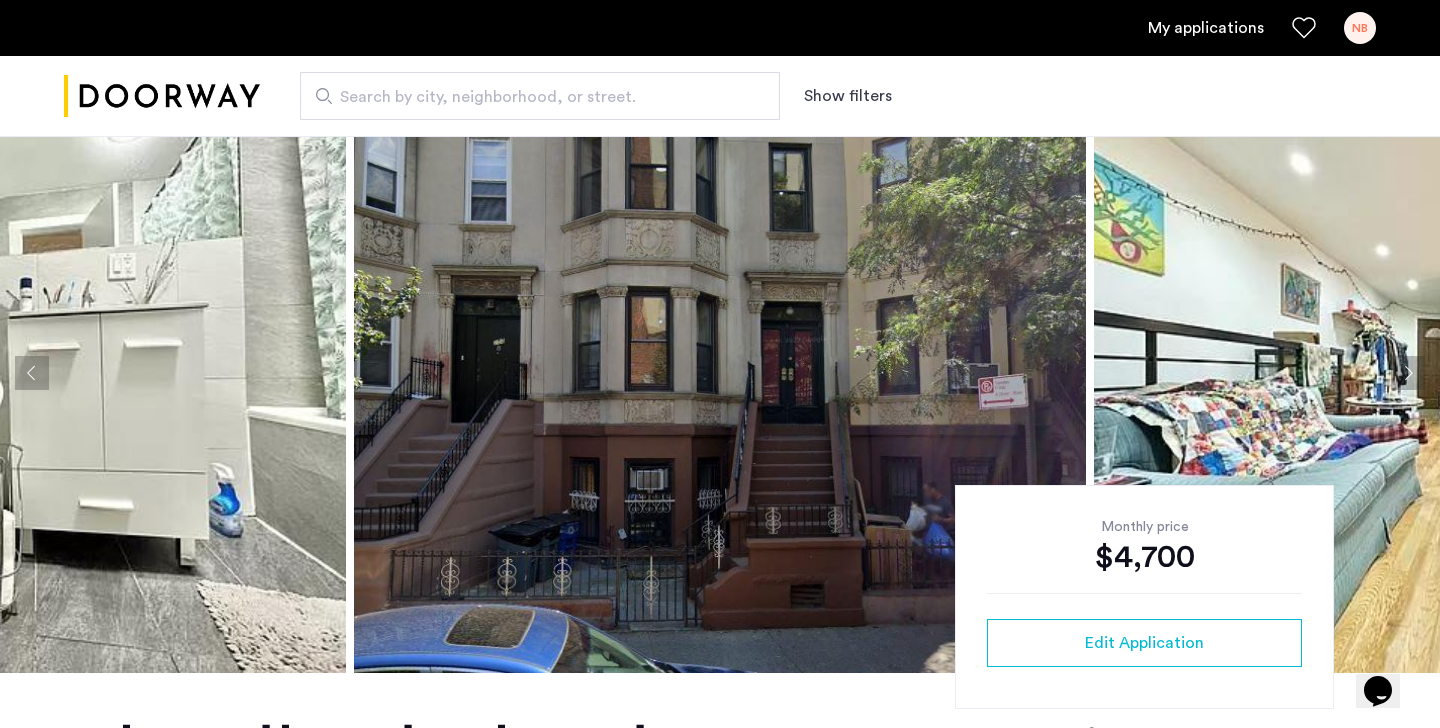 click 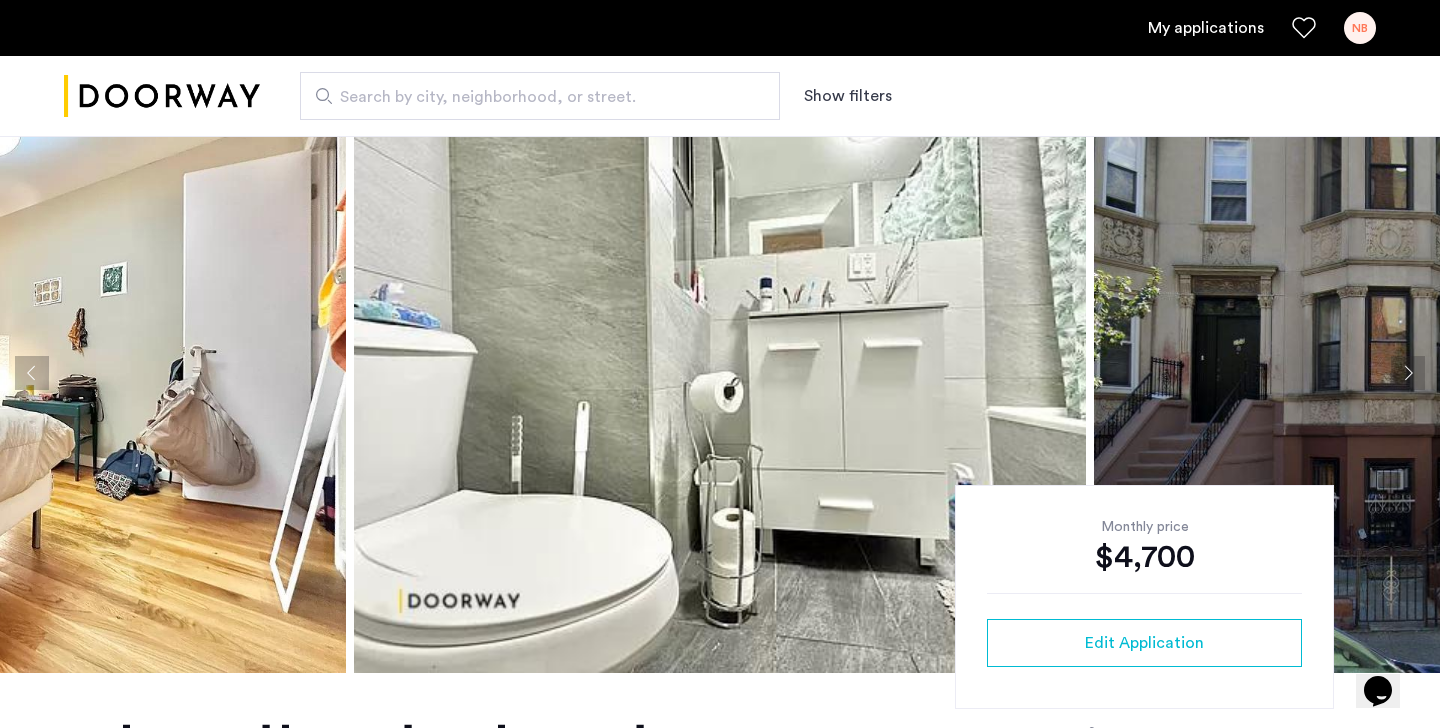 click 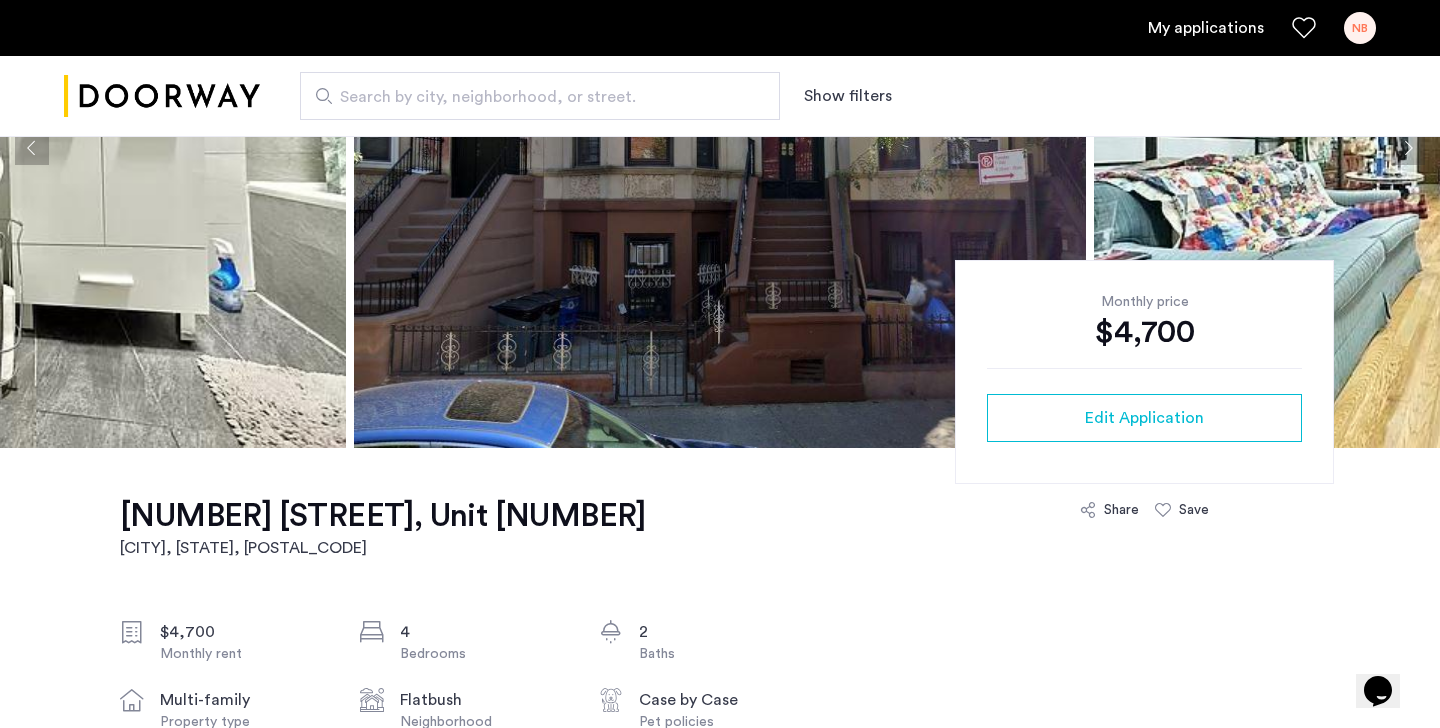 scroll, scrollTop: 281, scrollLeft: 0, axis: vertical 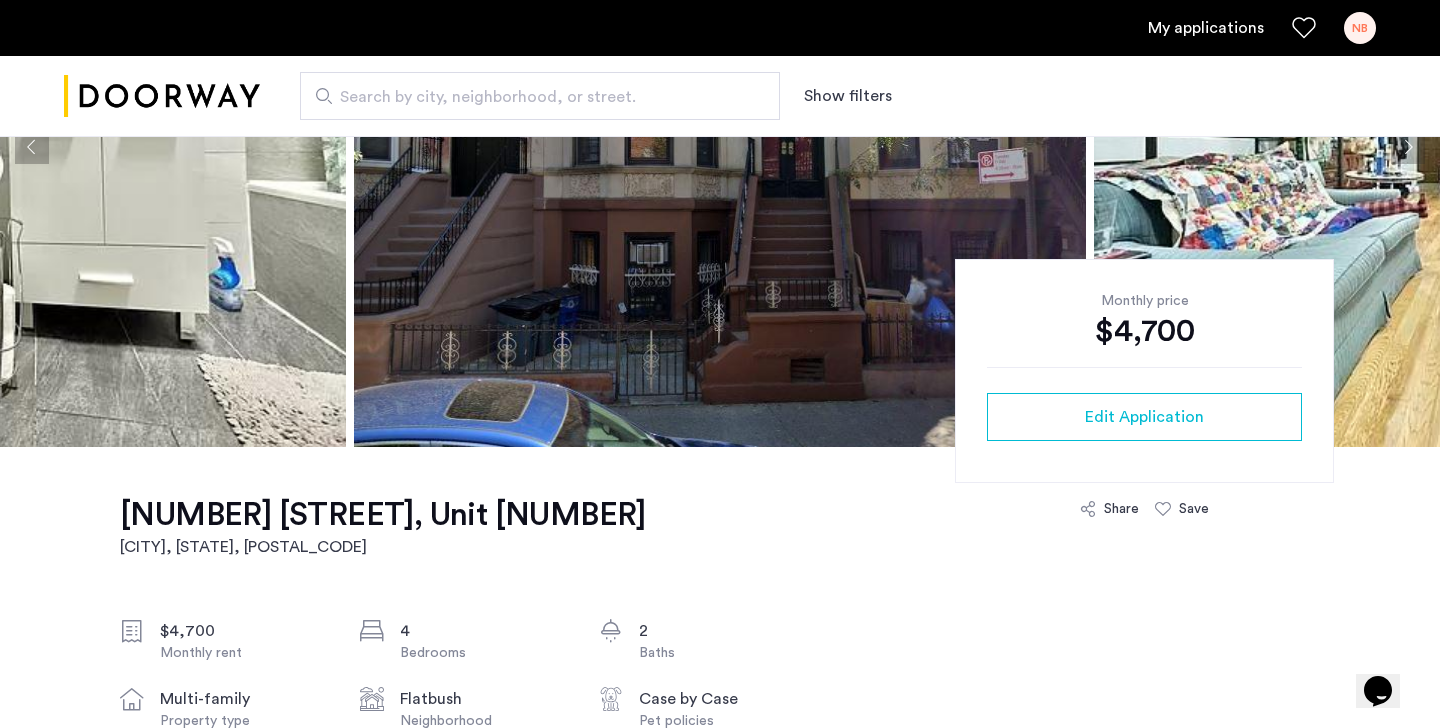 click on "My applications" at bounding box center (1206, 28) 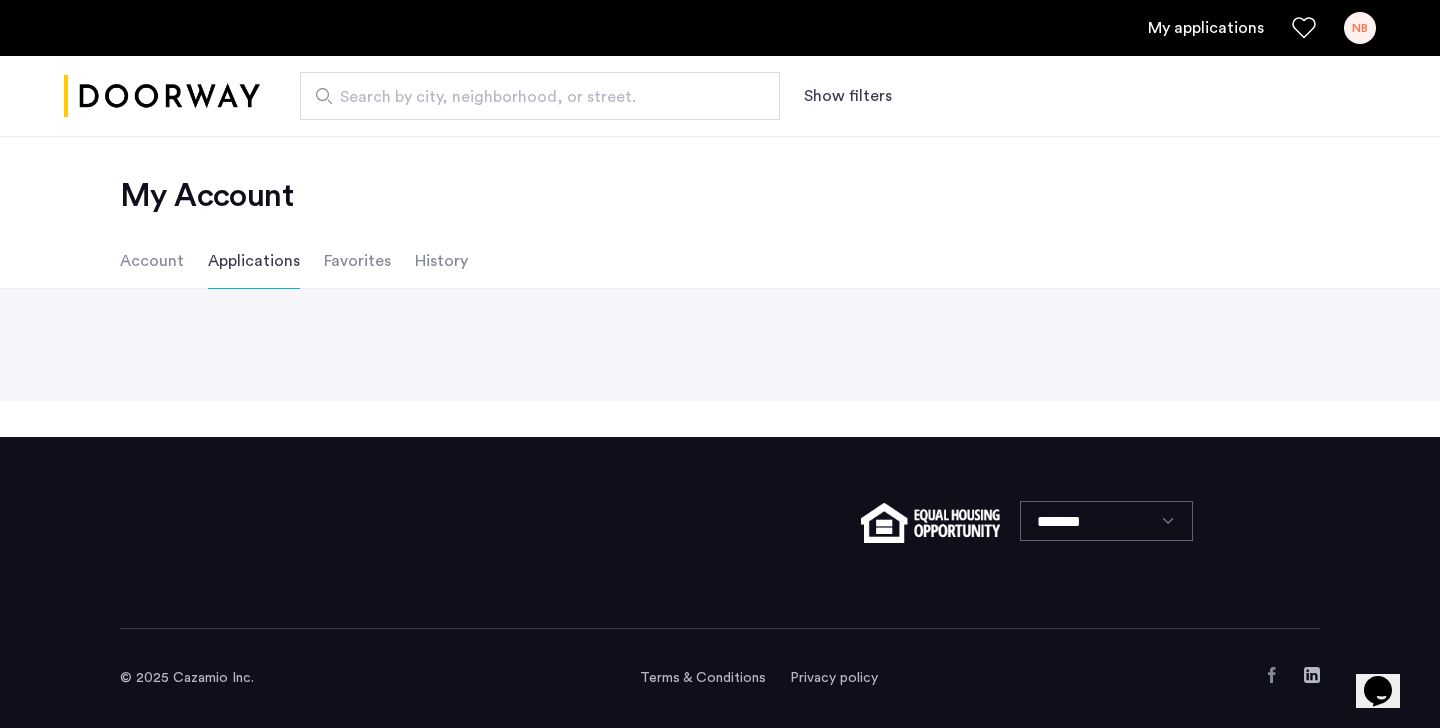 scroll, scrollTop: 0, scrollLeft: 0, axis: both 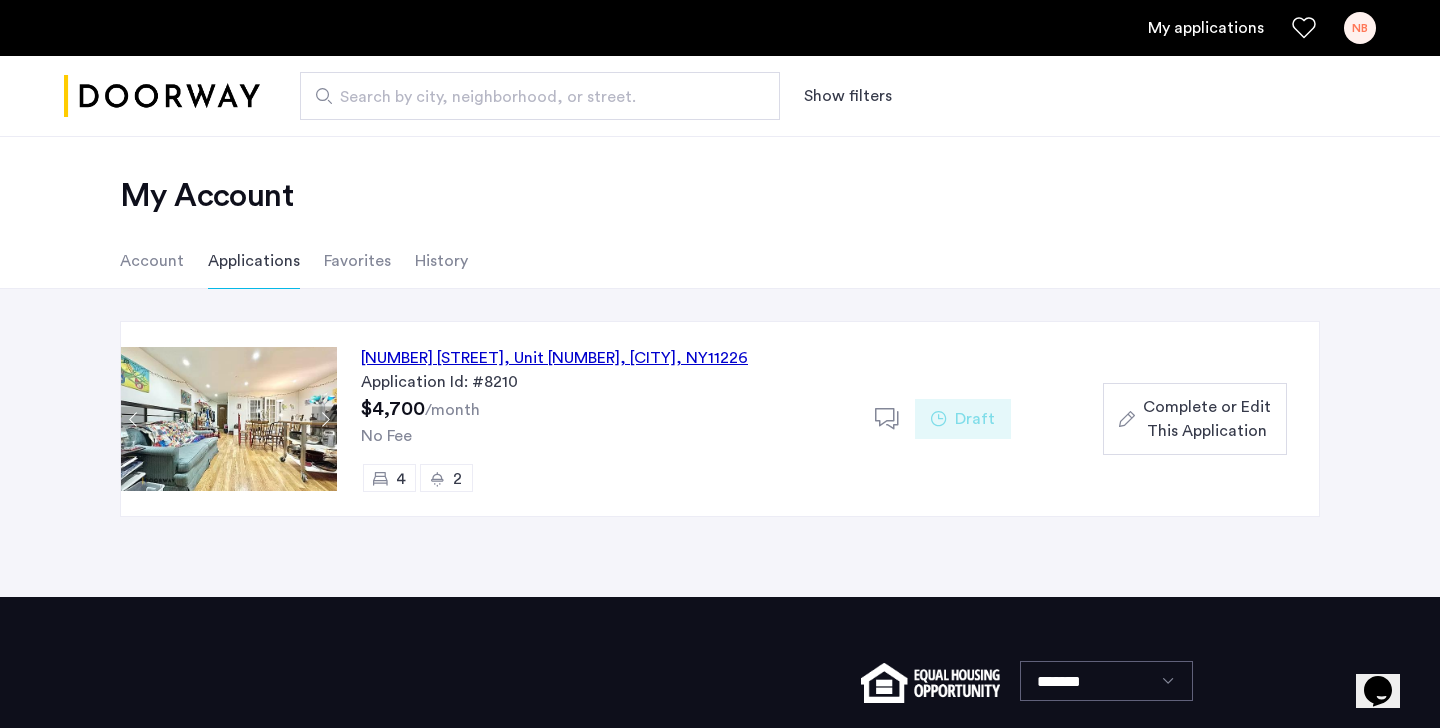 click on "Complete or Edit This Application" 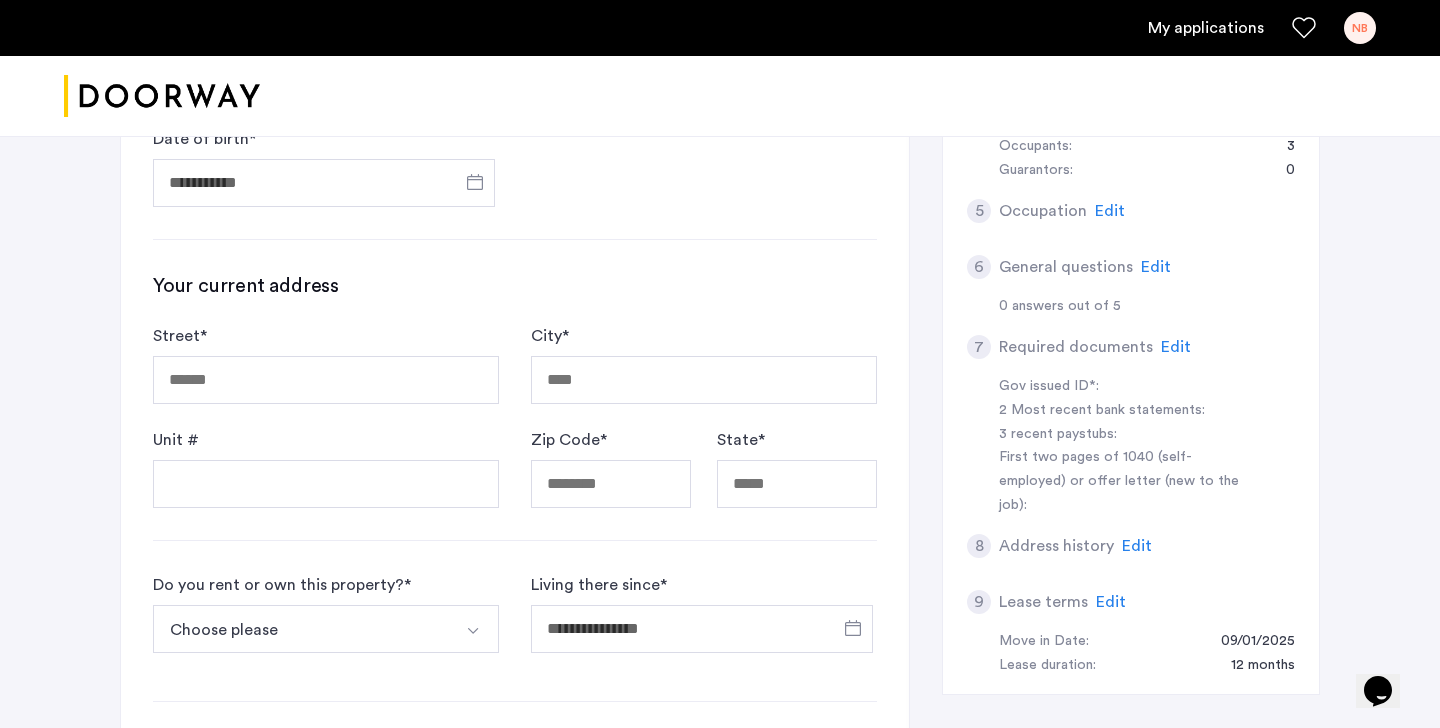 scroll, scrollTop: 352, scrollLeft: 0, axis: vertical 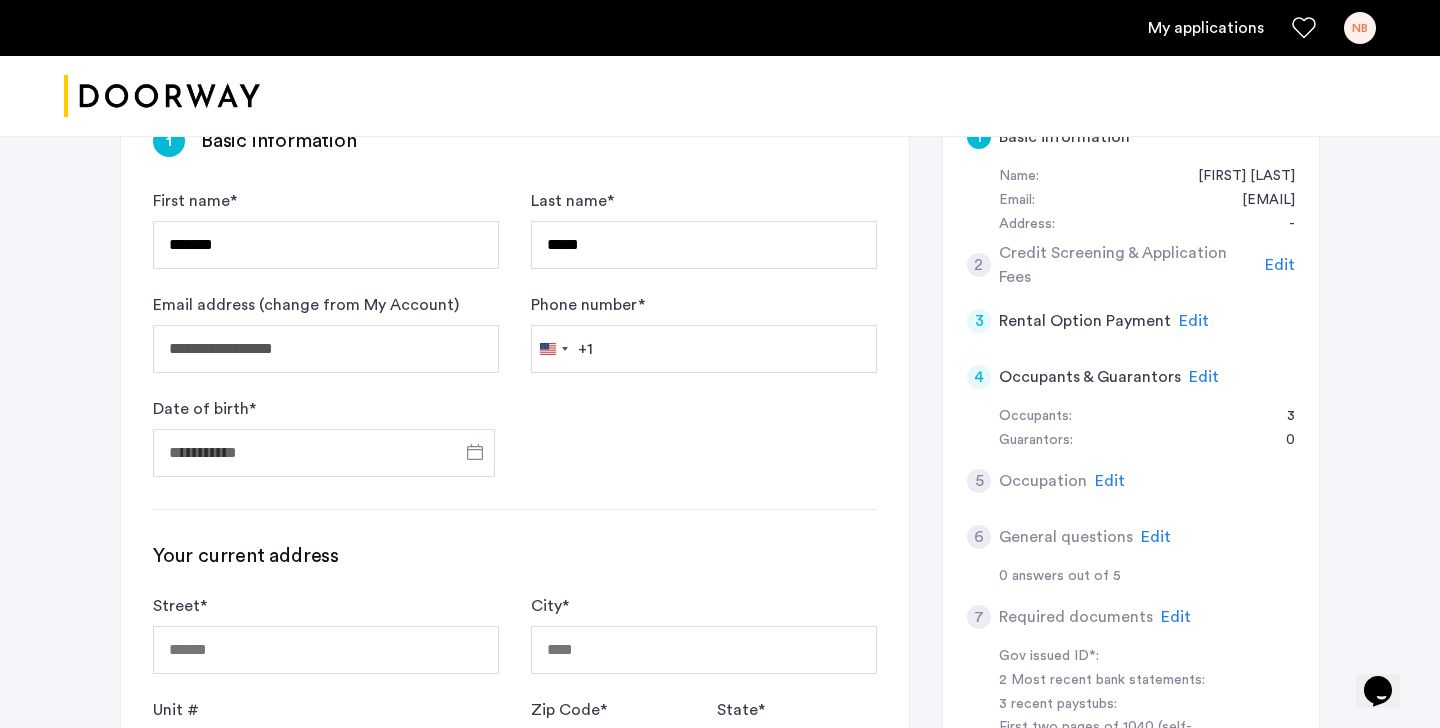 click on "Edit" 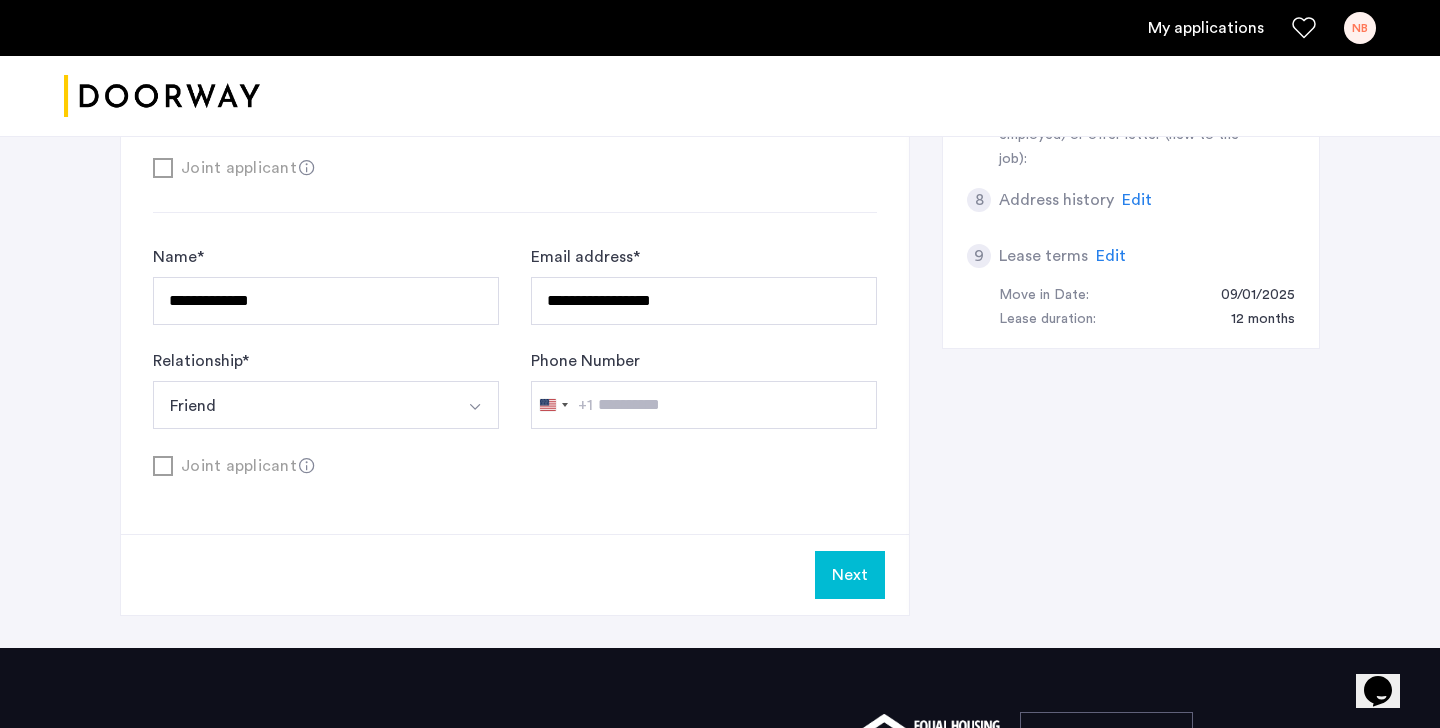 scroll, scrollTop: 969, scrollLeft: 0, axis: vertical 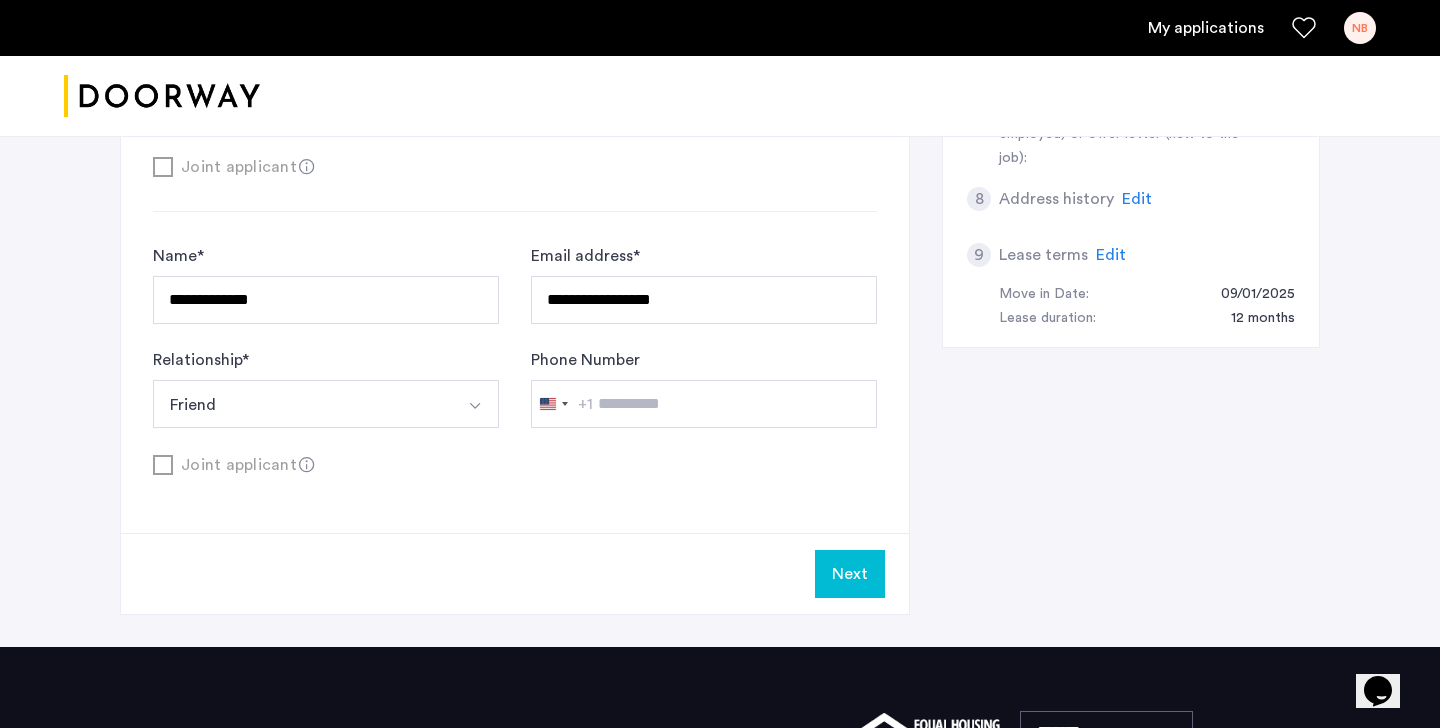 click on "Next" 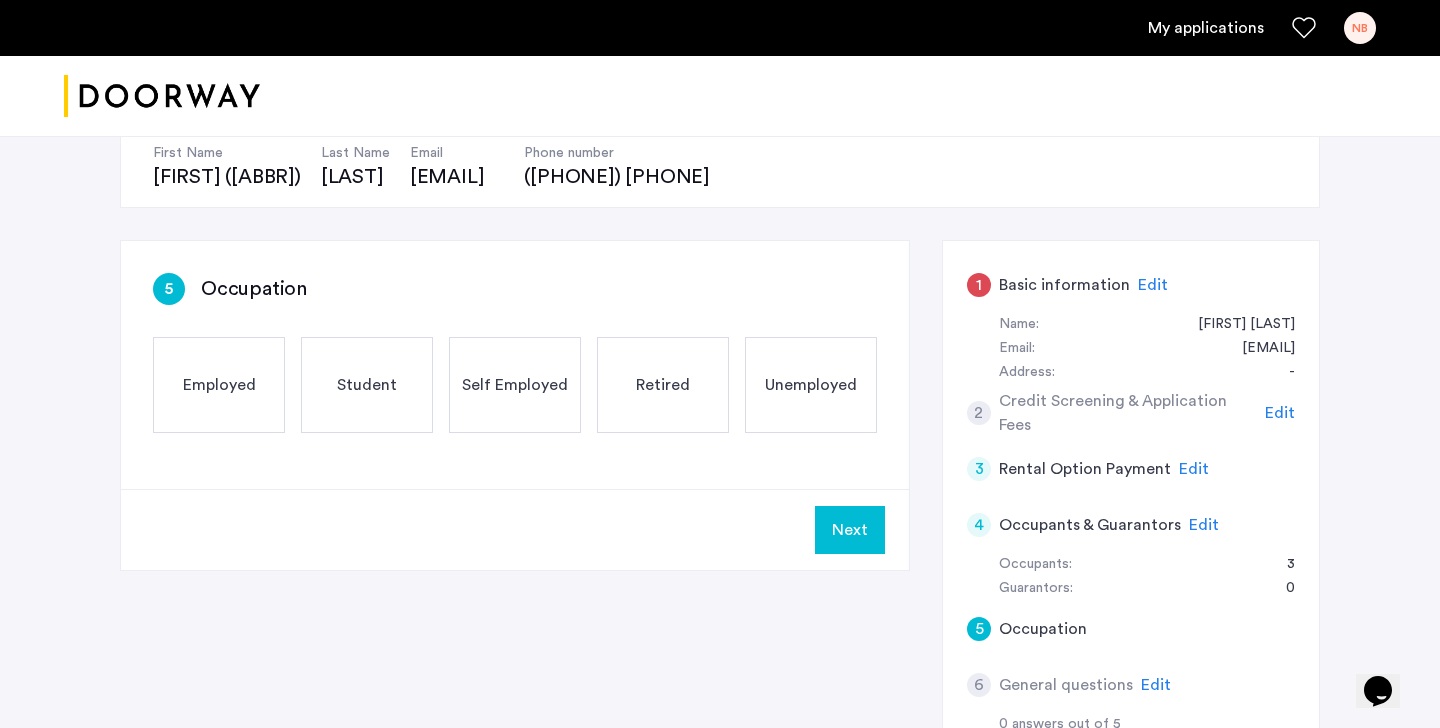 scroll, scrollTop: 0, scrollLeft: 0, axis: both 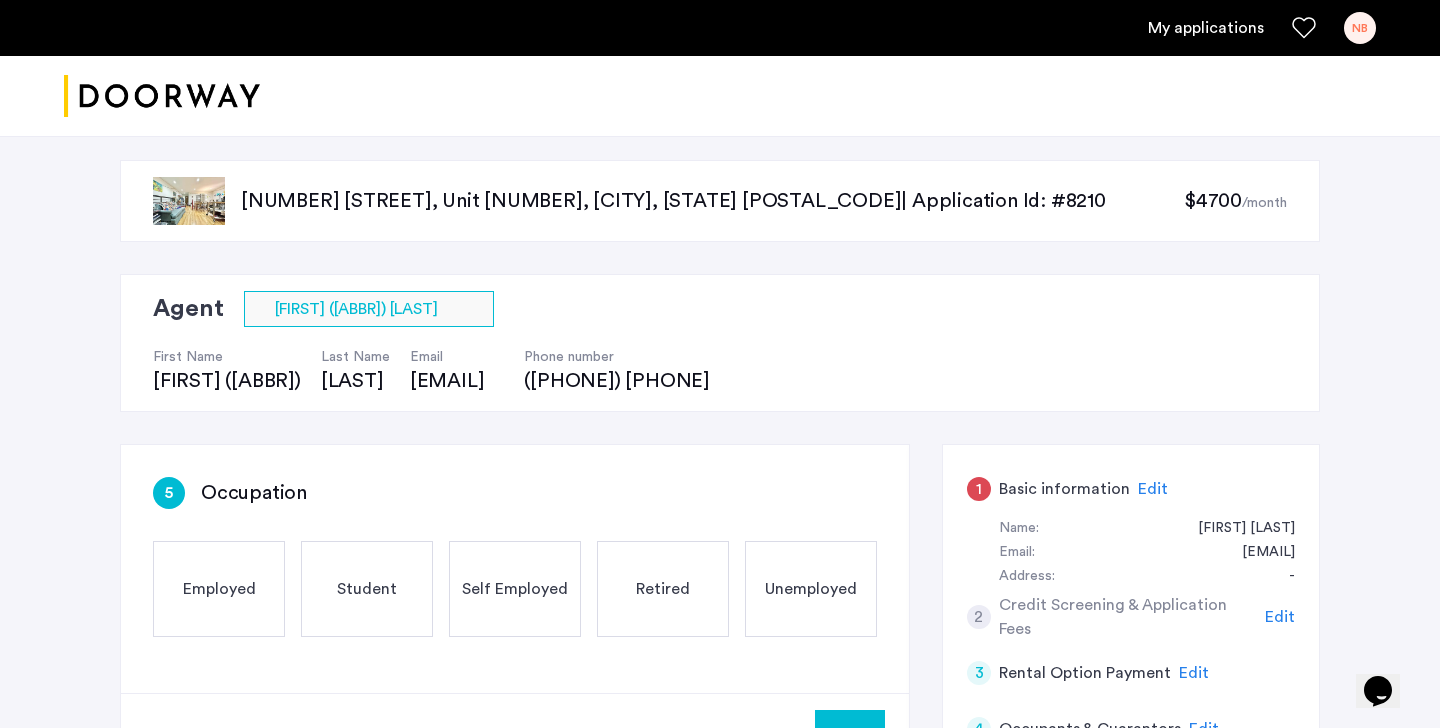 click on "Employed" 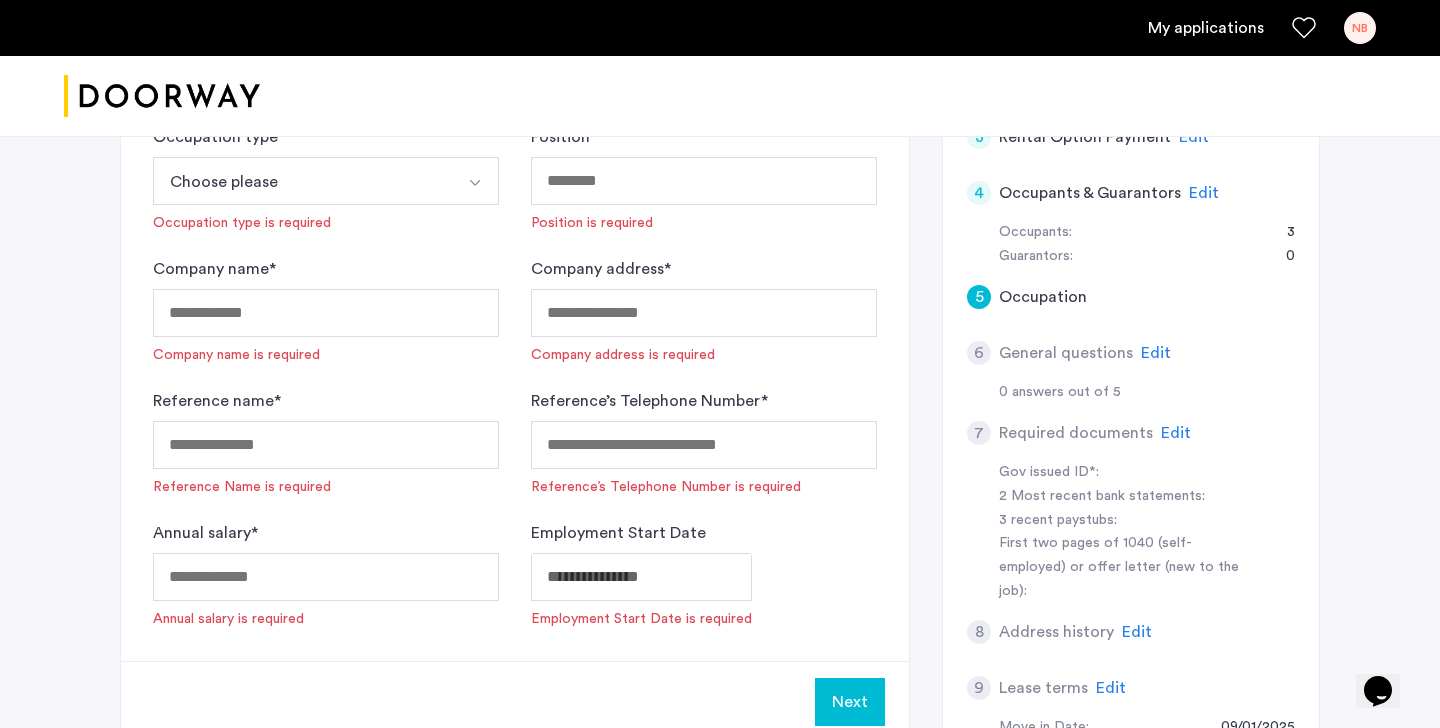 scroll, scrollTop: 532, scrollLeft: 0, axis: vertical 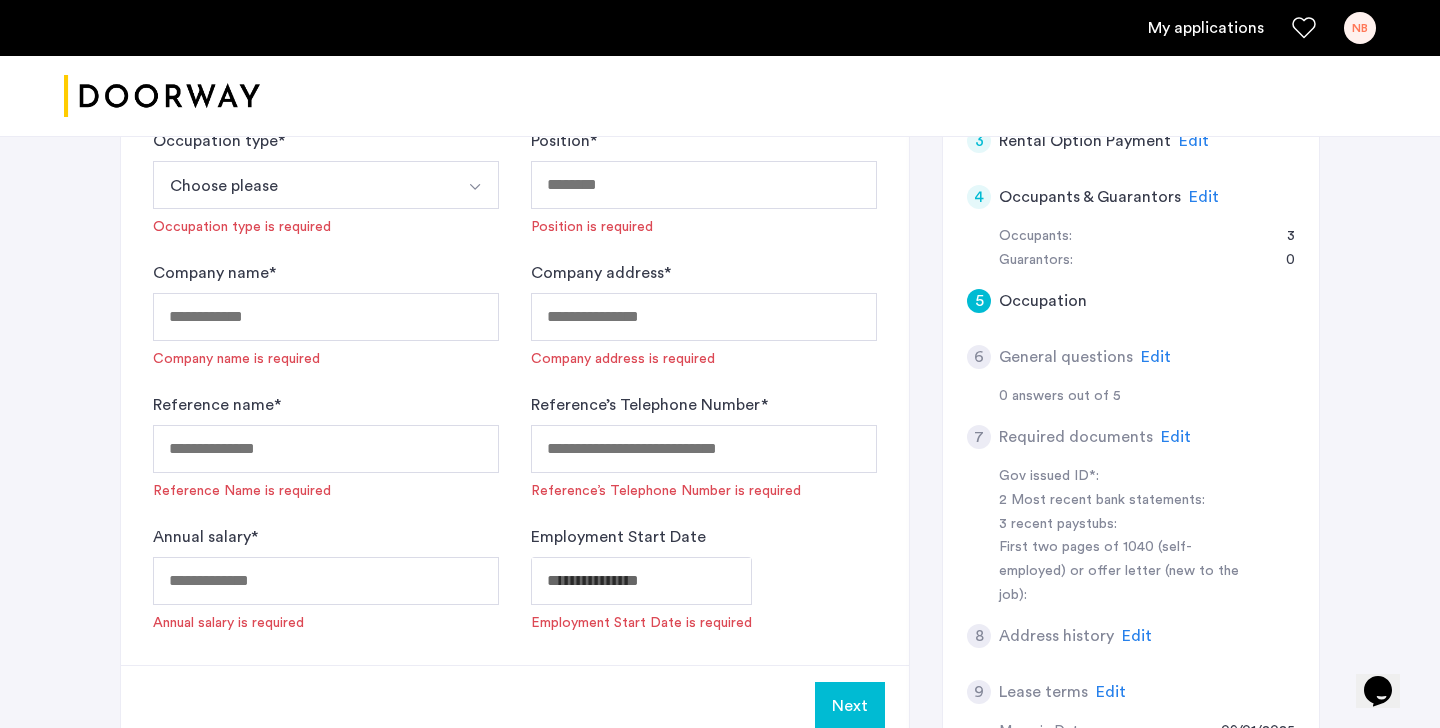 click on "Edit" 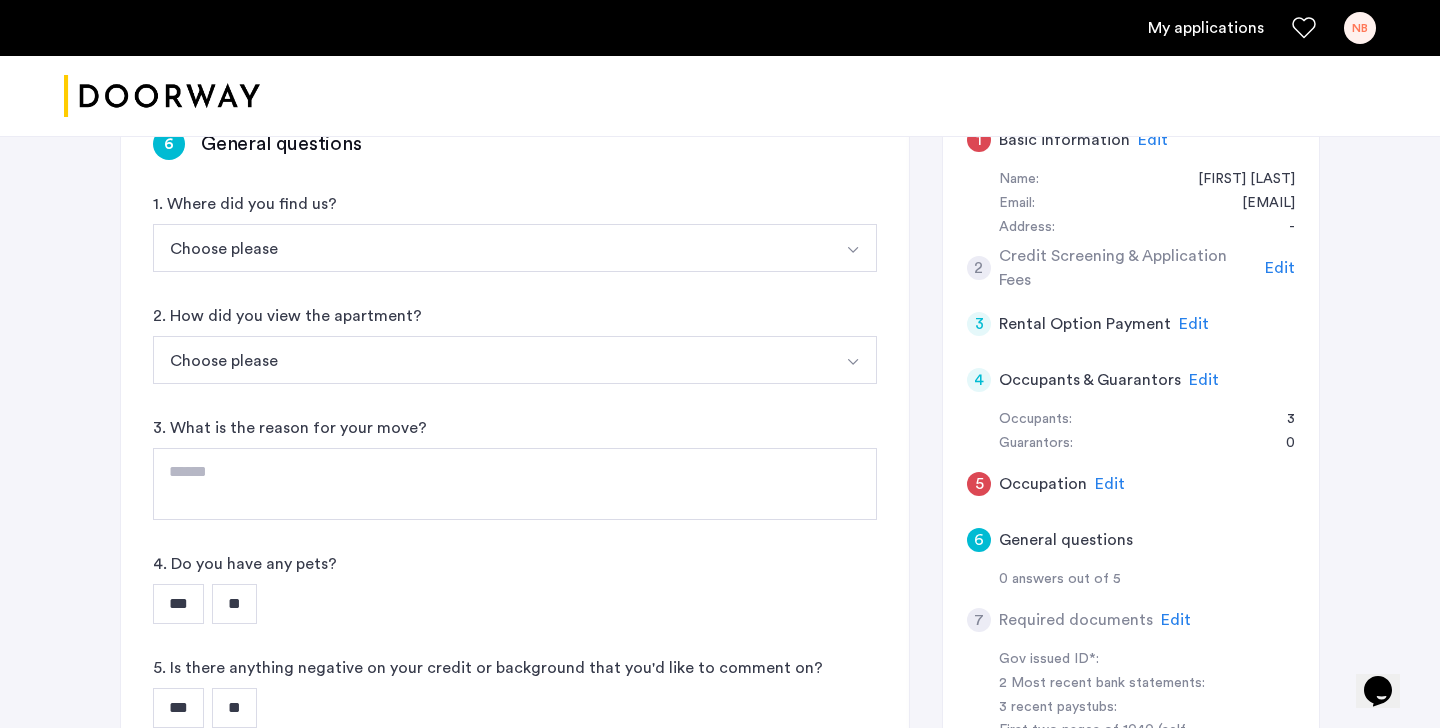 scroll, scrollTop: 348, scrollLeft: 0, axis: vertical 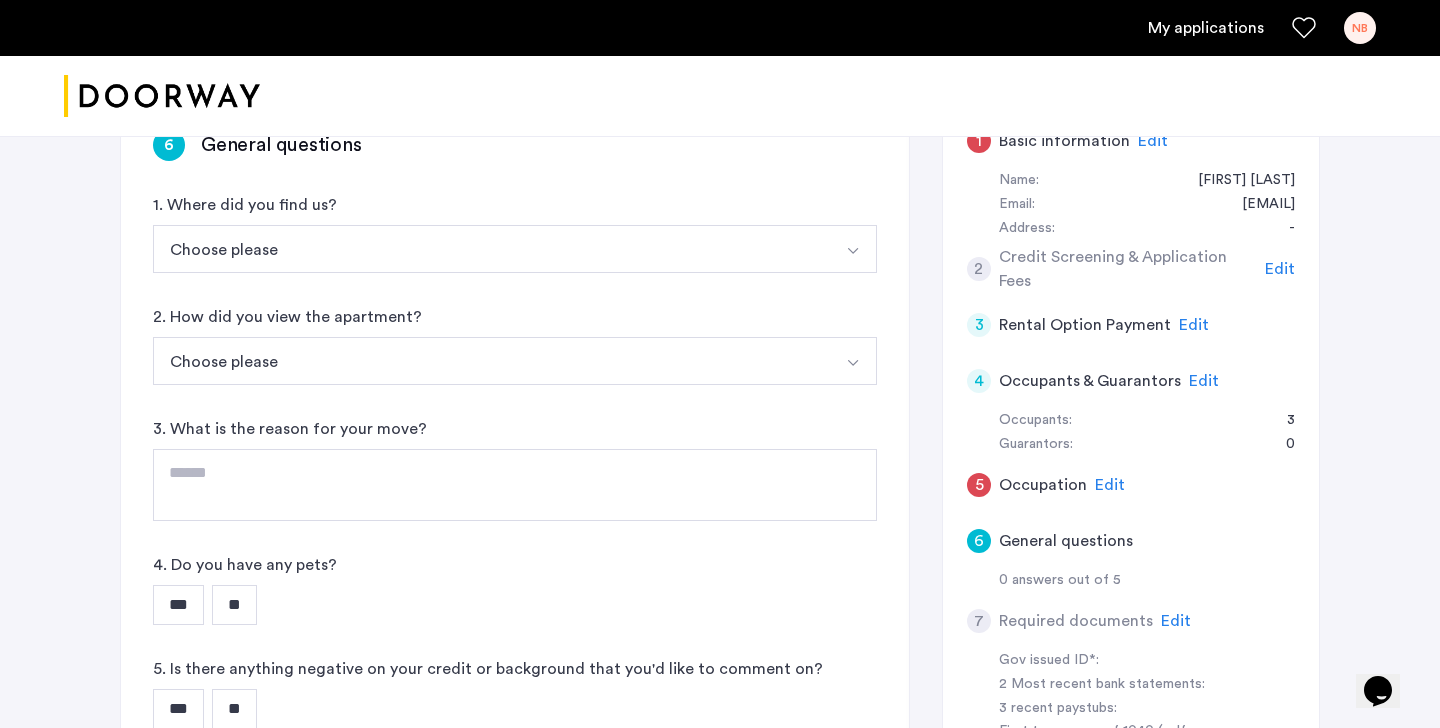 click at bounding box center [853, 251] 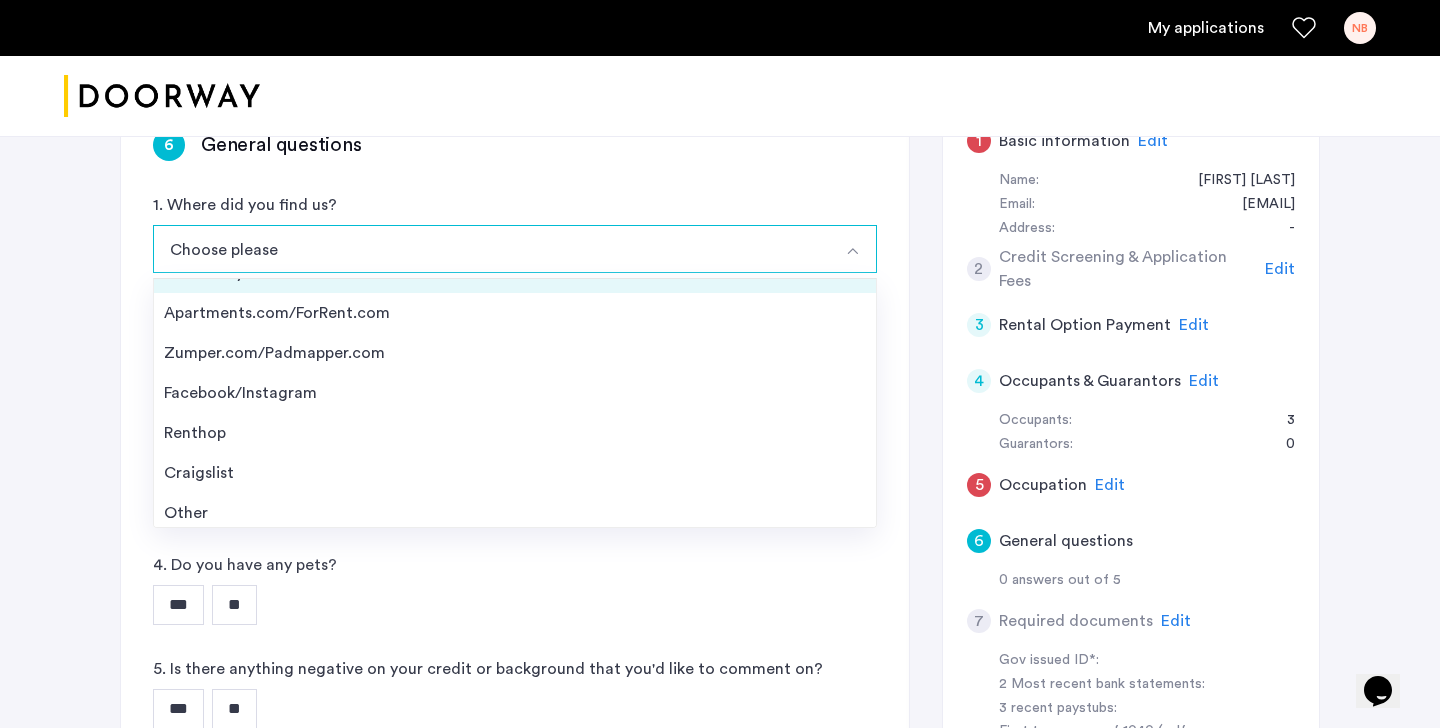 scroll, scrollTop: 0, scrollLeft: 0, axis: both 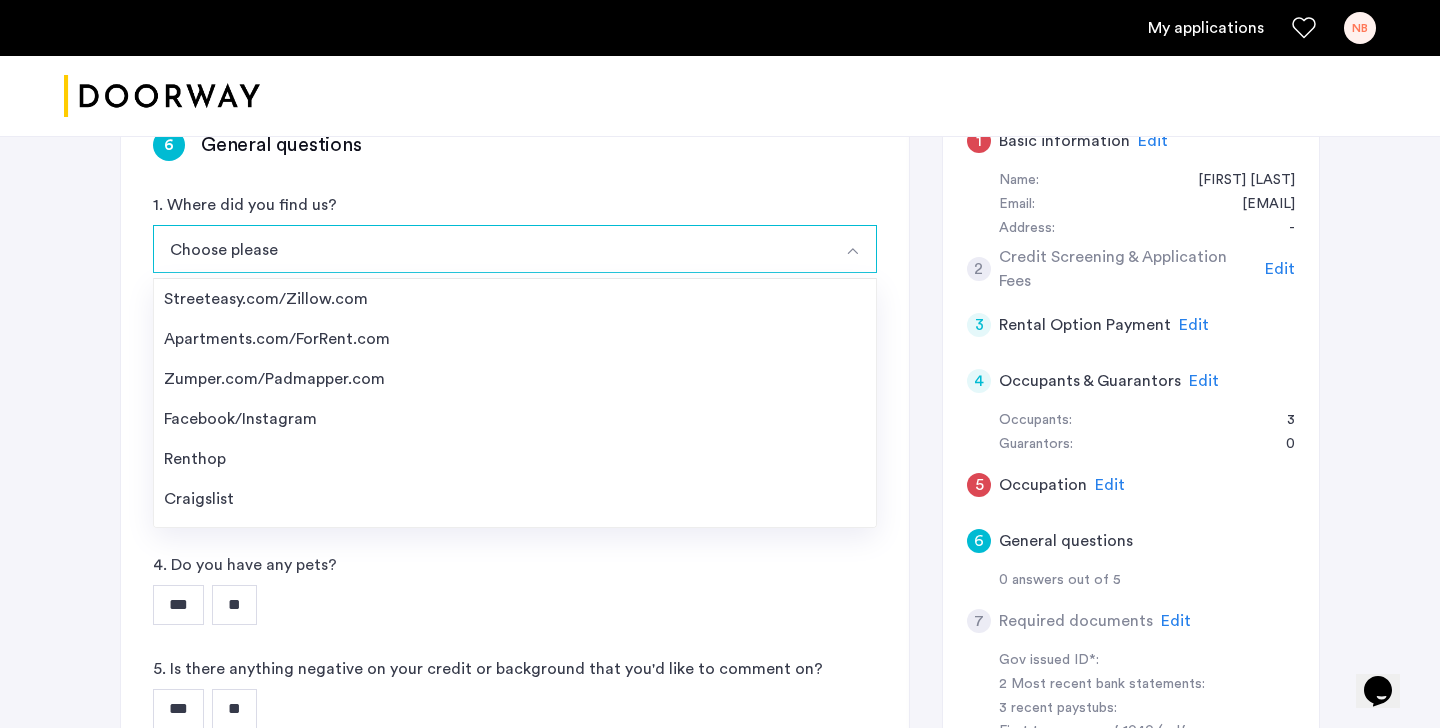 click at bounding box center (853, 249) 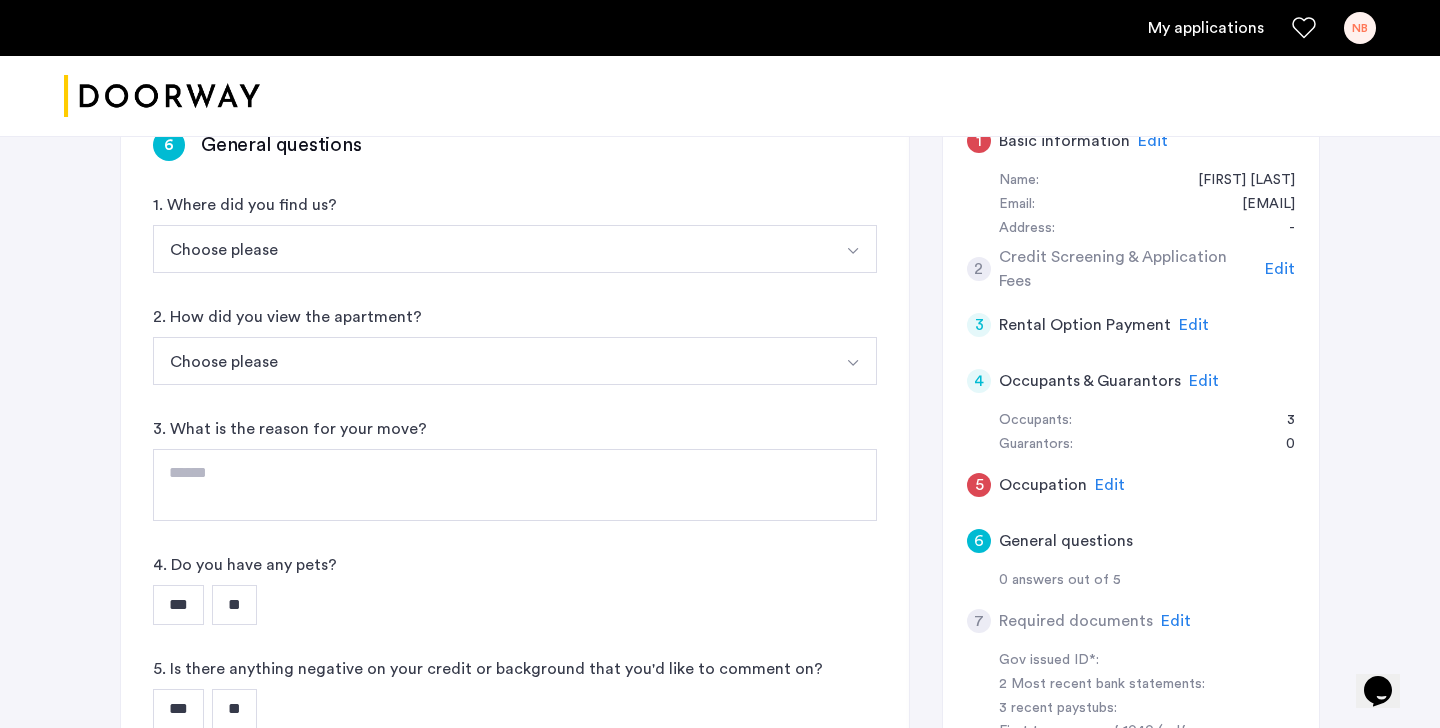 click on "6 General questions 1. Where did you find us? Choose please Streeteasy.com/Zillow.com Apartments.com/ForRent.com Zumper.com/Padmapper.com Facebook/Instagram Renthop Craigslist Other 2. How did you view the apartment? Choose please In-Person Pre-recorded Video Only Video Call Only Site unseen 3. What is the reason for your move? 4. Do you have any pets? *** ** 5. Is there anything negative on your credit or background that you'd like to comment on? *** **" 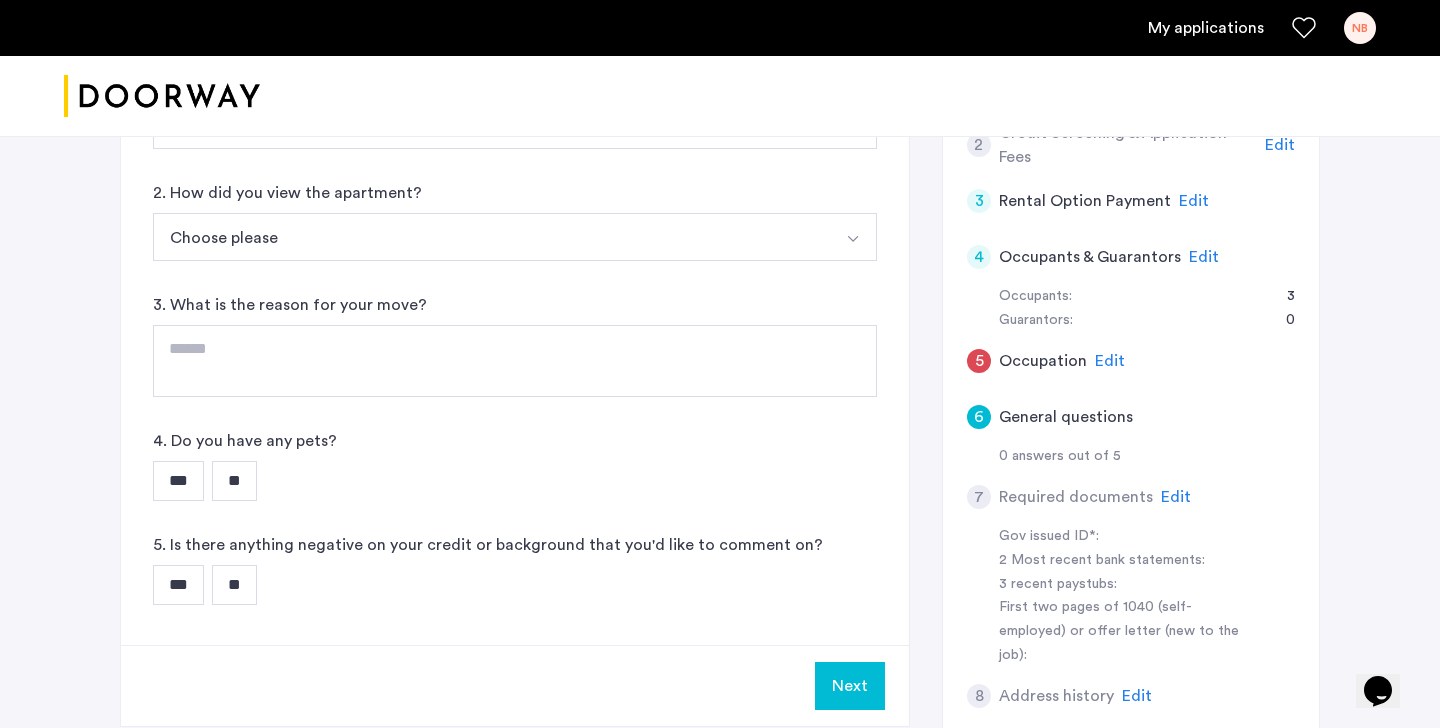 scroll, scrollTop: 0, scrollLeft: 0, axis: both 